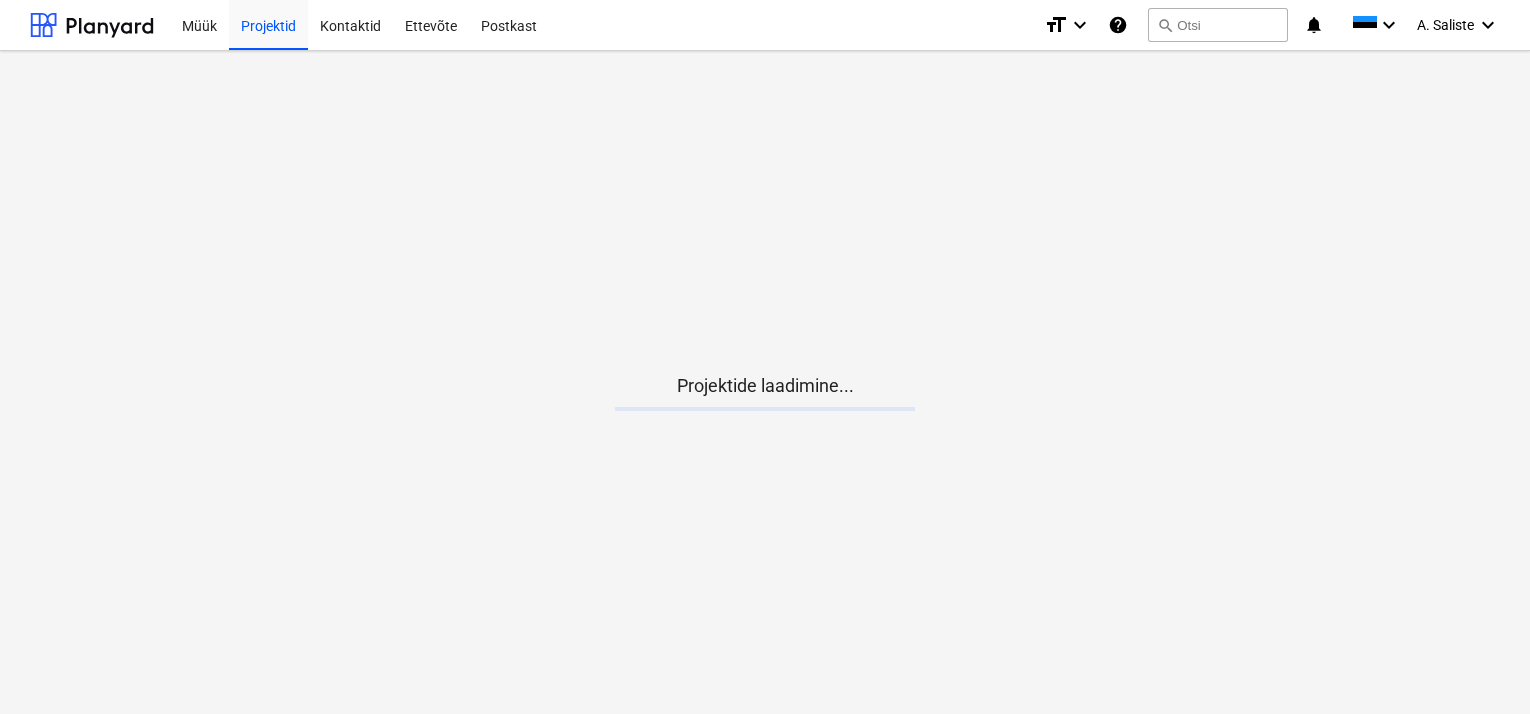 scroll, scrollTop: 0, scrollLeft: 0, axis: both 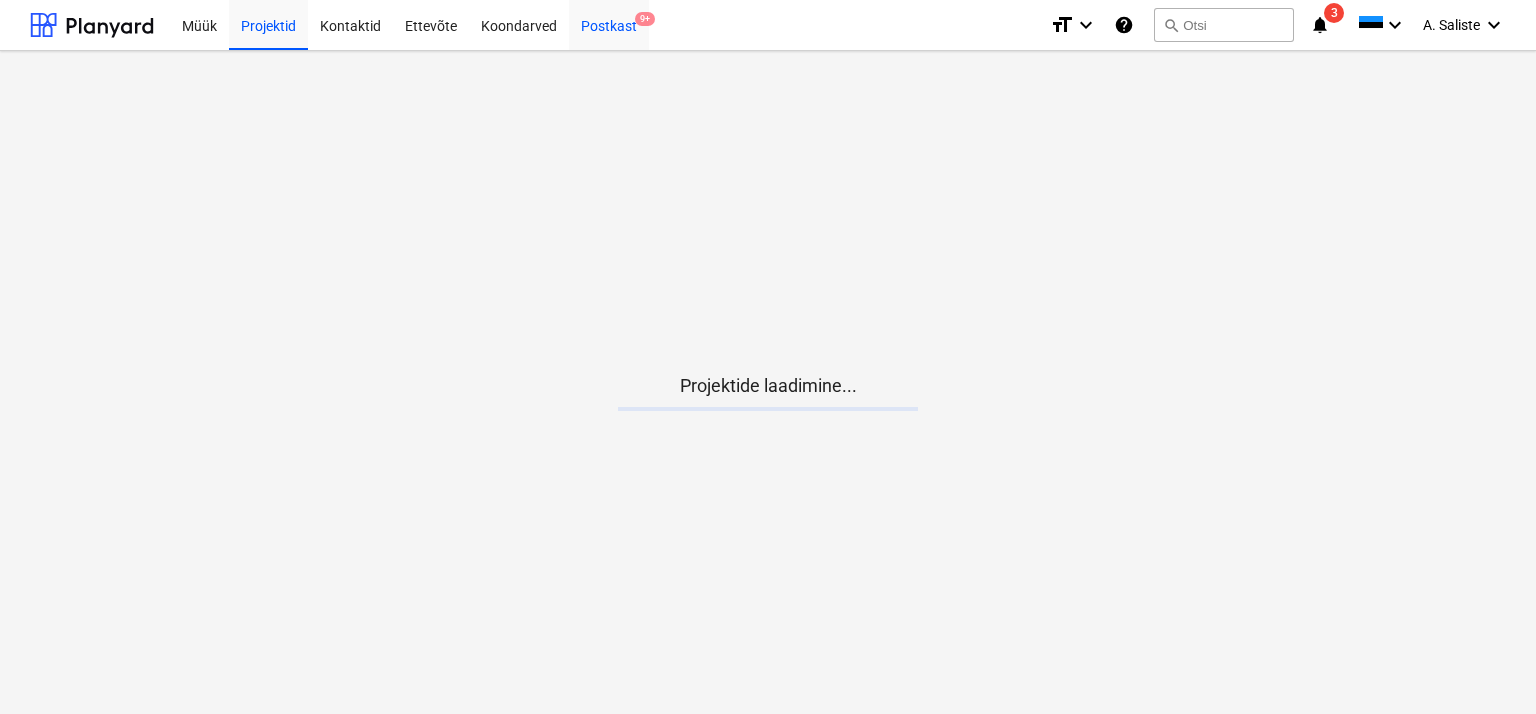 click on "Postkast 9+" at bounding box center (609, 24) 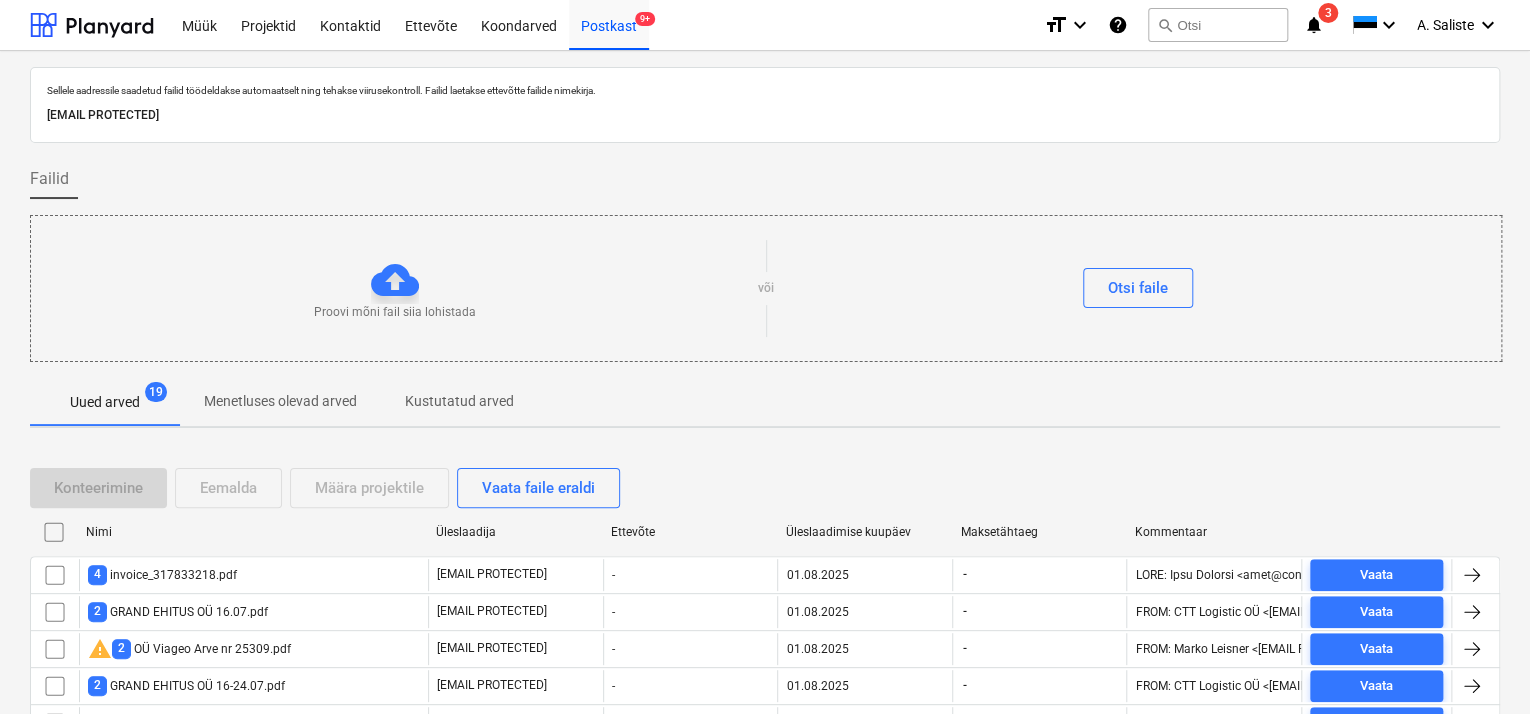 scroll, scrollTop: 318, scrollLeft: 0, axis: vertical 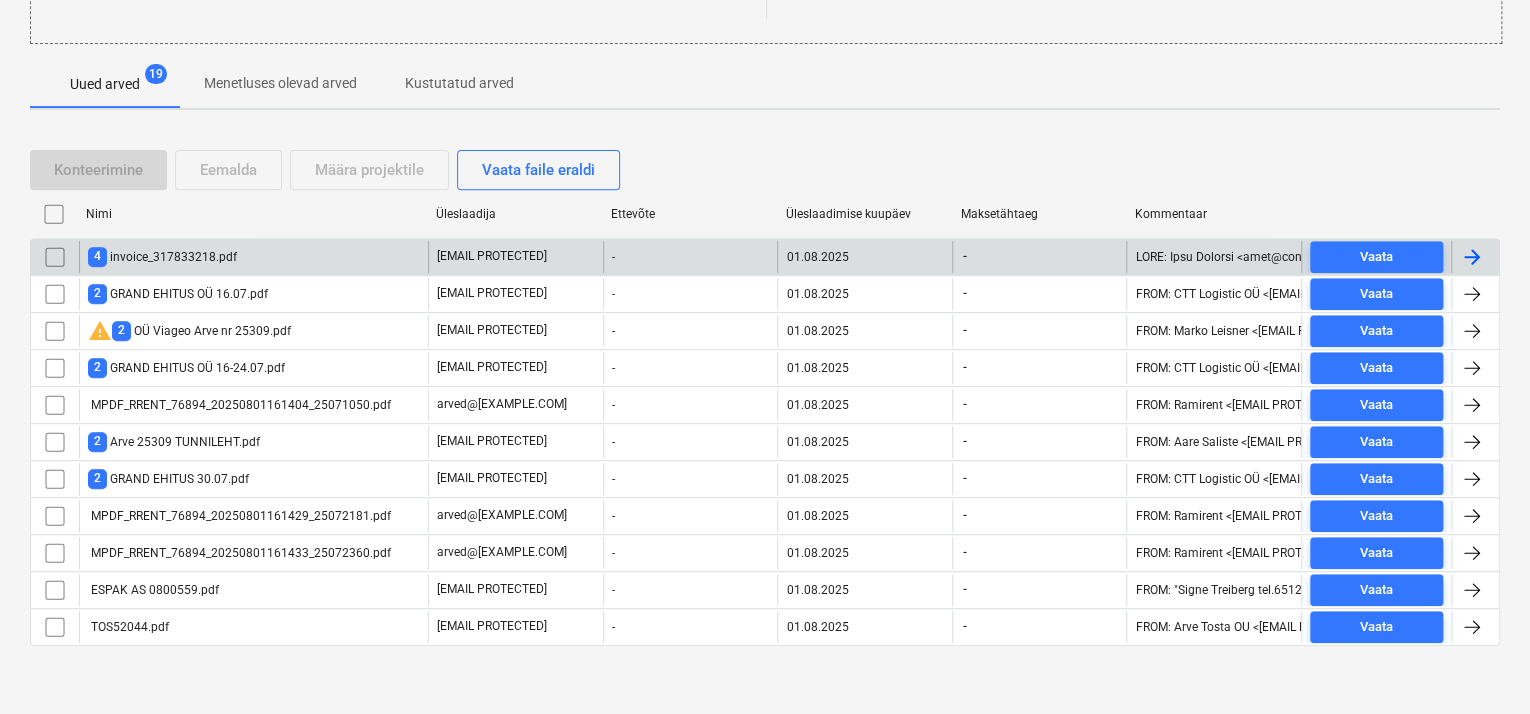 click on "4     invoice_317833218.pdf" at bounding box center (162, 256) 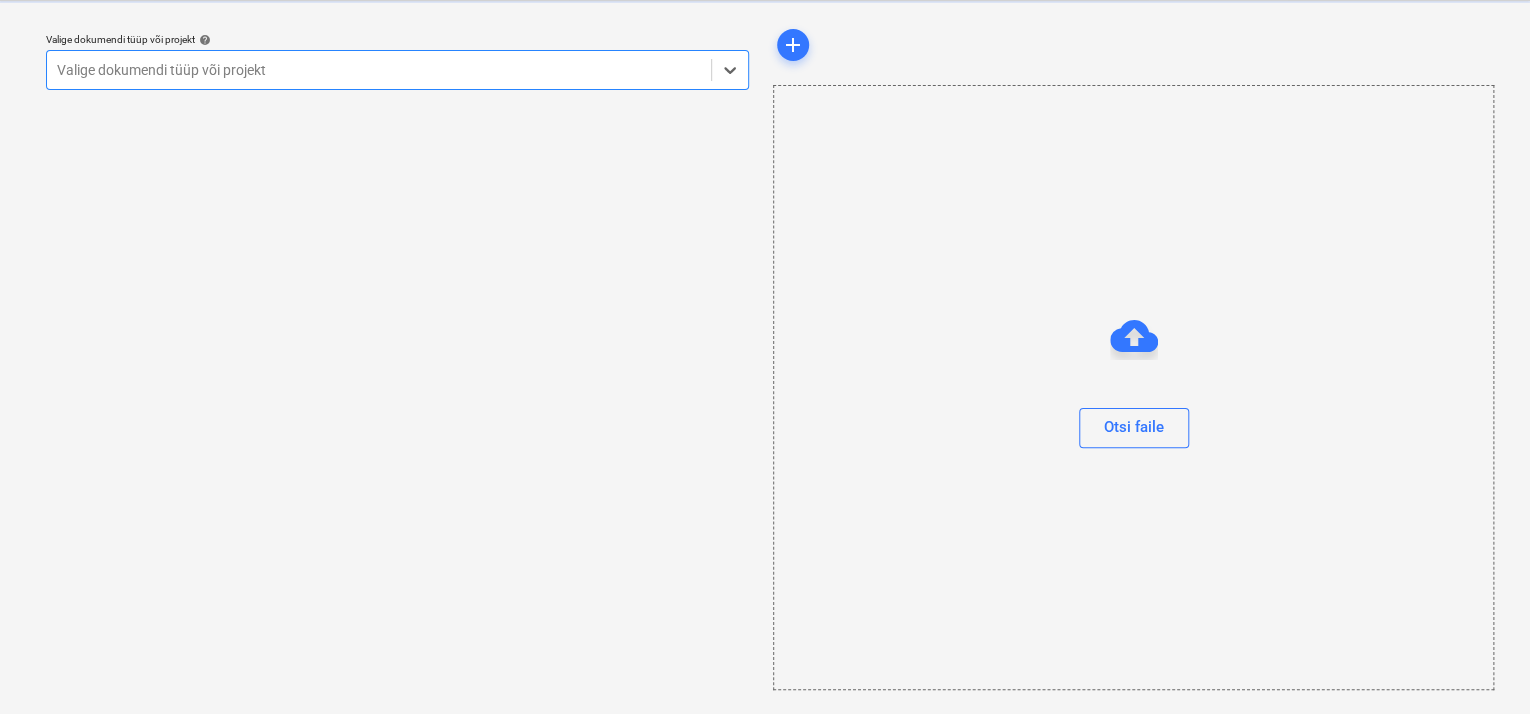 scroll, scrollTop: 49, scrollLeft: 0, axis: vertical 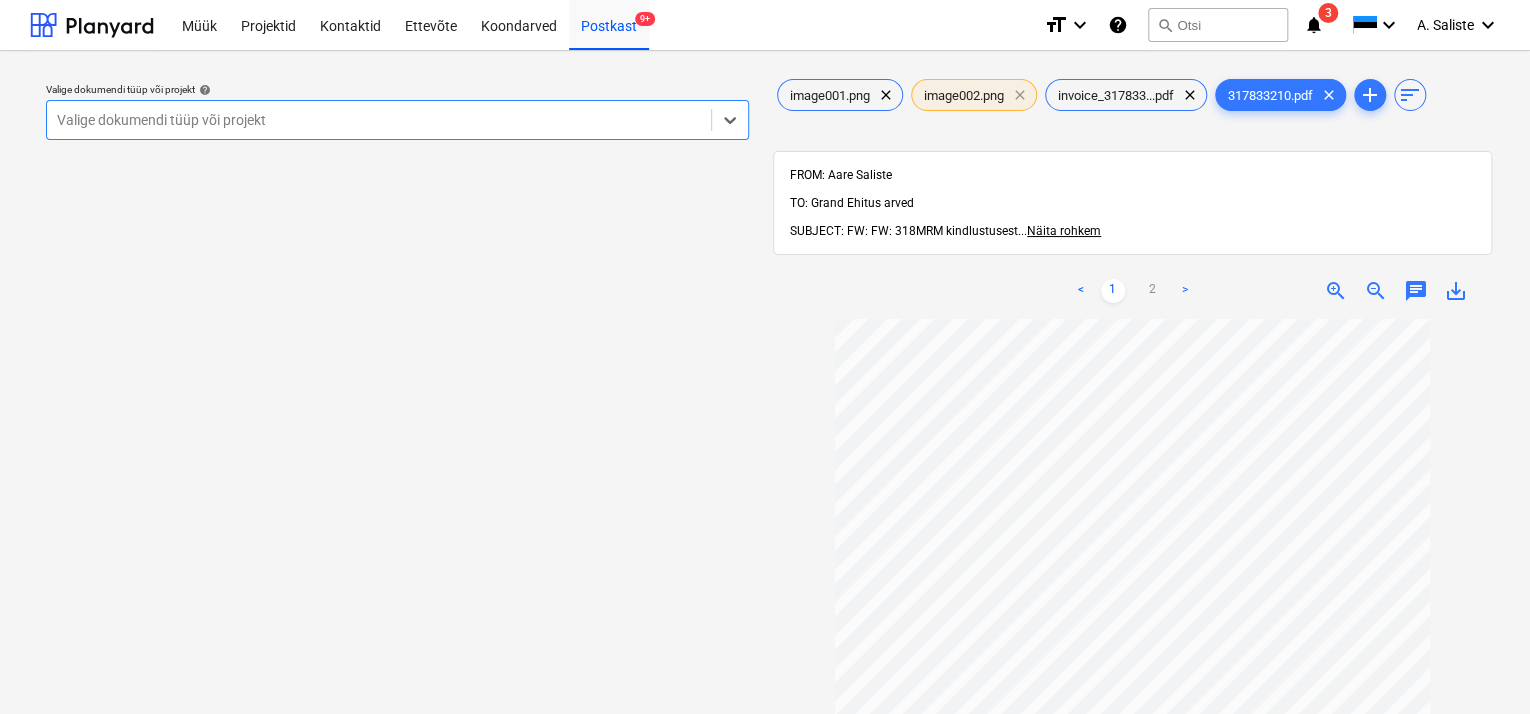 click on "clear" at bounding box center [1020, 95] 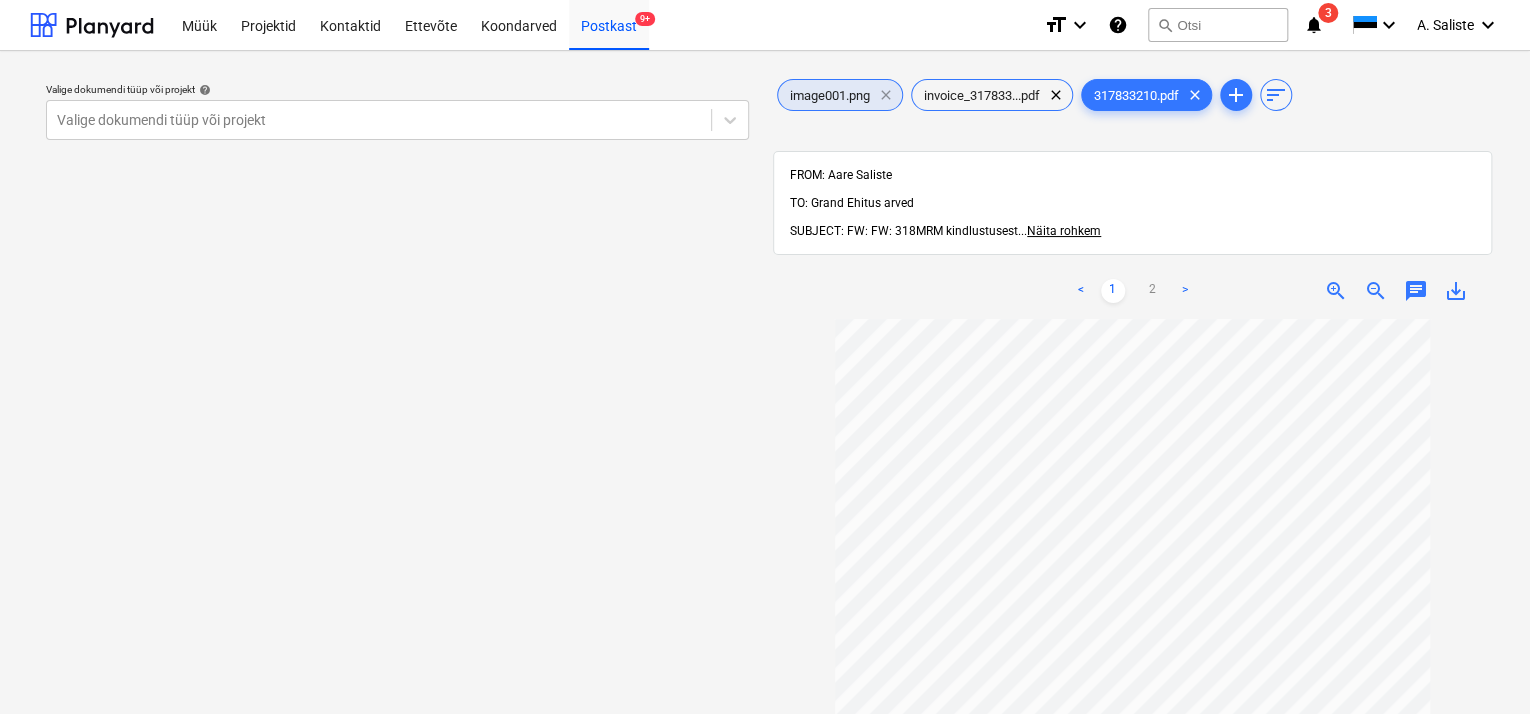 click on "clear" at bounding box center [886, 95] 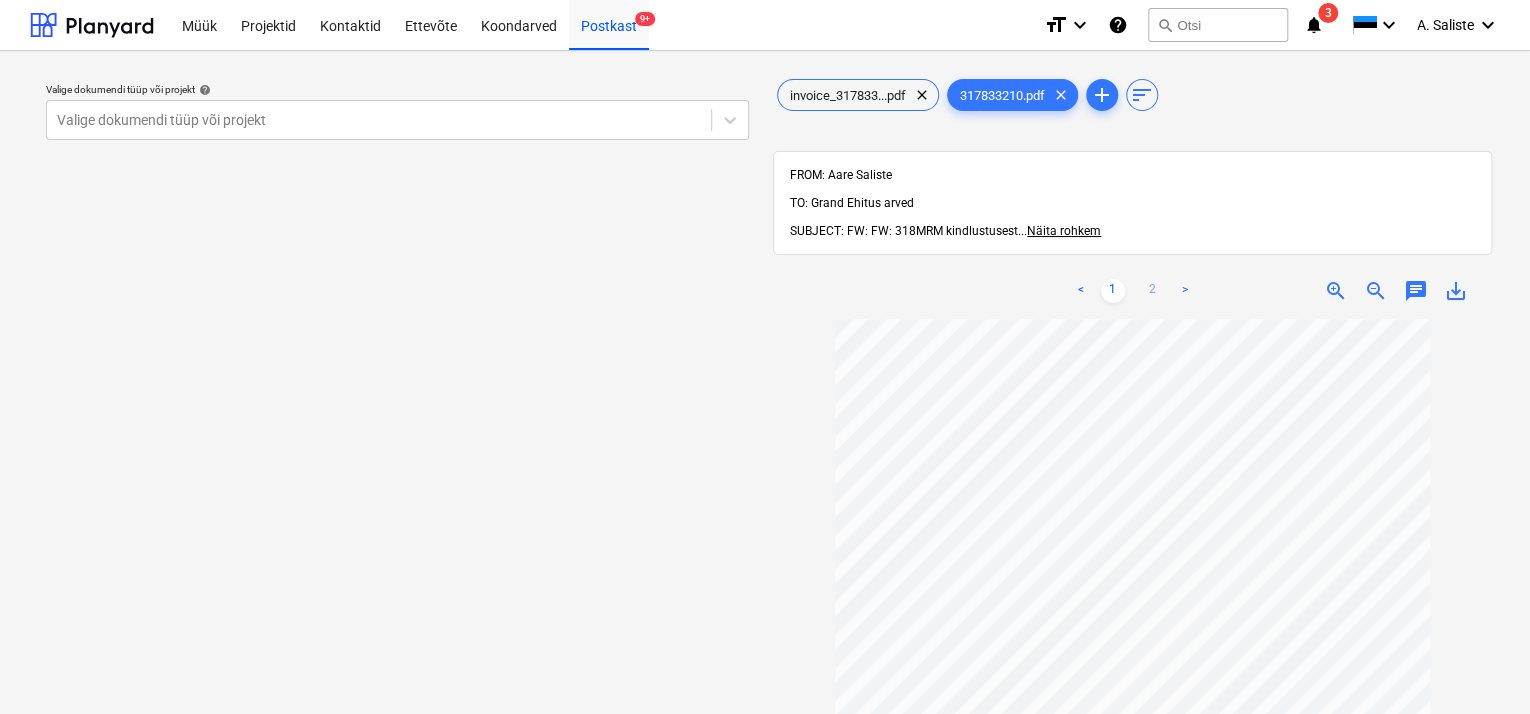 scroll, scrollTop: 100, scrollLeft: 0, axis: vertical 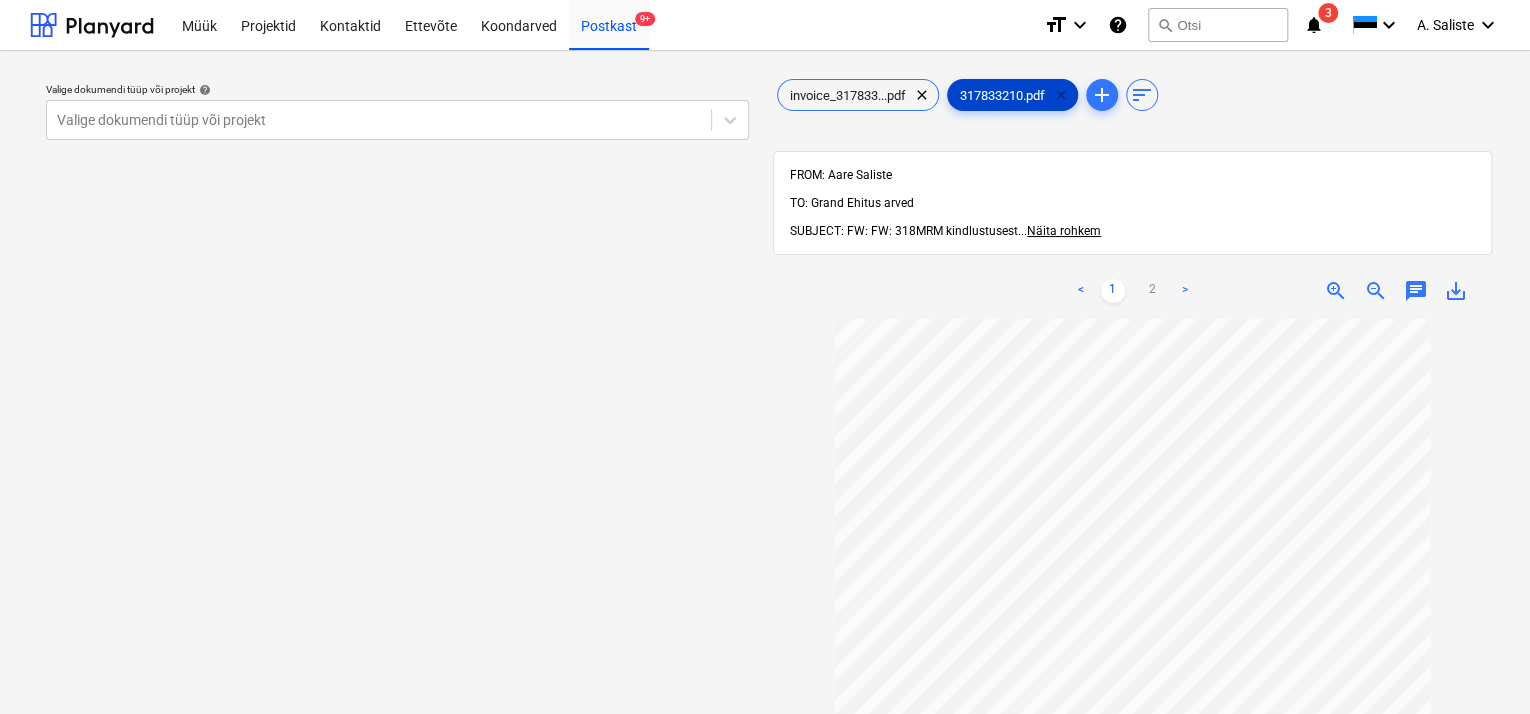 click on "clear" at bounding box center [1061, 95] 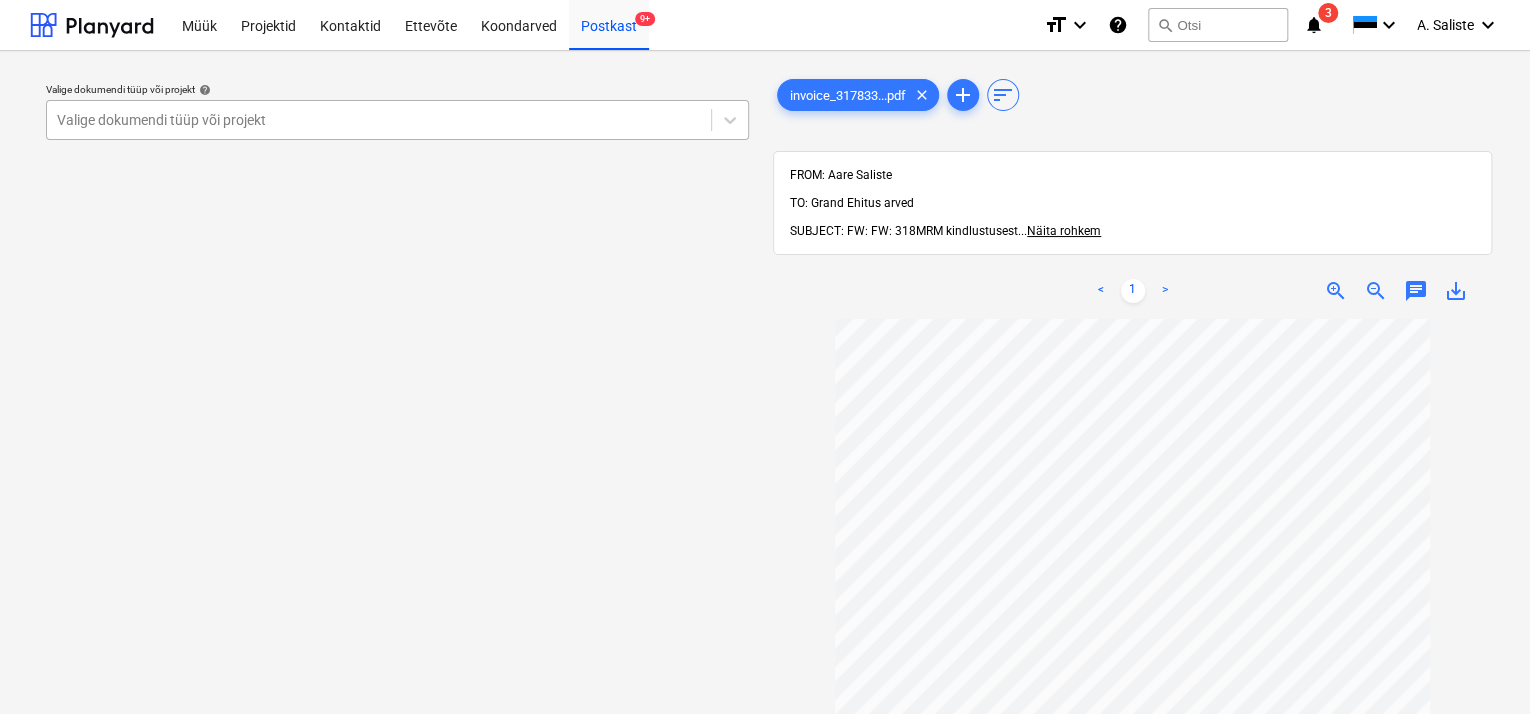click at bounding box center (379, 120) 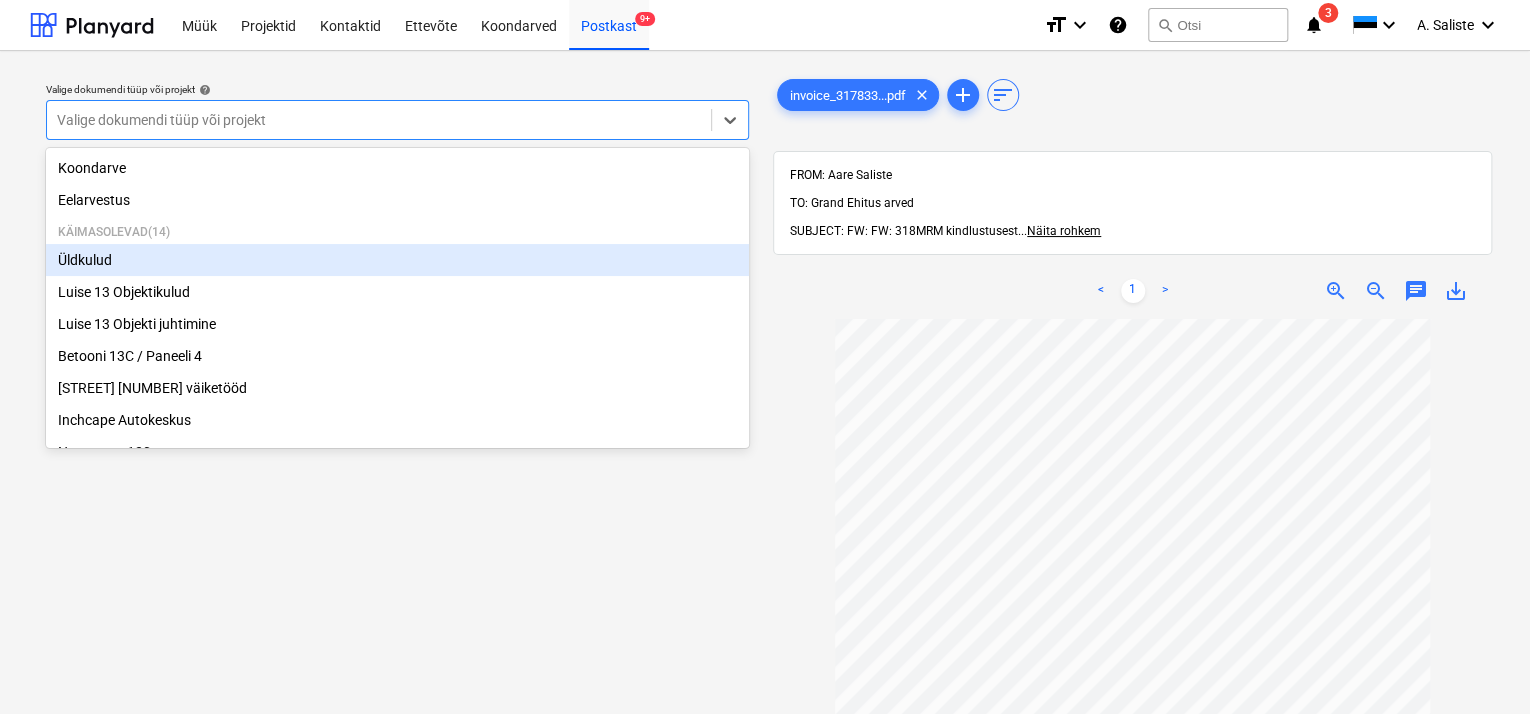 click on "Üldkulud" at bounding box center [397, 260] 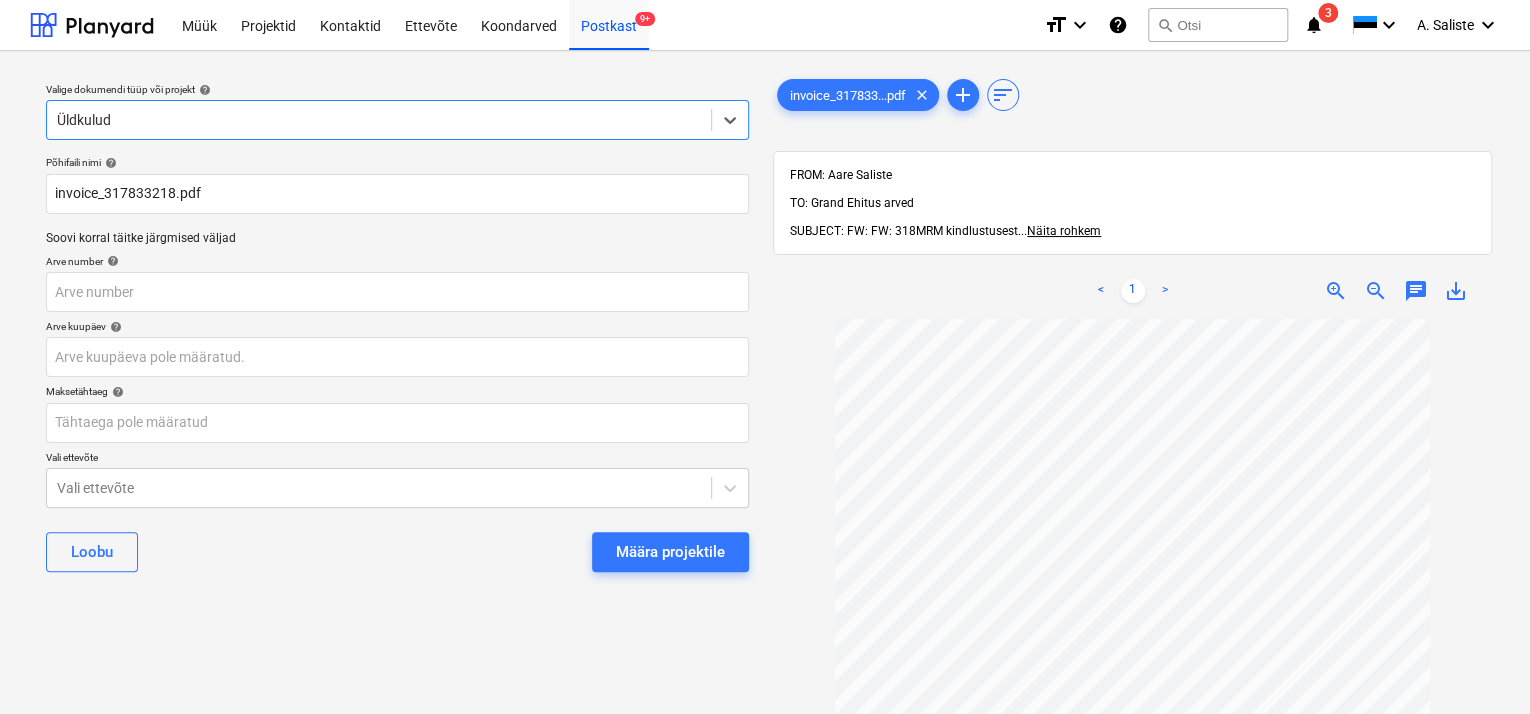 click on "Määra projektile" at bounding box center (670, 552) 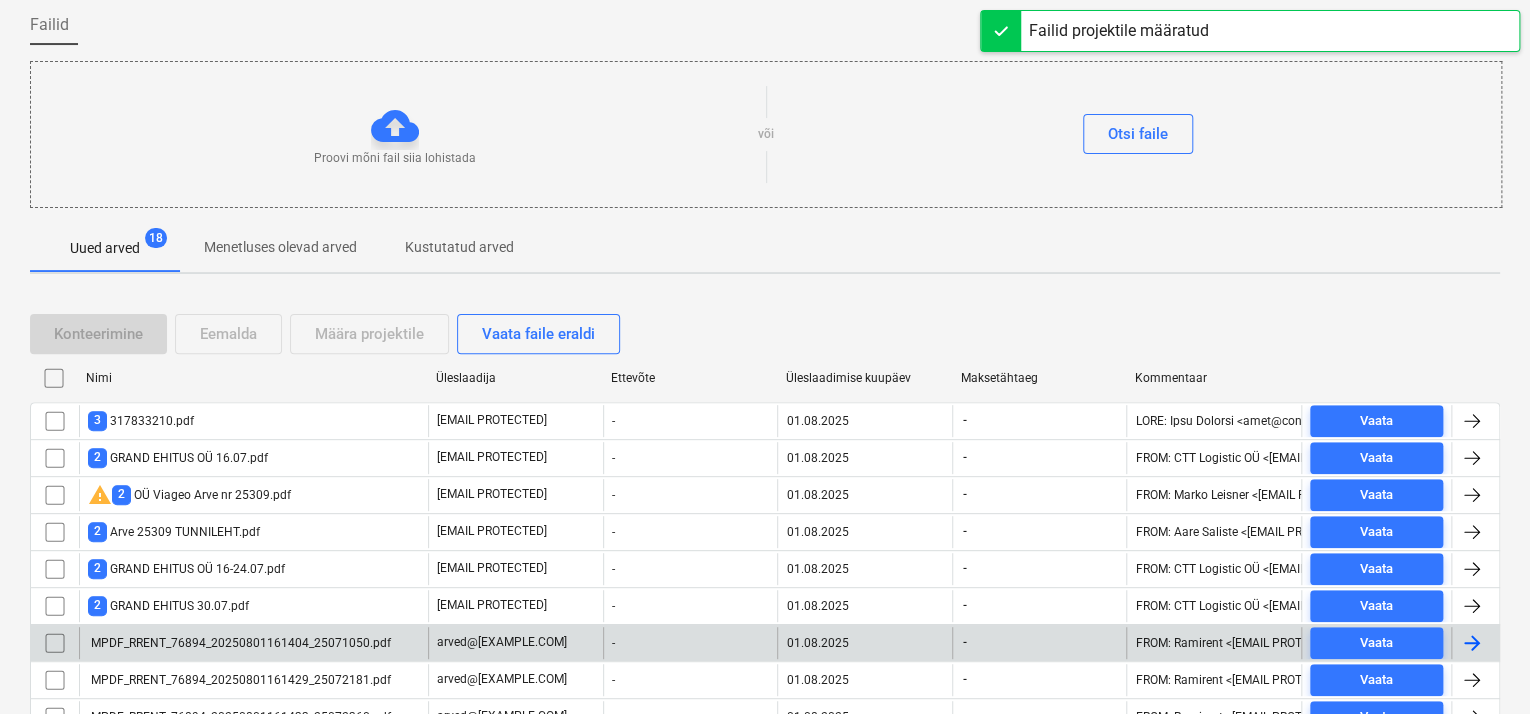 scroll, scrollTop: 300, scrollLeft: 0, axis: vertical 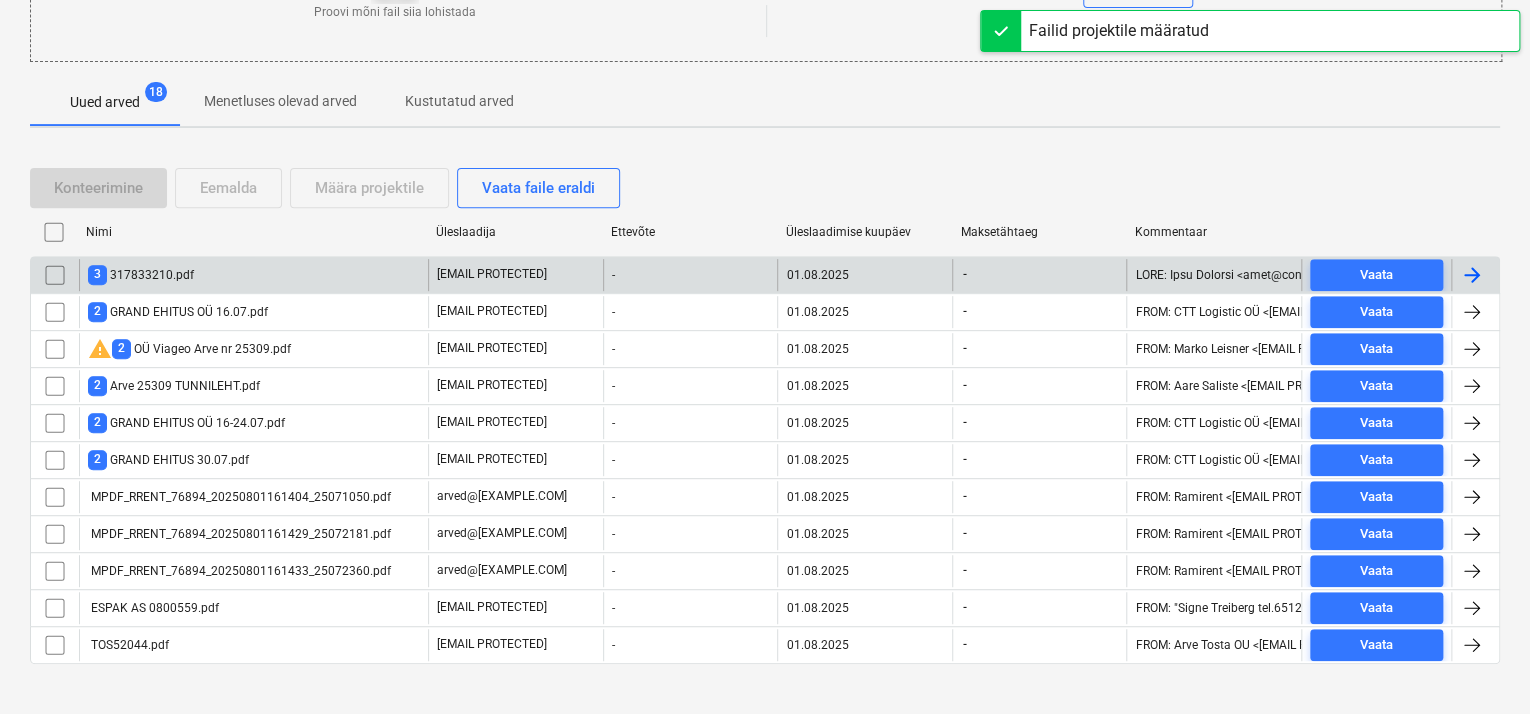 click on "3     317833210.pdf" at bounding box center [253, 275] 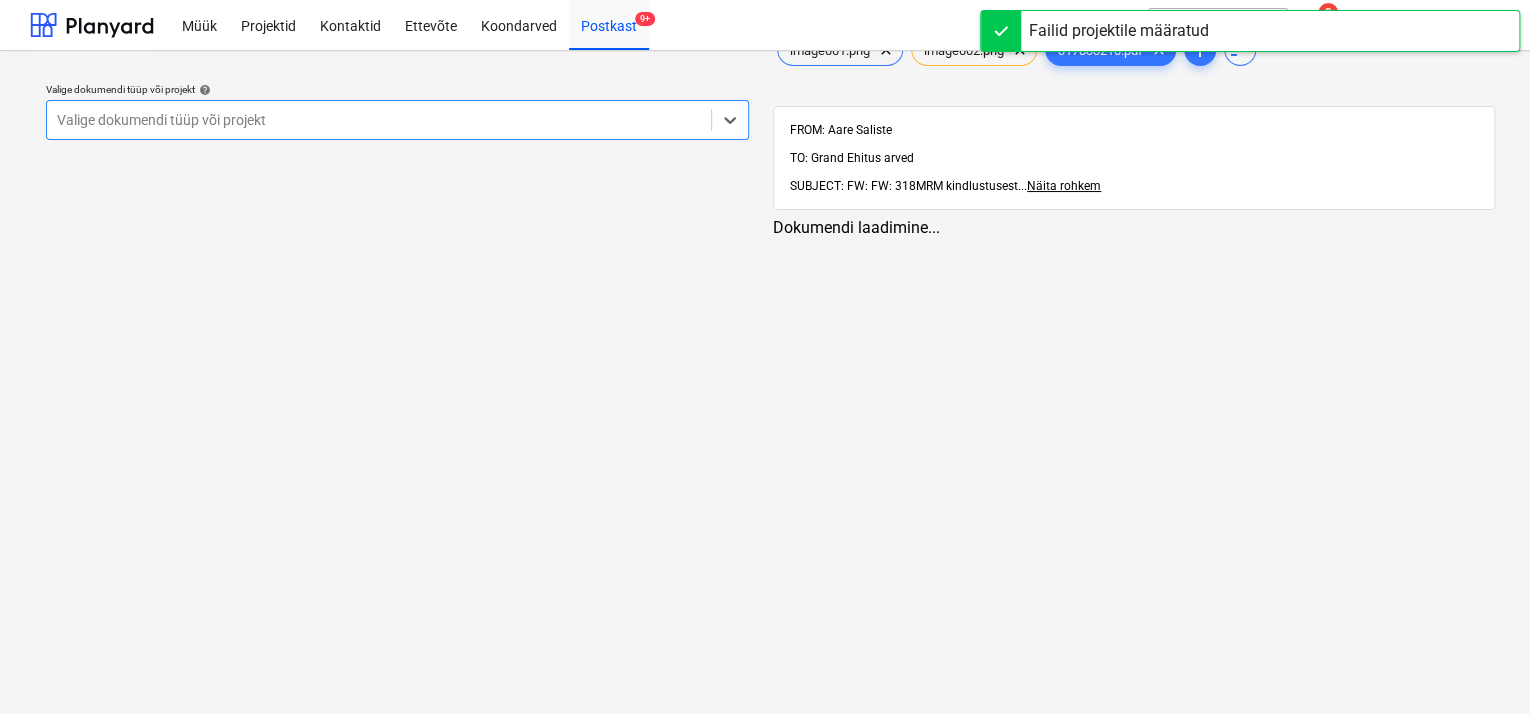 scroll, scrollTop: 0, scrollLeft: 0, axis: both 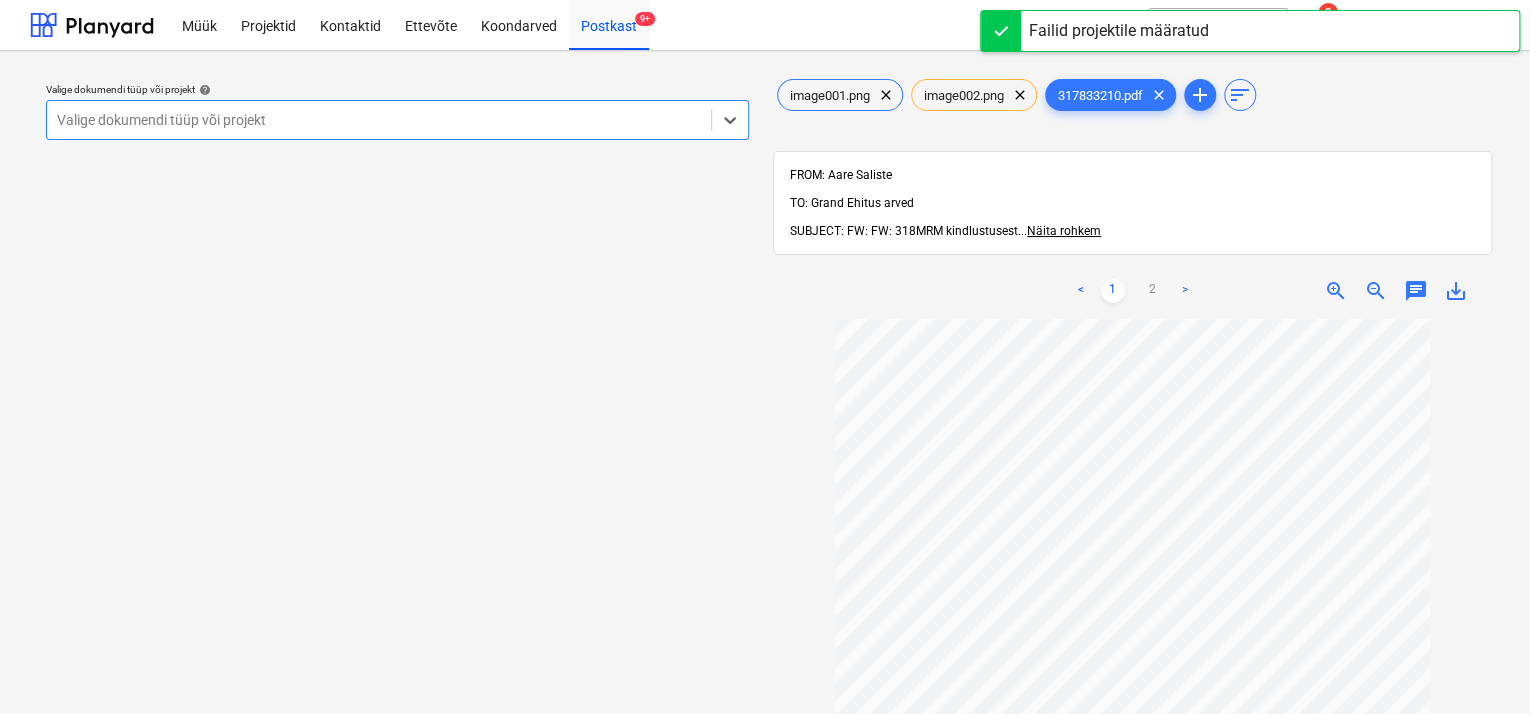 click at bounding box center (379, 120) 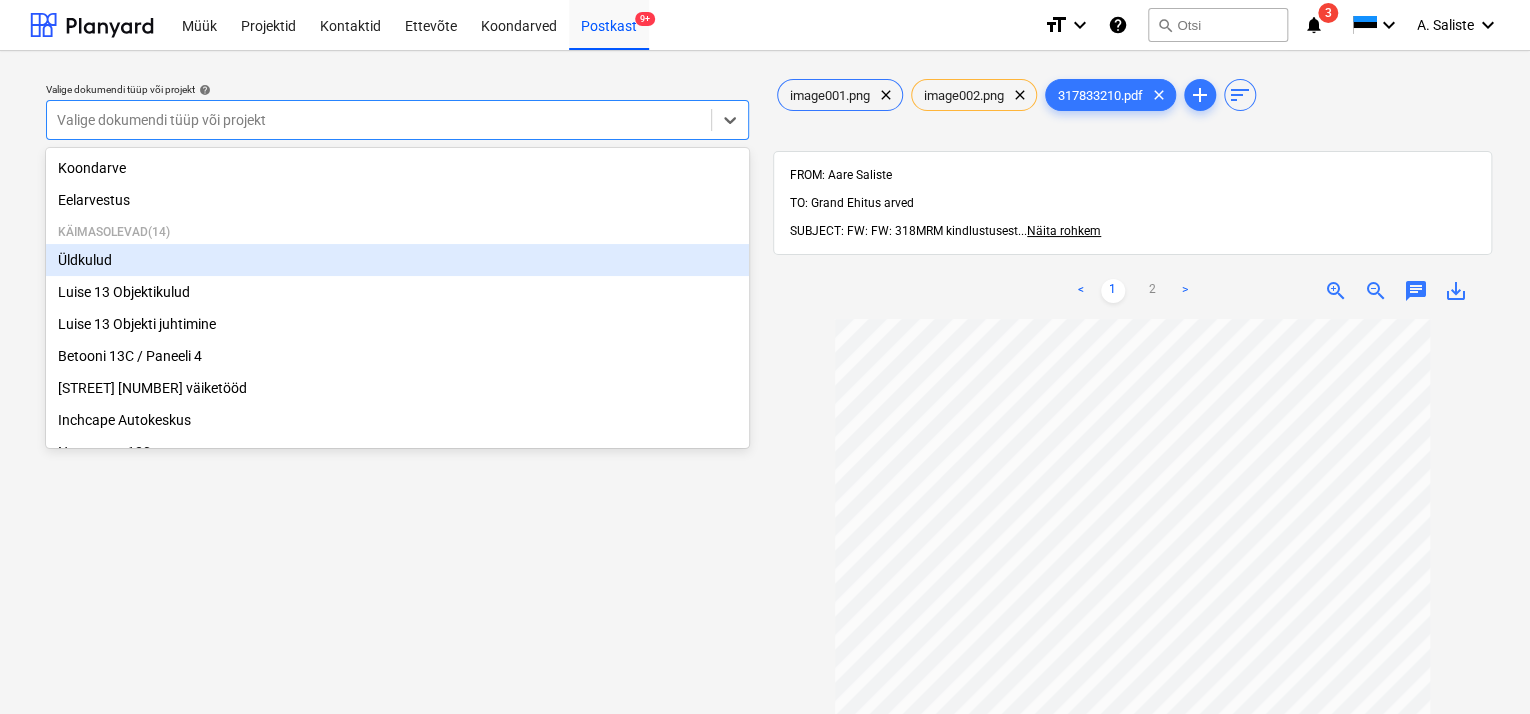 click on "Üldkulud" at bounding box center [397, 260] 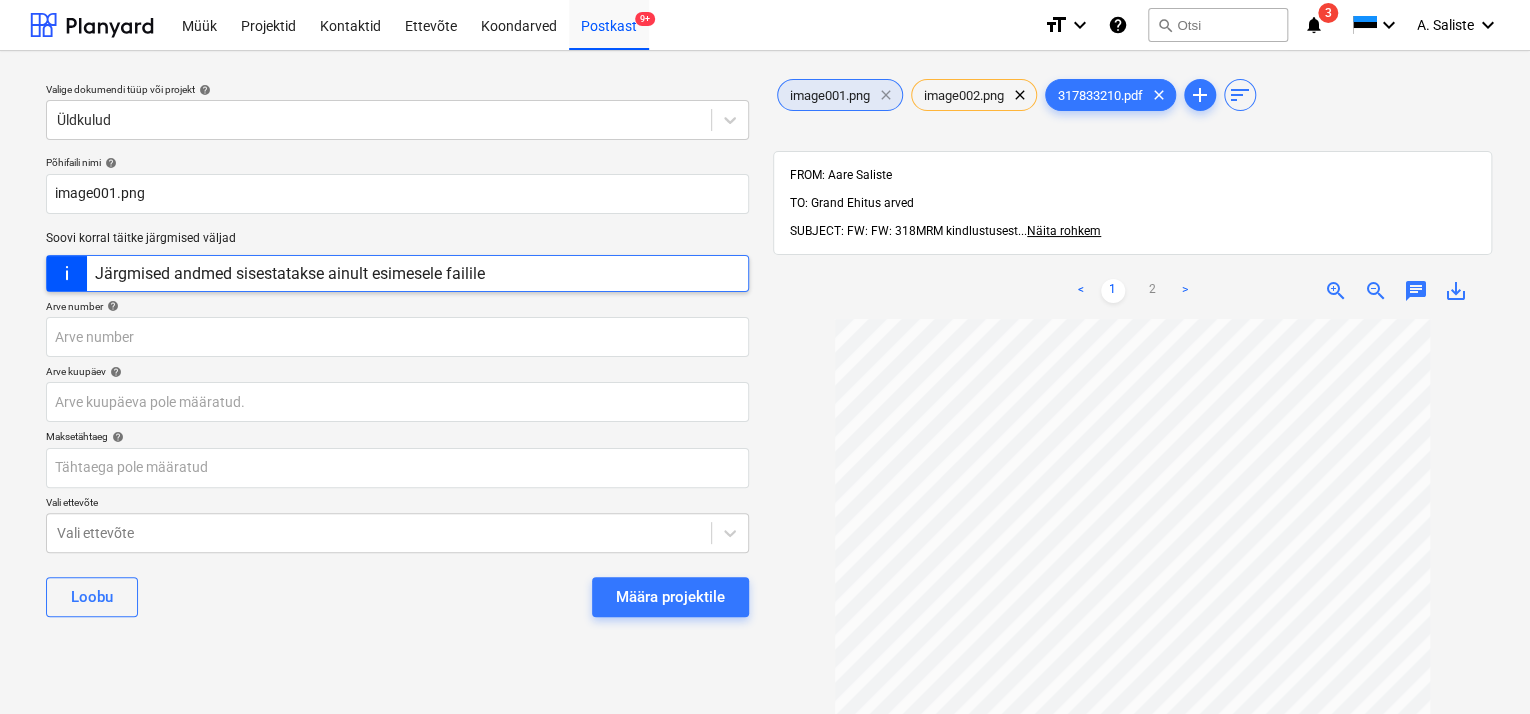 click on "clear" at bounding box center (886, 95) 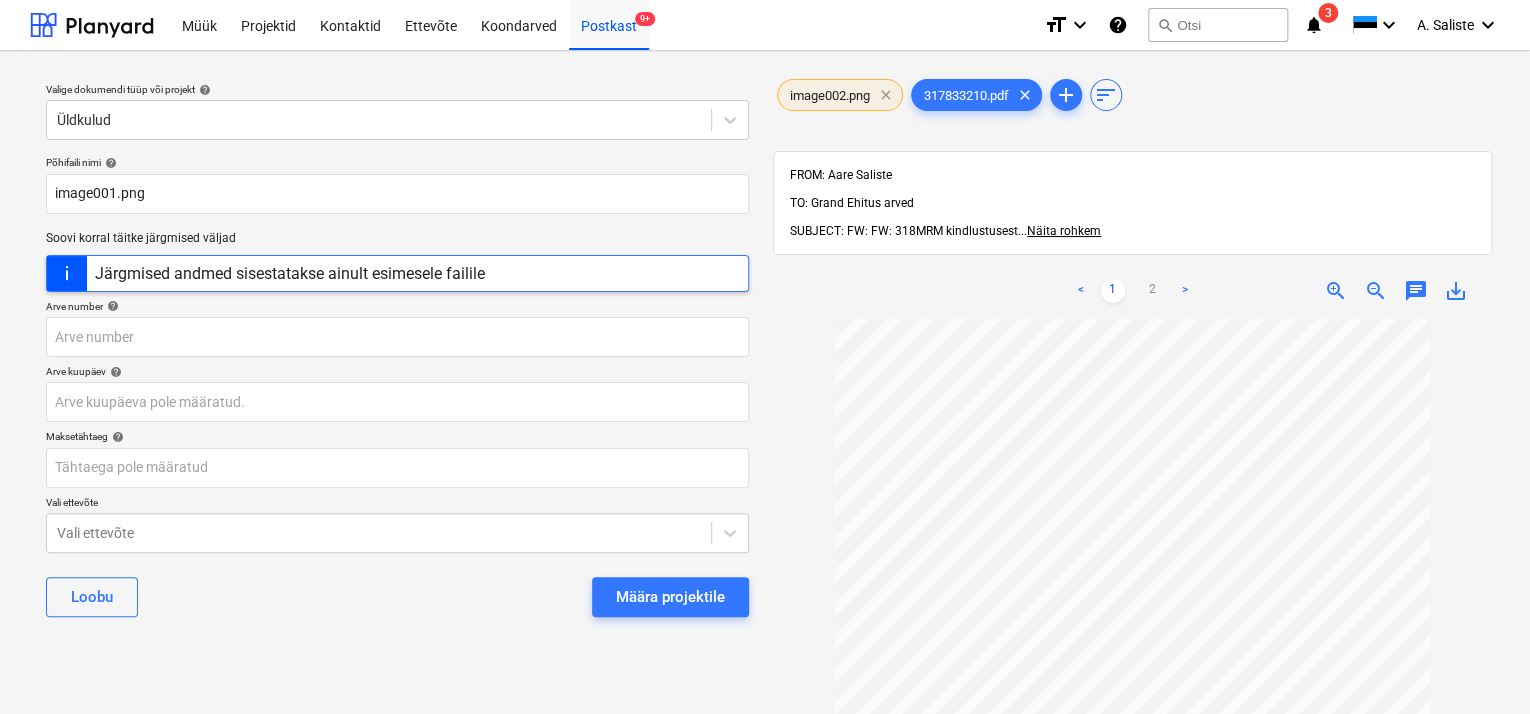 click on "clear" at bounding box center [886, 95] 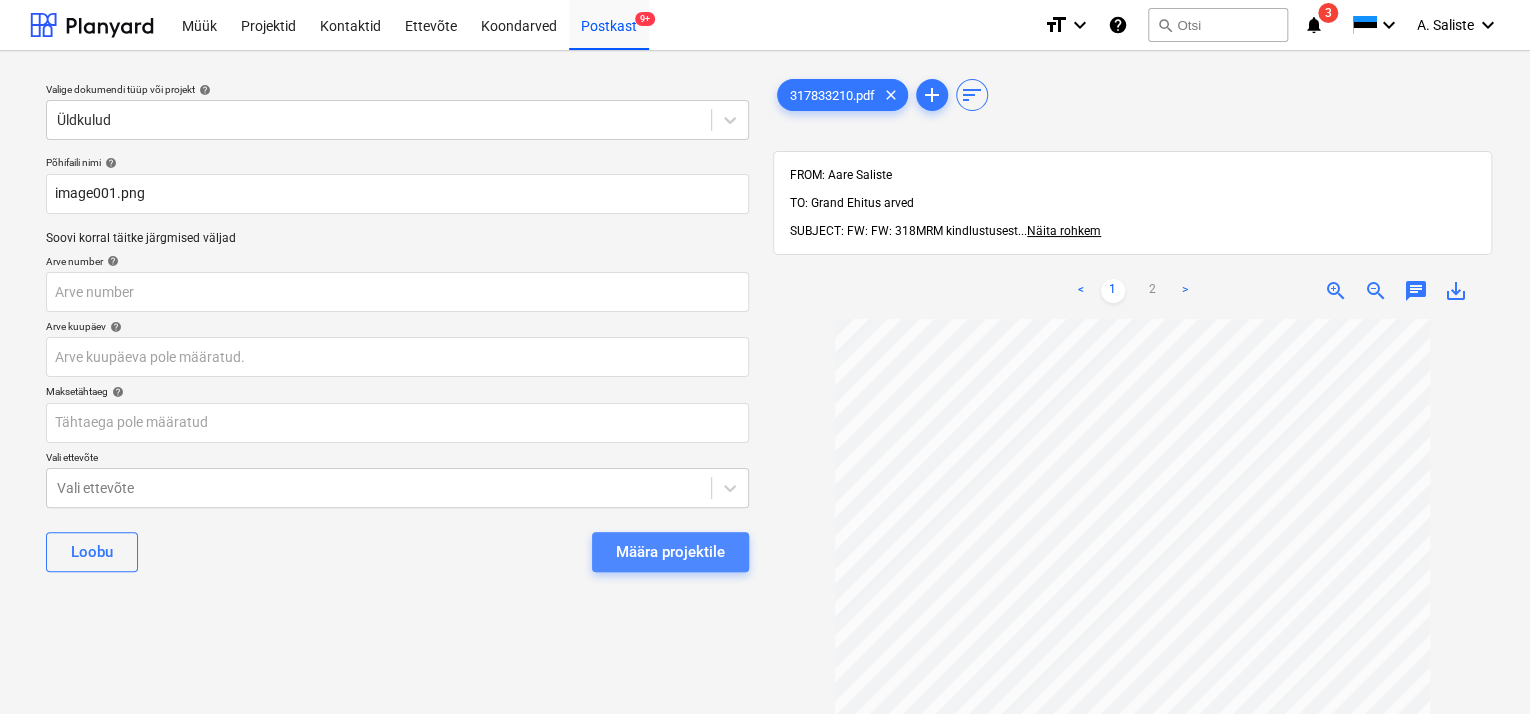 click on "Määra projektile" at bounding box center [670, 552] 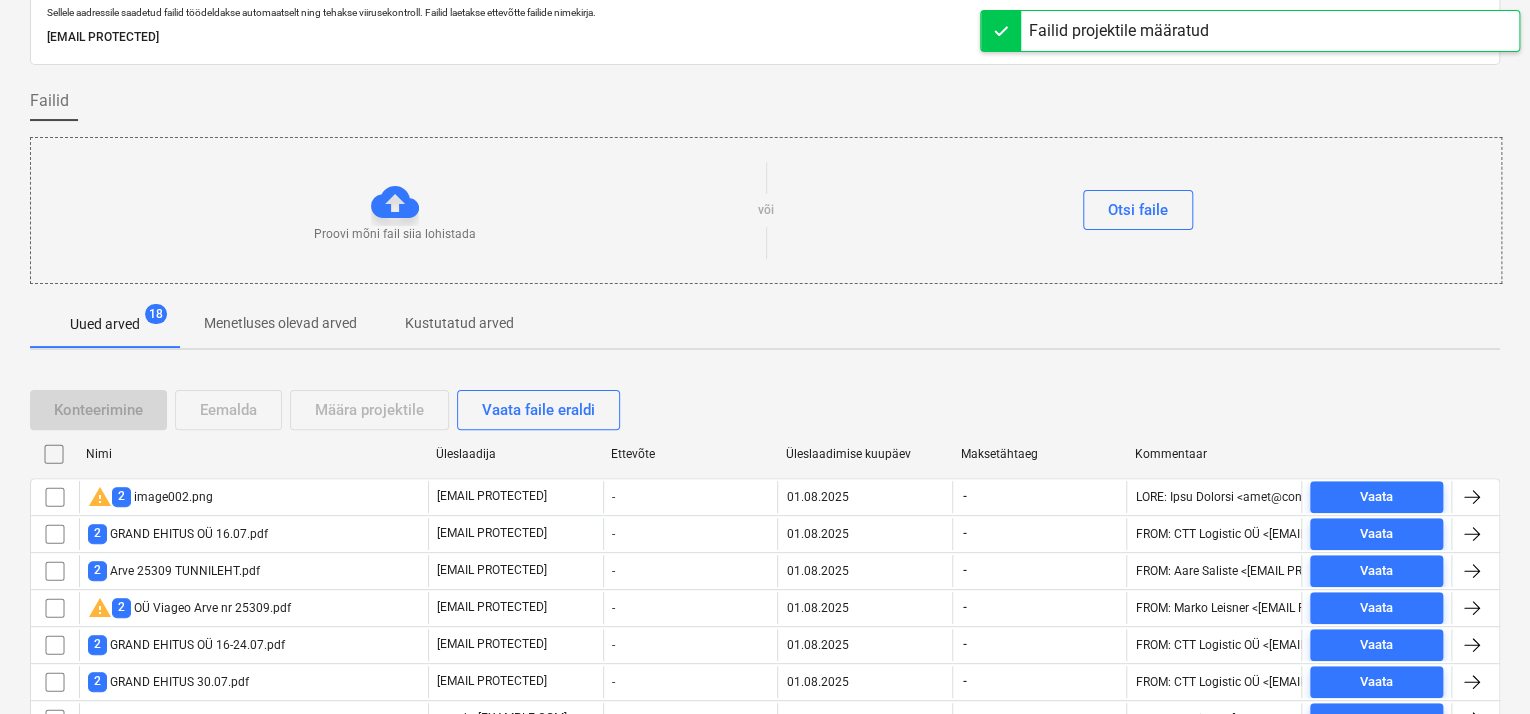 scroll, scrollTop: 200, scrollLeft: 0, axis: vertical 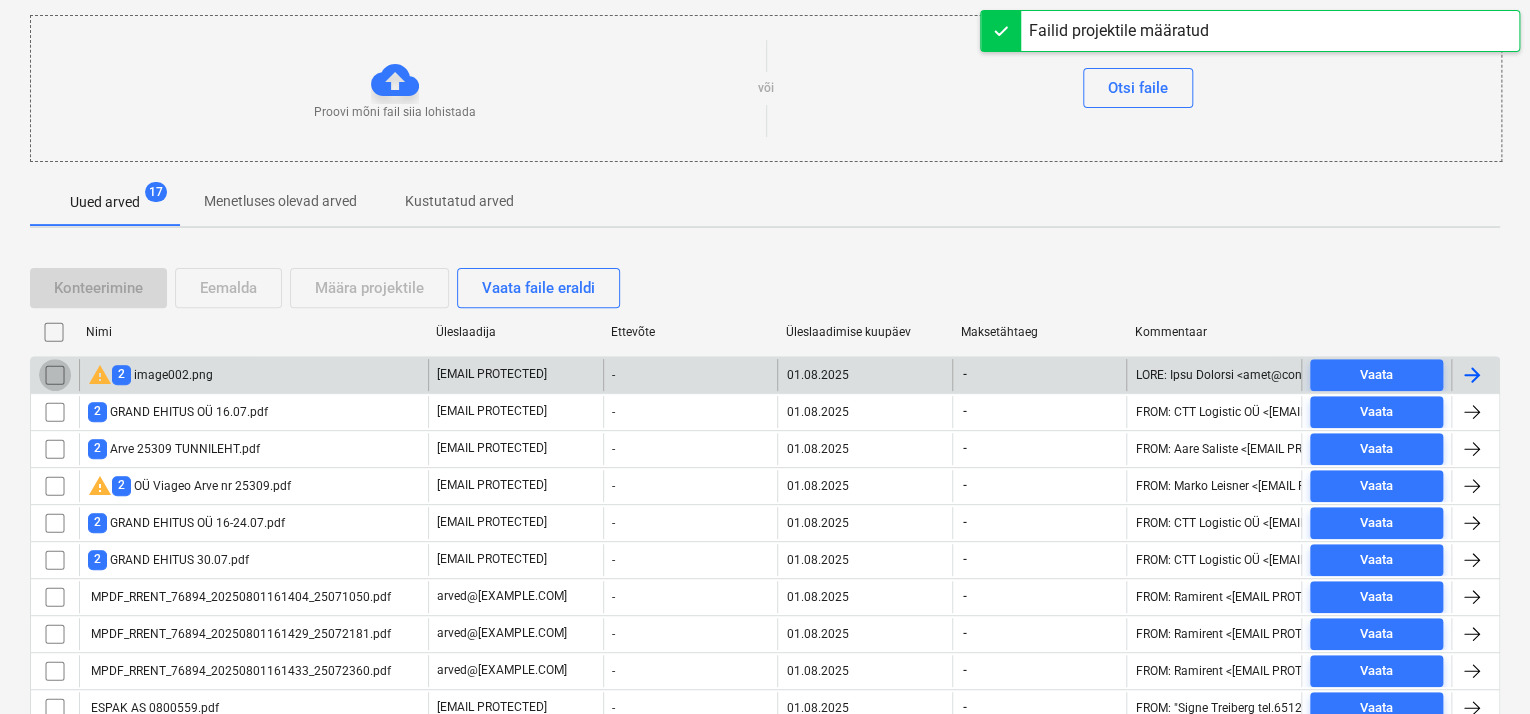 click at bounding box center [55, 375] 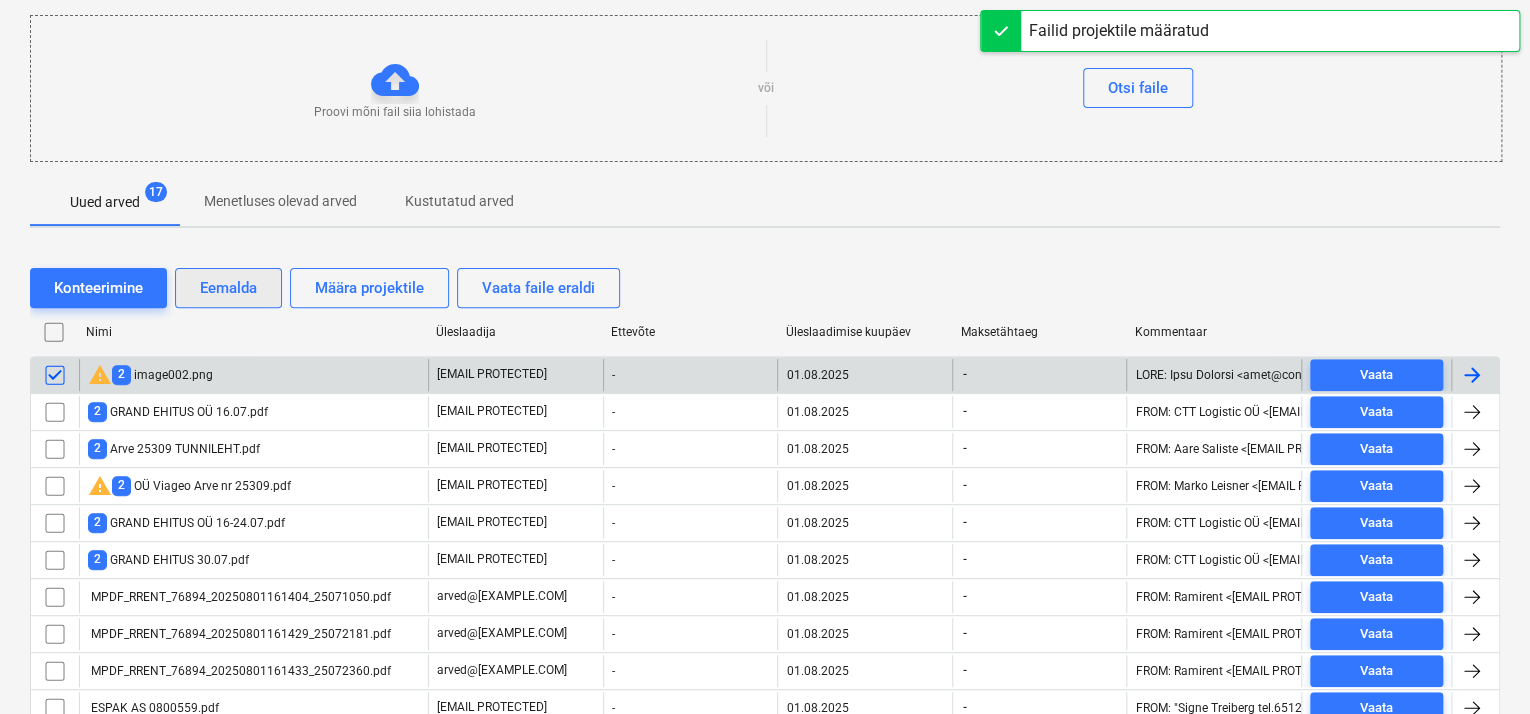 click on "Eemalda" at bounding box center (228, 288) 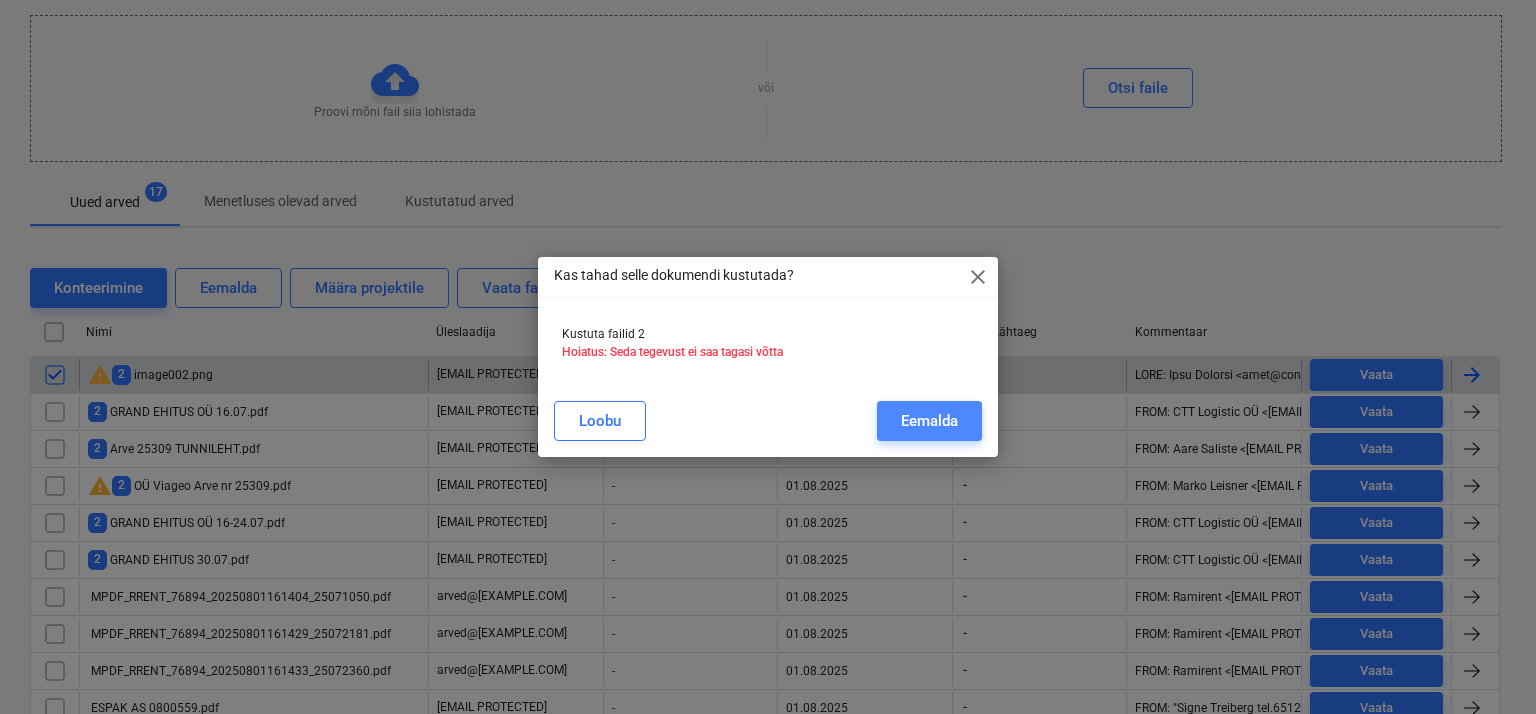click on "Eemalda" at bounding box center (929, 421) 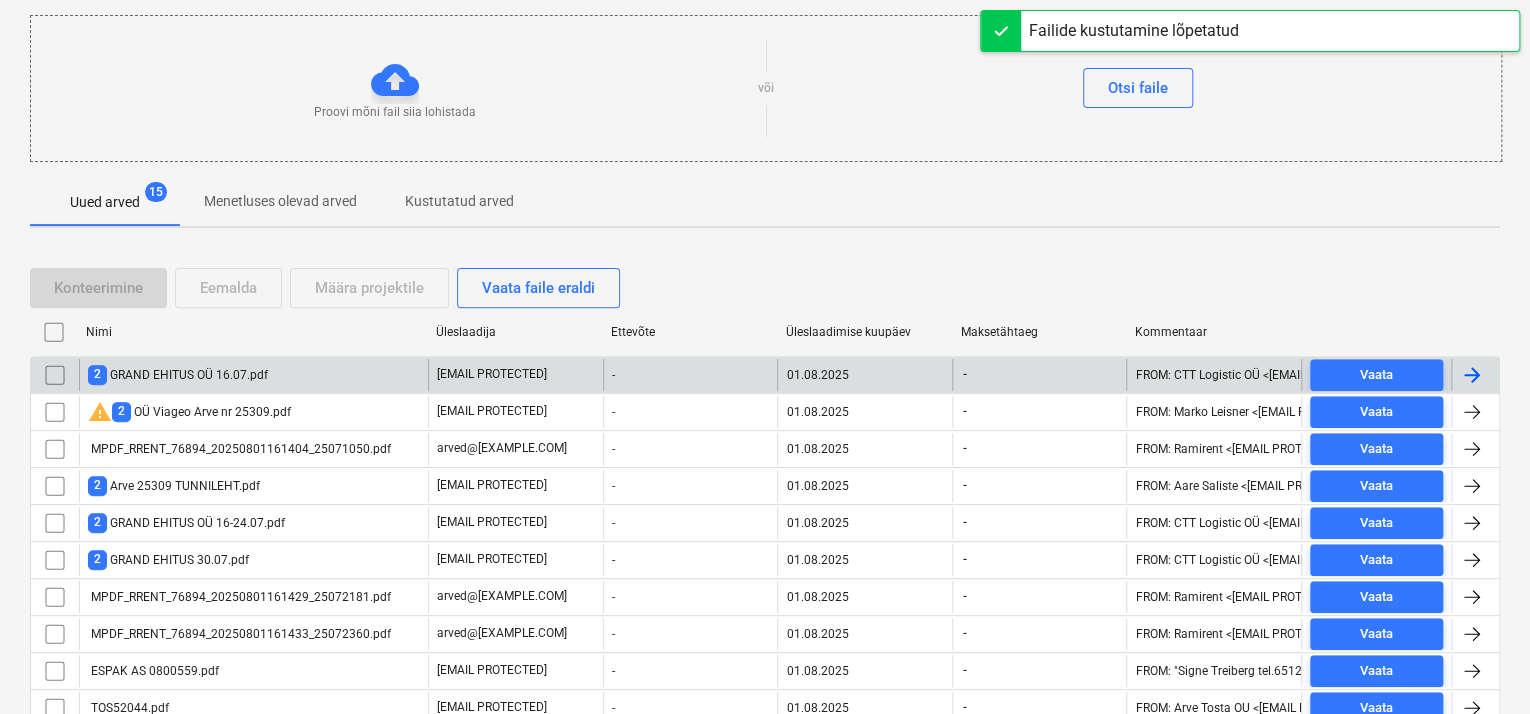 click on "2     GRAND EHITUS OÜ 16.07.pdf" at bounding box center [253, 375] 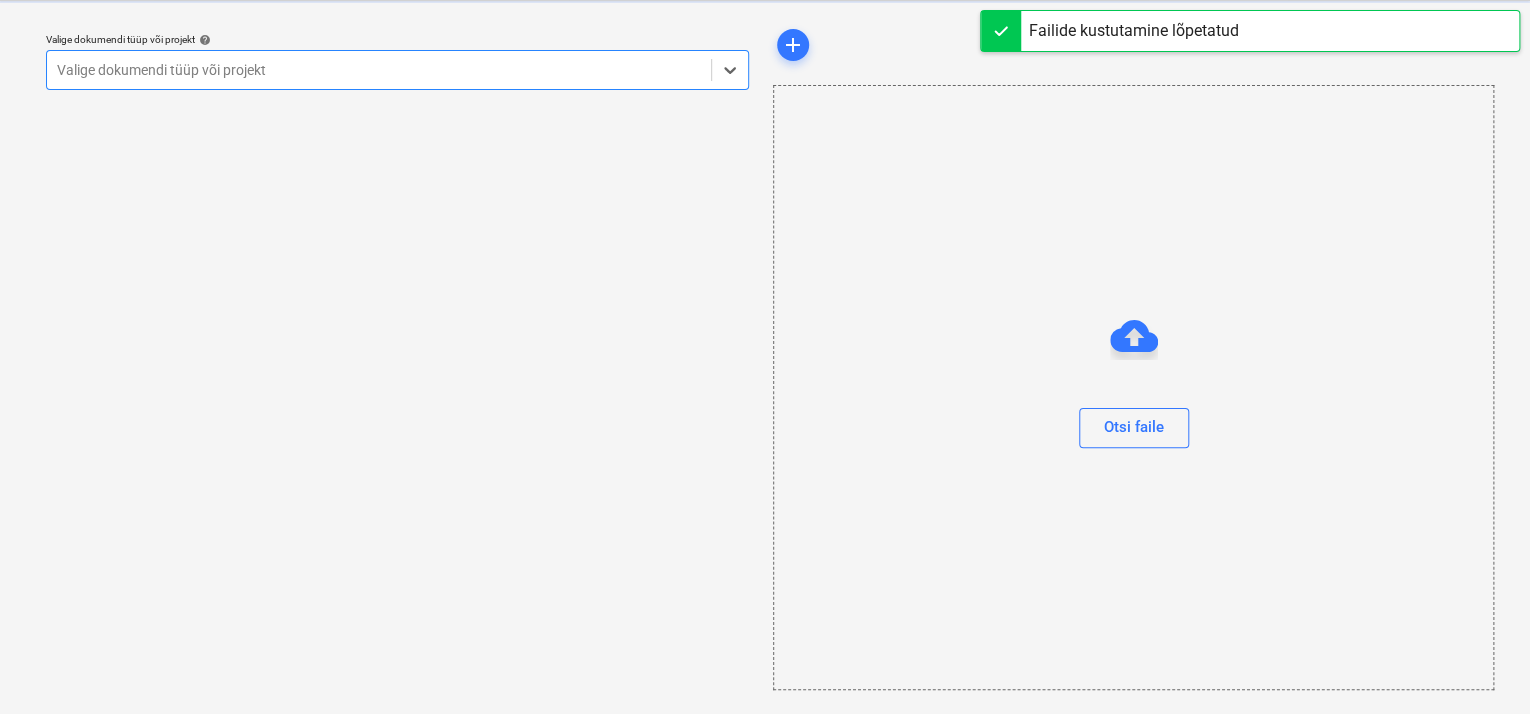 scroll, scrollTop: 49, scrollLeft: 0, axis: vertical 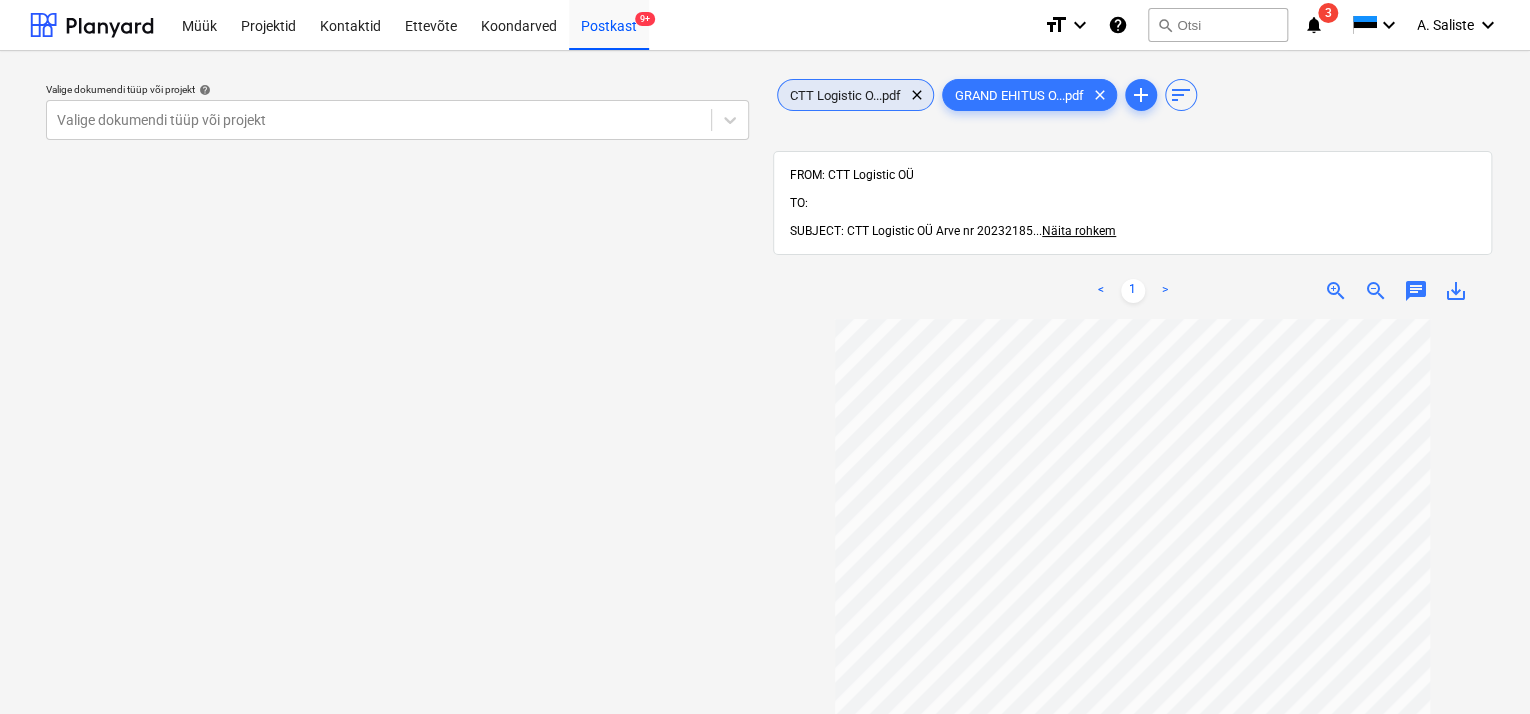 click on "CTT Logistic O...pdf" at bounding box center (845, 95) 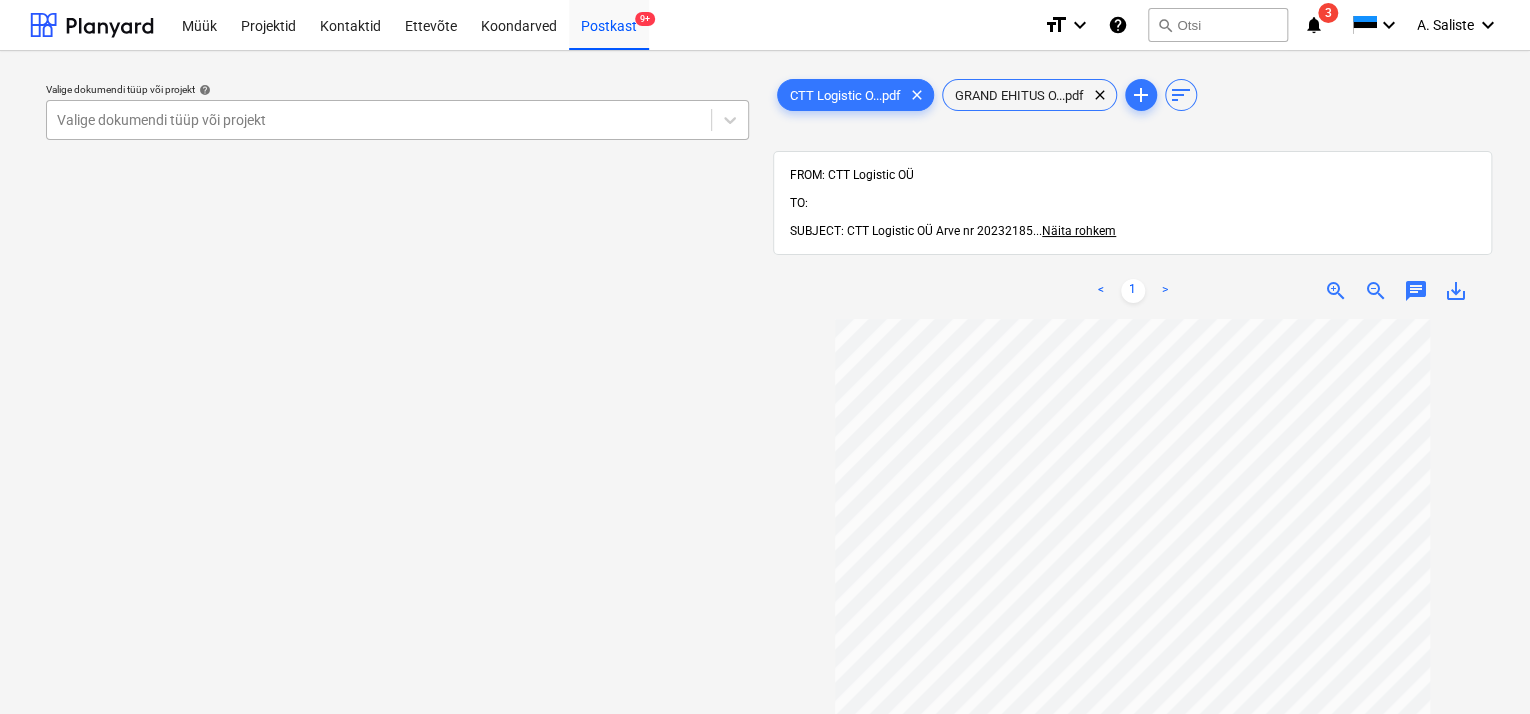 click at bounding box center [379, 120] 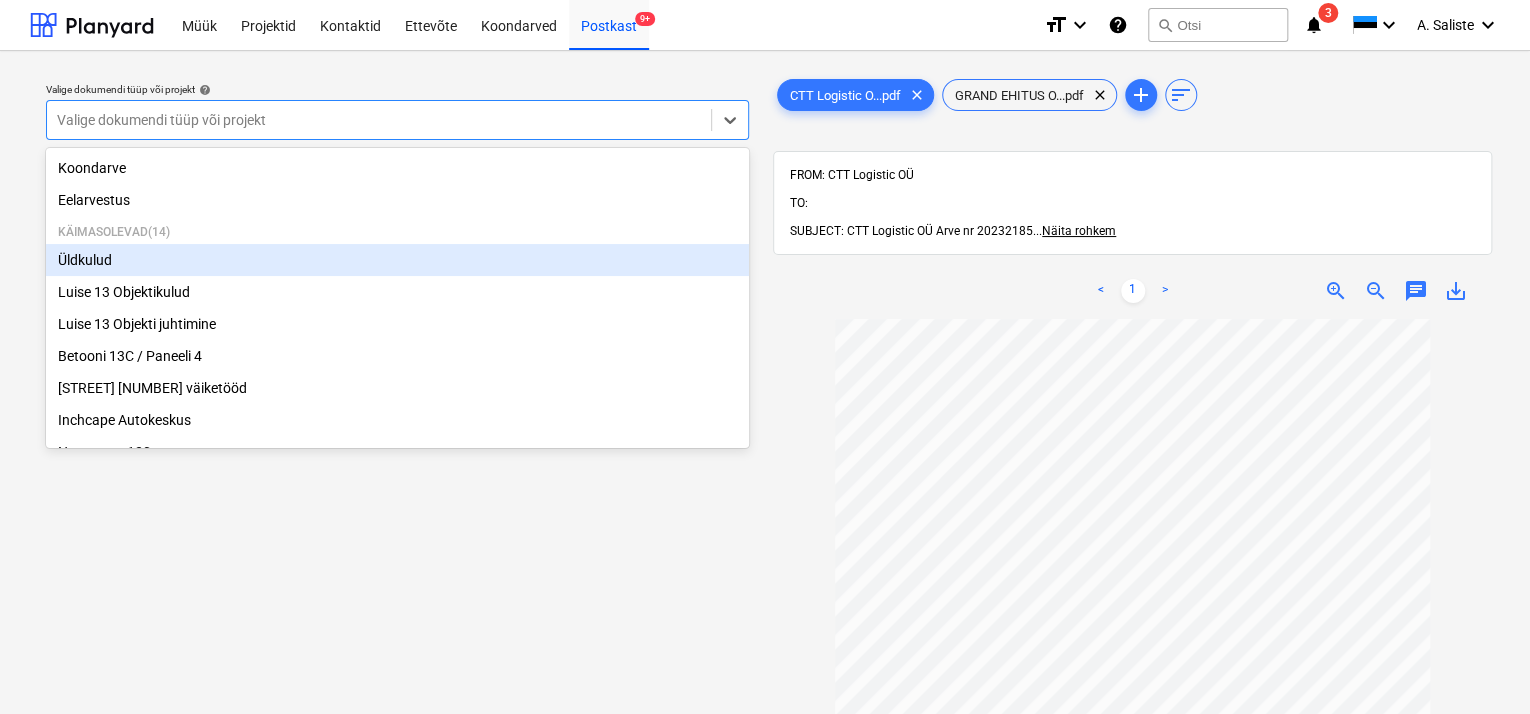 scroll, scrollTop: 369, scrollLeft: 0, axis: vertical 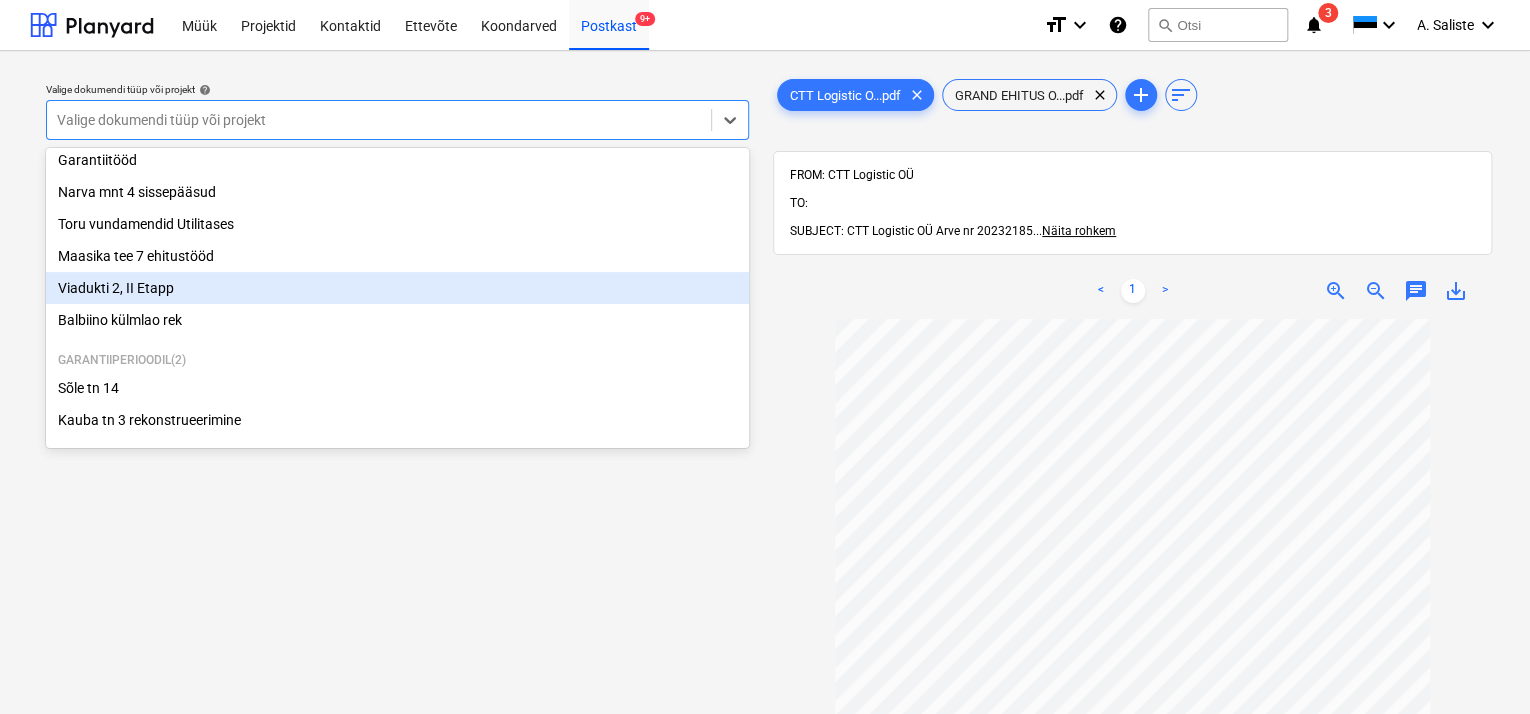 click on "Viadukti 2, II Etapp" at bounding box center [397, 288] 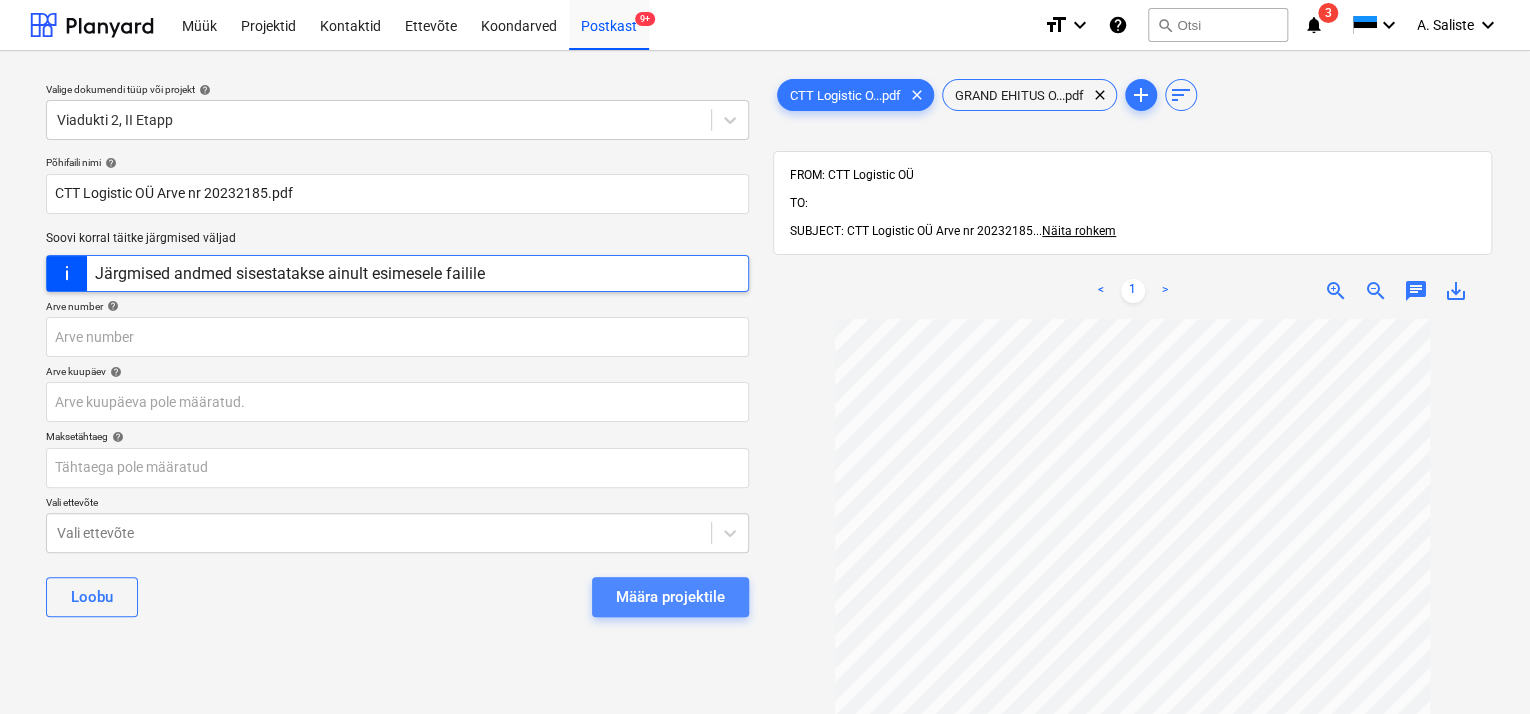 click on "Määra projektile" at bounding box center [670, 597] 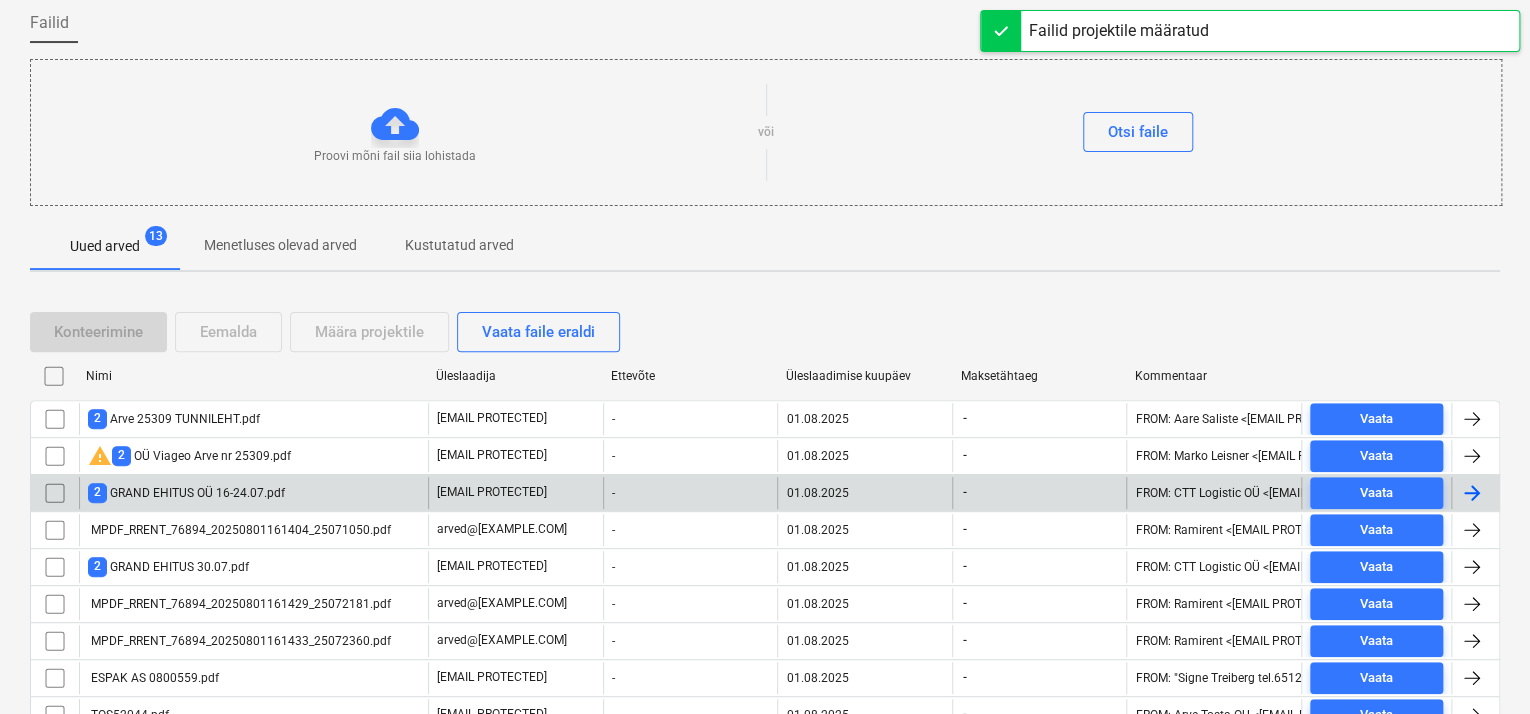 scroll, scrollTop: 244, scrollLeft: 0, axis: vertical 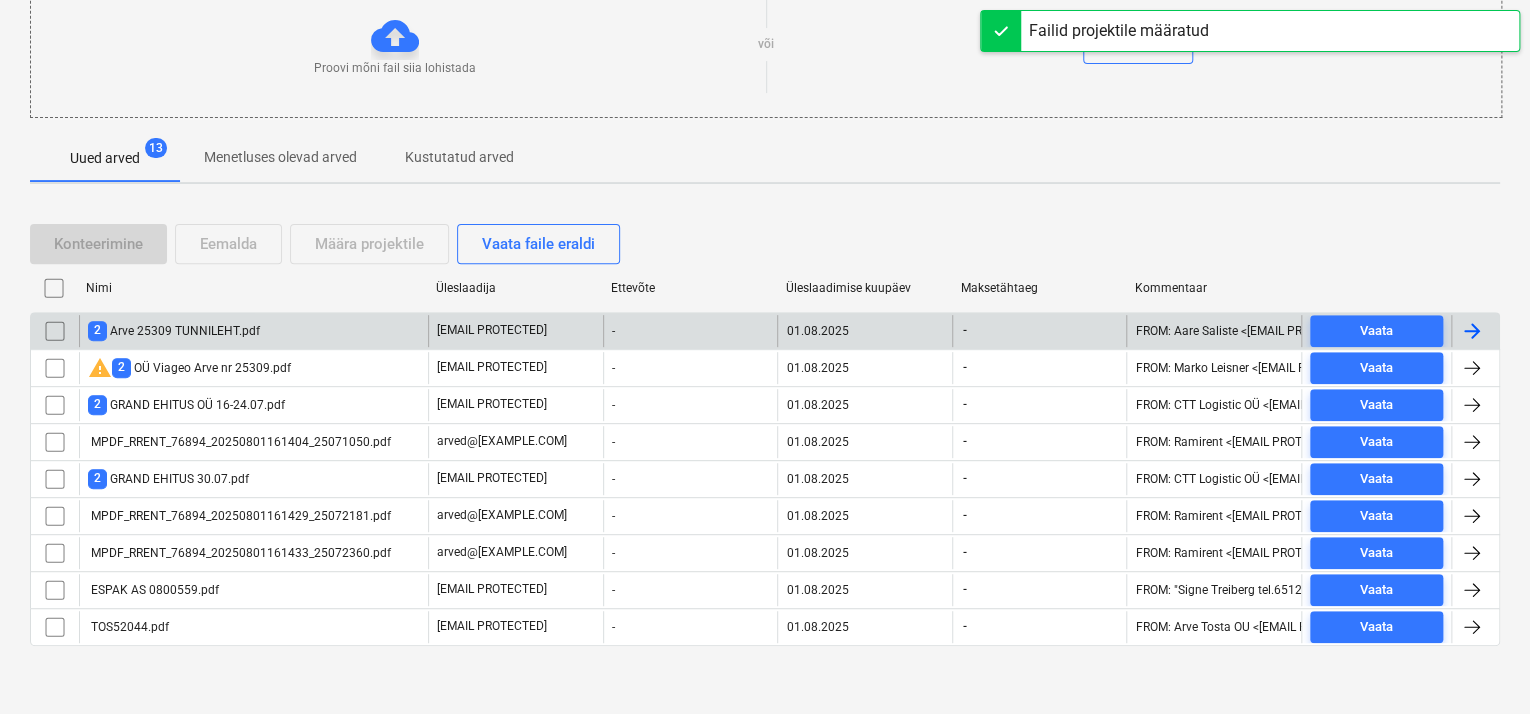 click on "2     Arve 25309 TUNNILEHT.pdf" at bounding box center [174, 330] 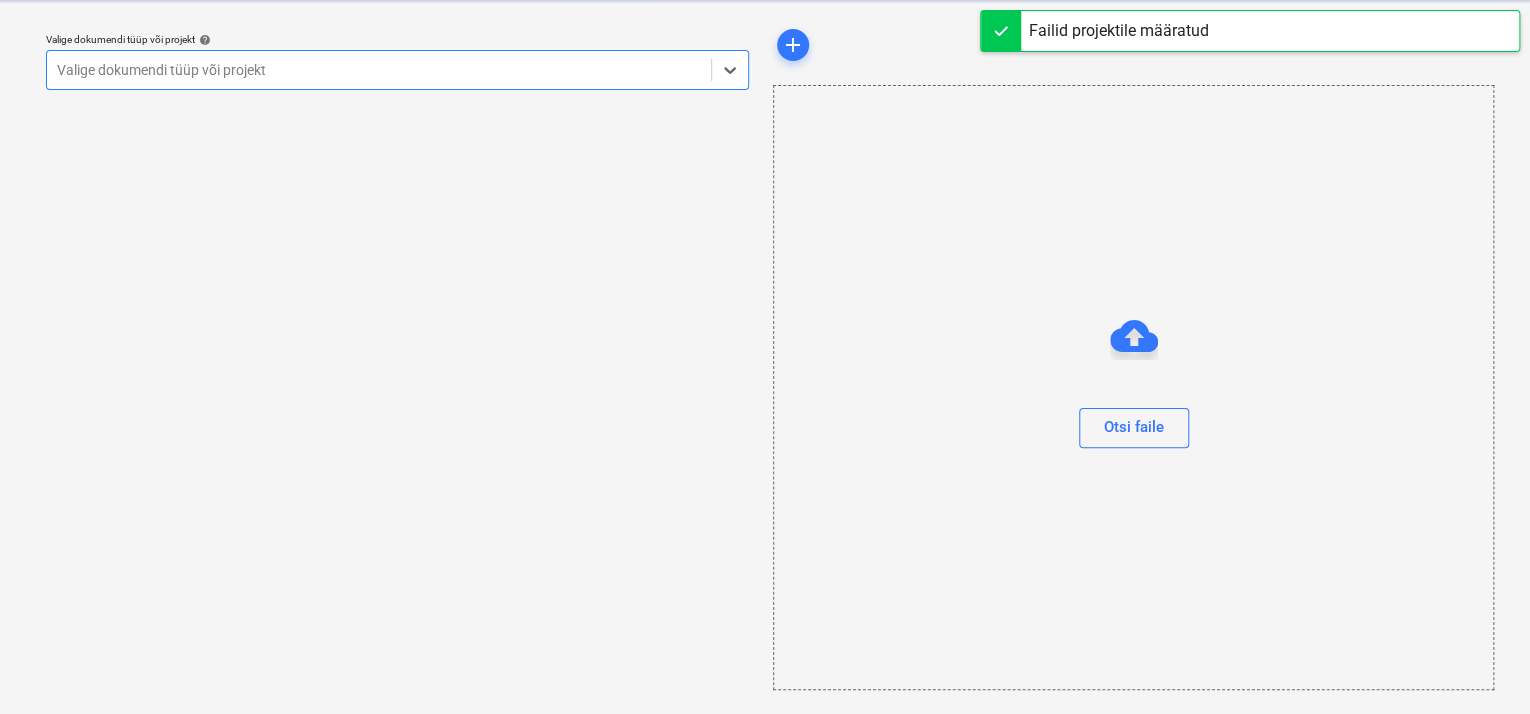 scroll, scrollTop: 49, scrollLeft: 0, axis: vertical 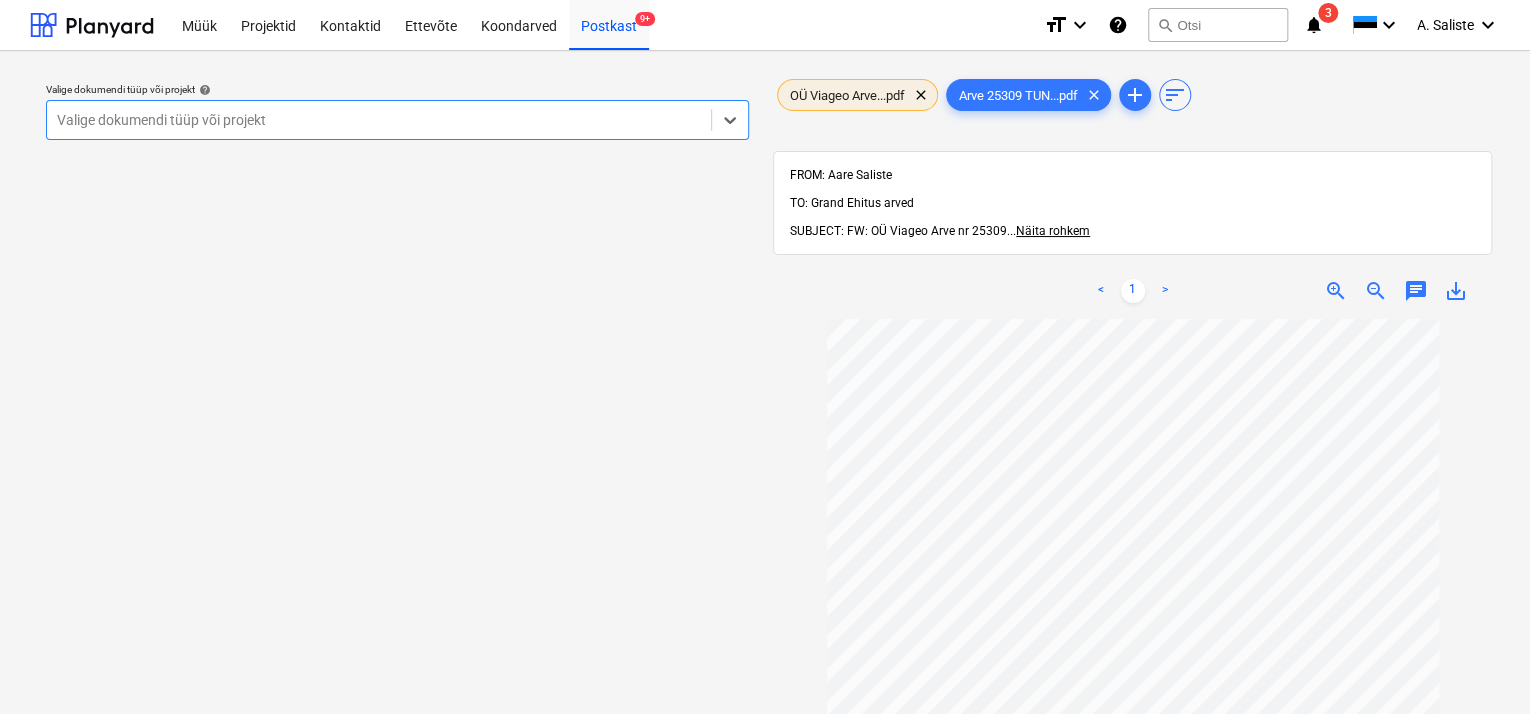 click on "OÜ Viageo Arve...pdf" at bounding box center (847, 95) 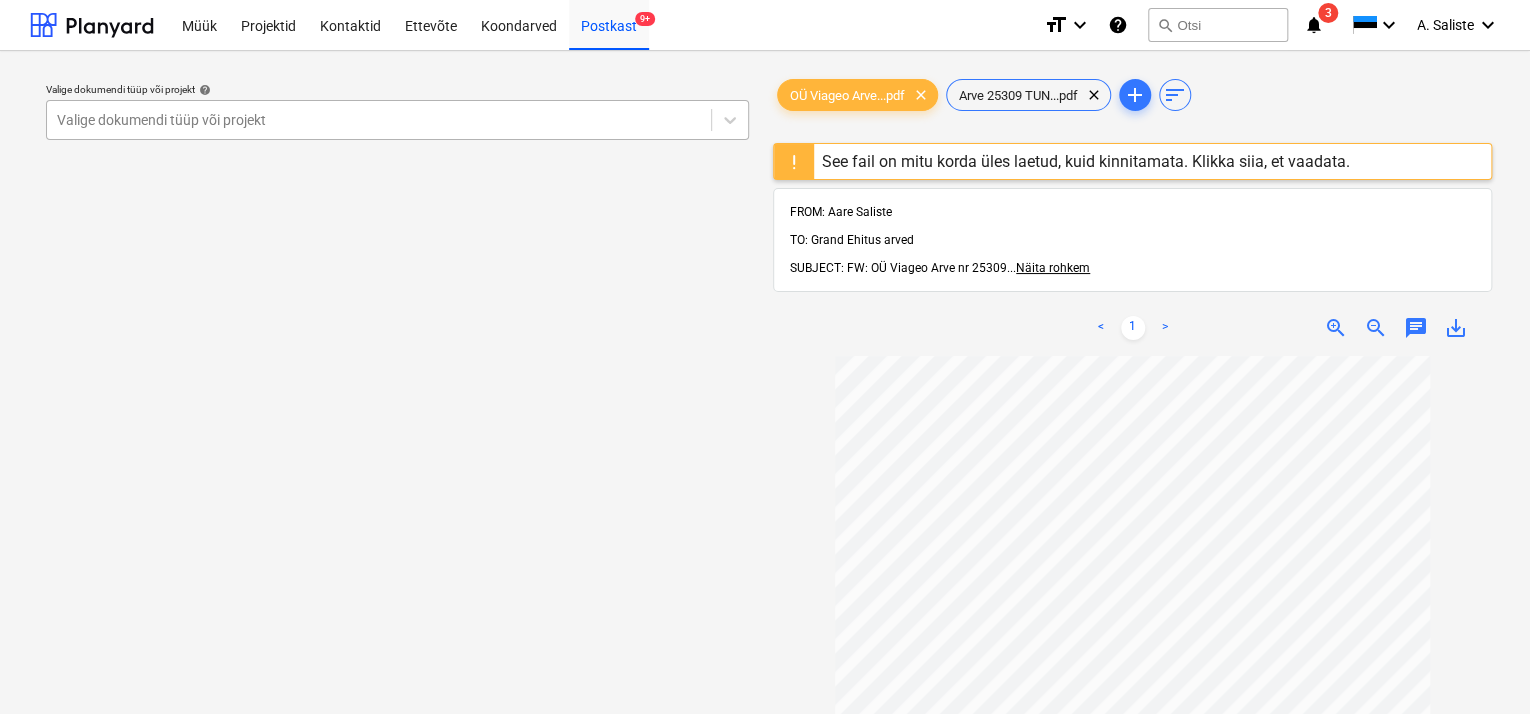 click at bounding box center (379, 120) 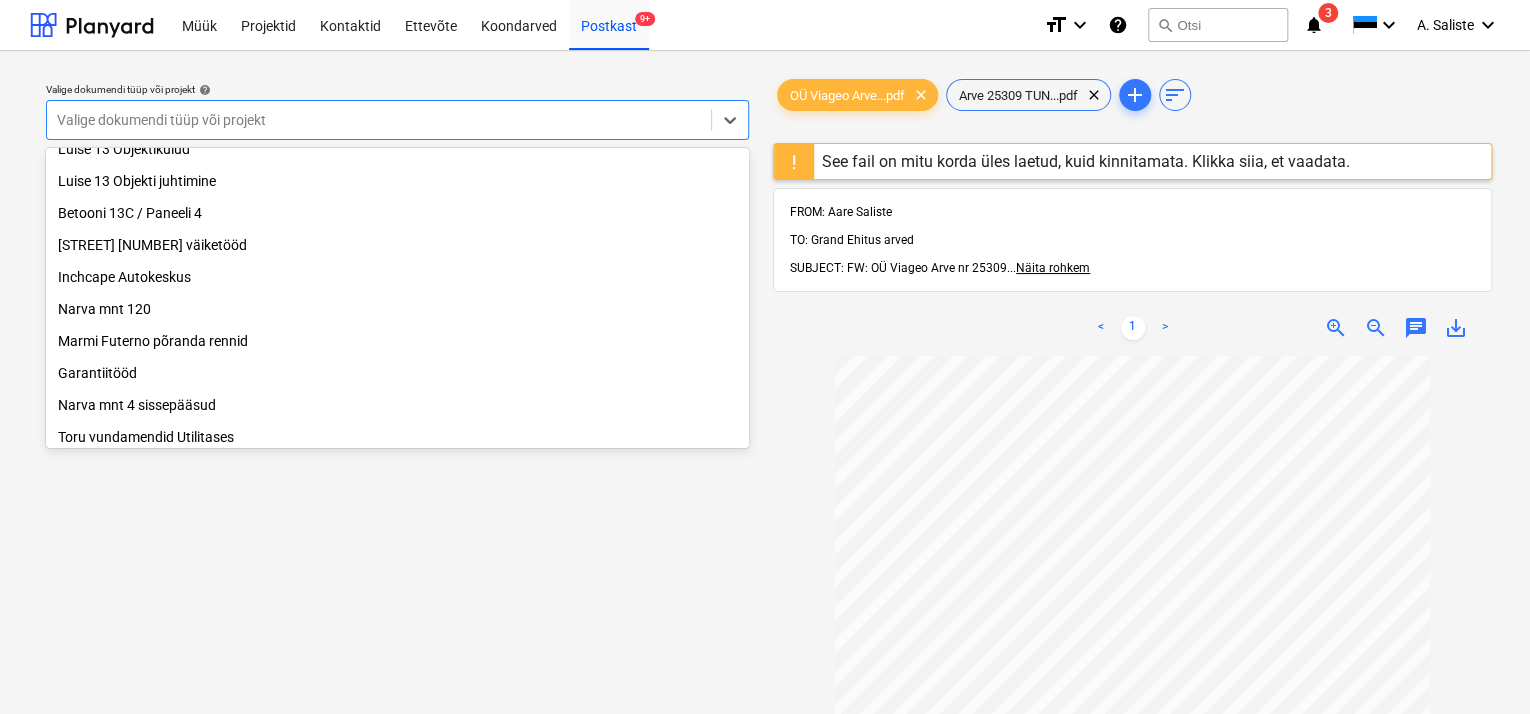 scroll, scrollTop: 69, scrollLeft: 0, axis: vertical 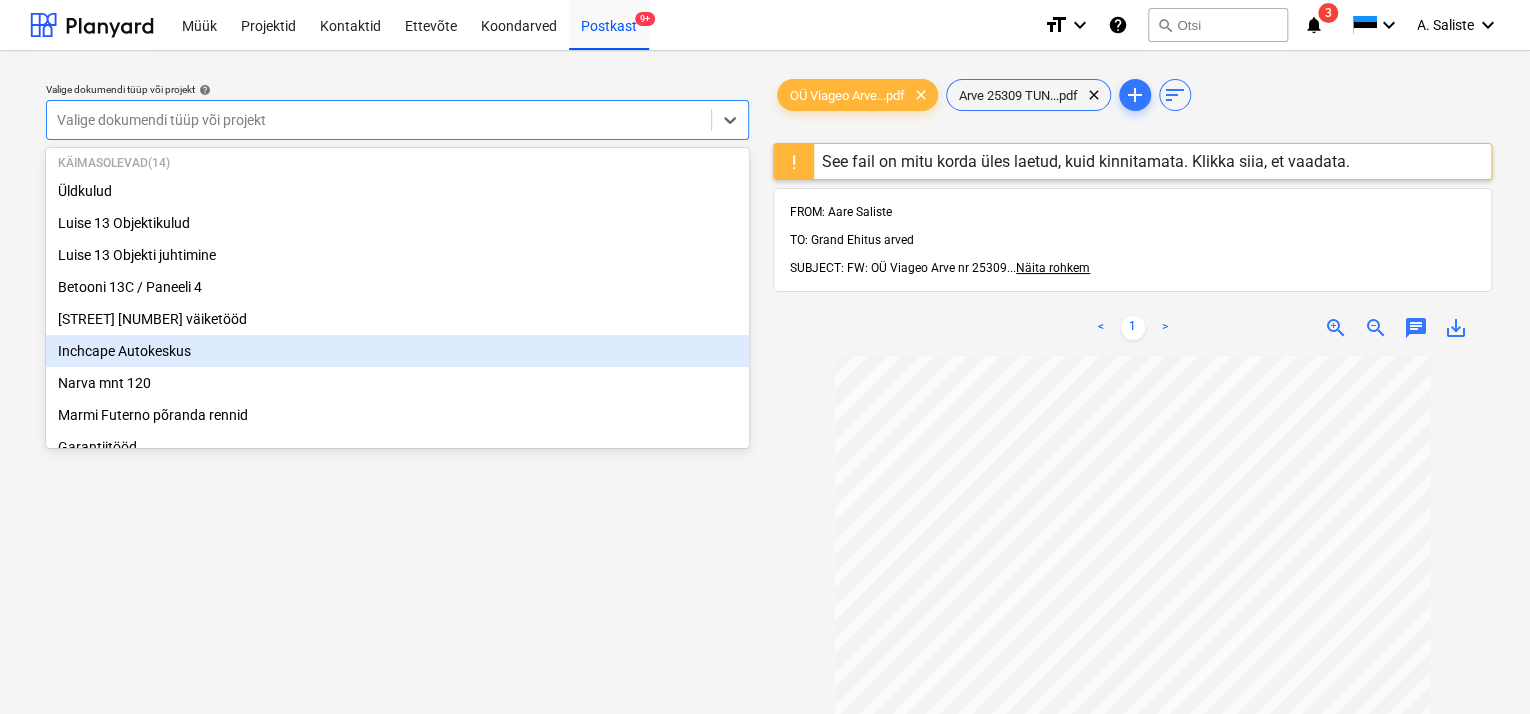 click on "Inchcape Autokeskus" at bounding box center [397, 351] 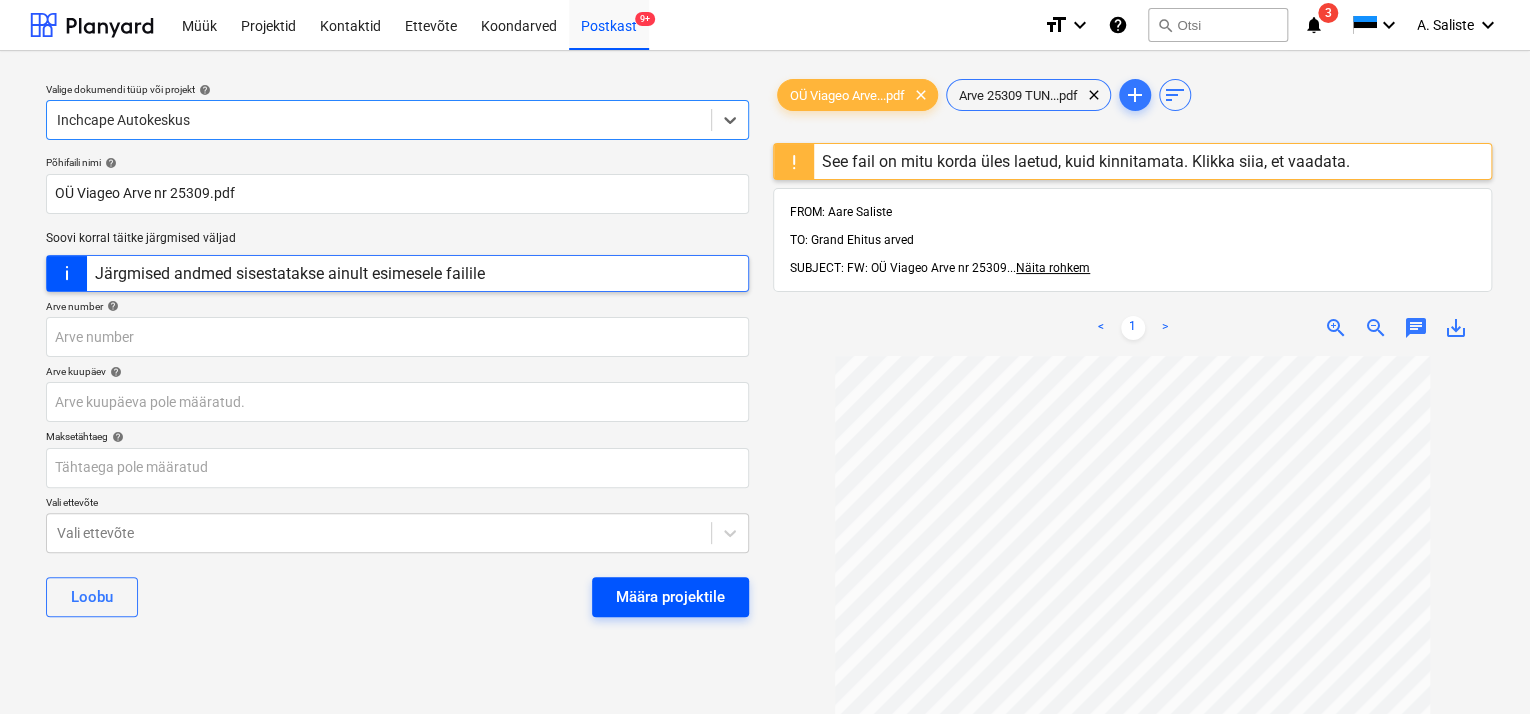 click on "Määra projektile" at bounding box center (670, 597) 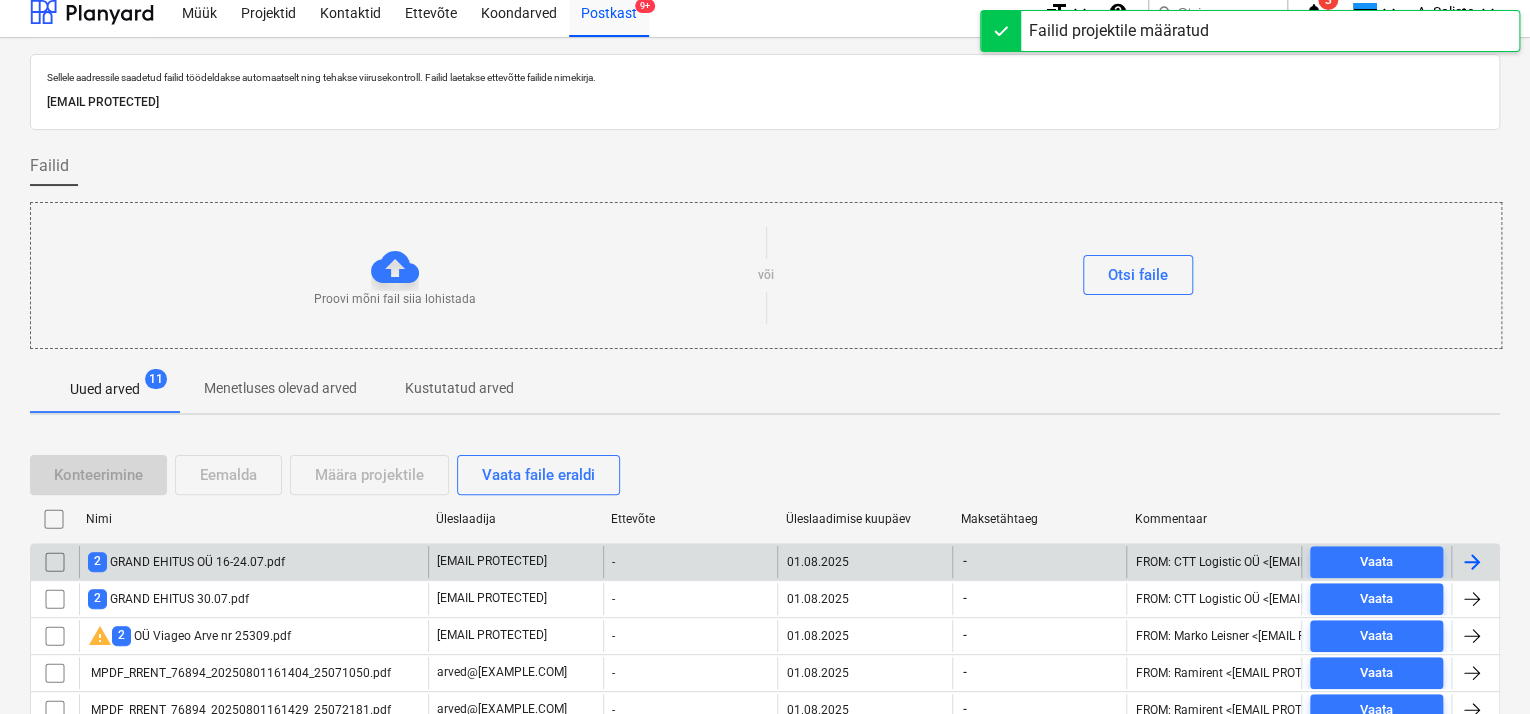 scroll, scrollTop: 208, scrollLeft: 0, axis: vertical 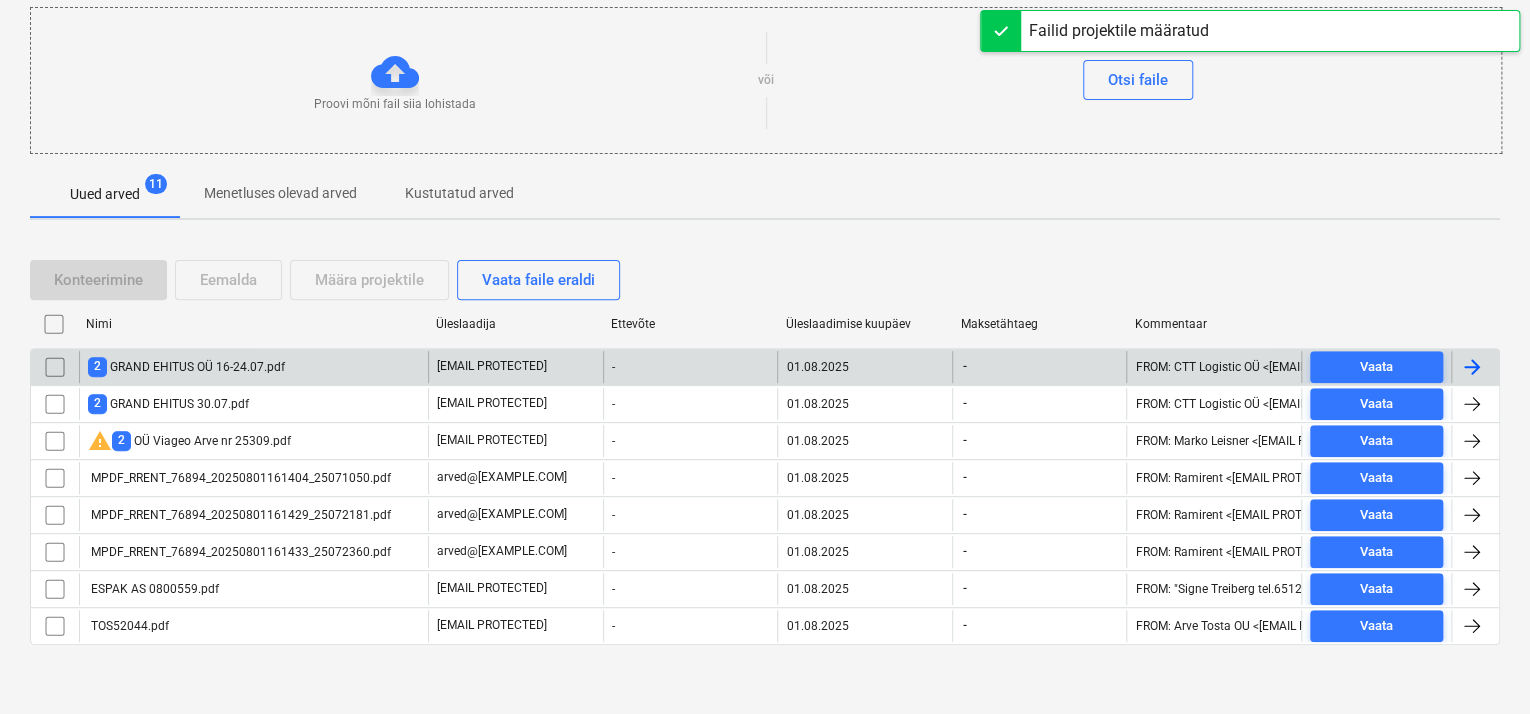 click on "2     GRAND EHITUS OÜ 16-24.07.pdf" at bounding box center [186, 366] 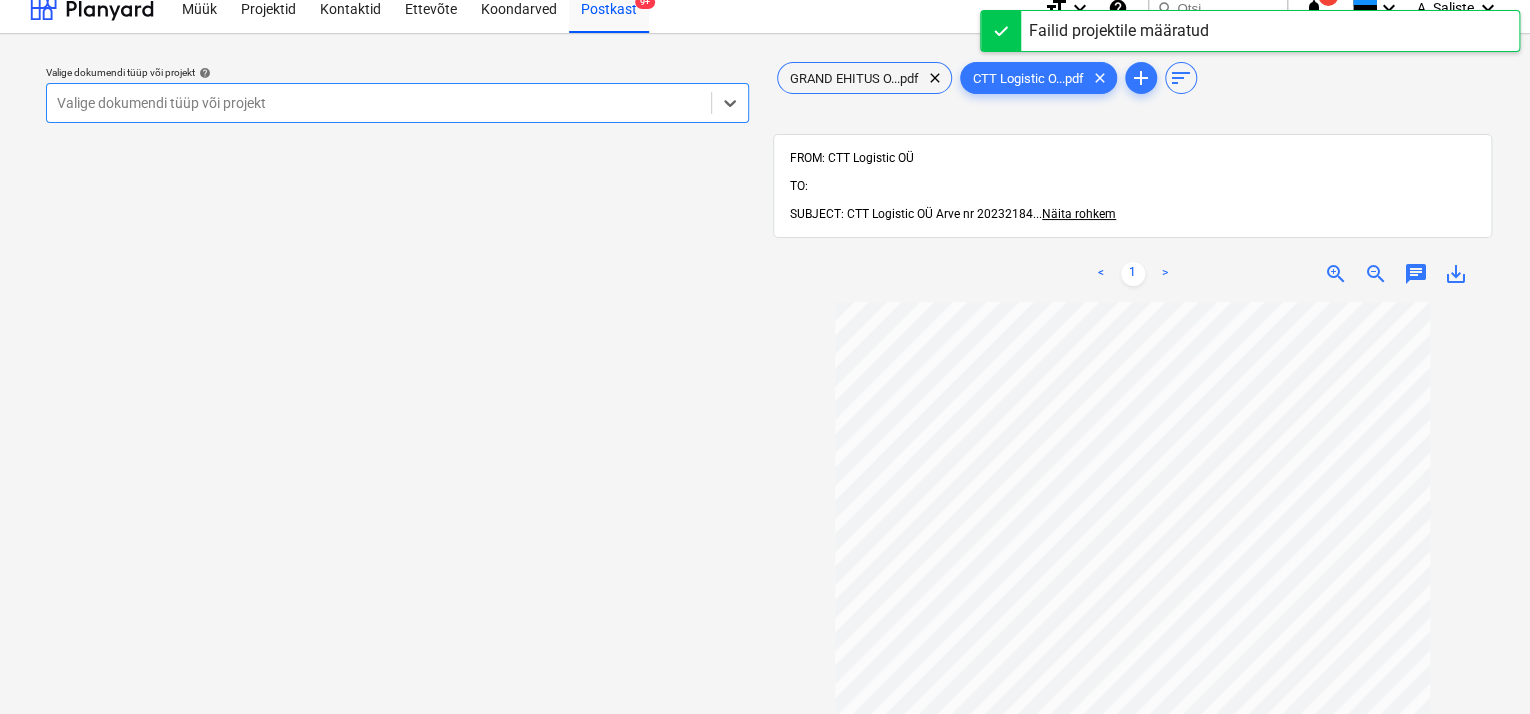 scroll, scrollTop: 0, scrollLeft: 0, axis: both 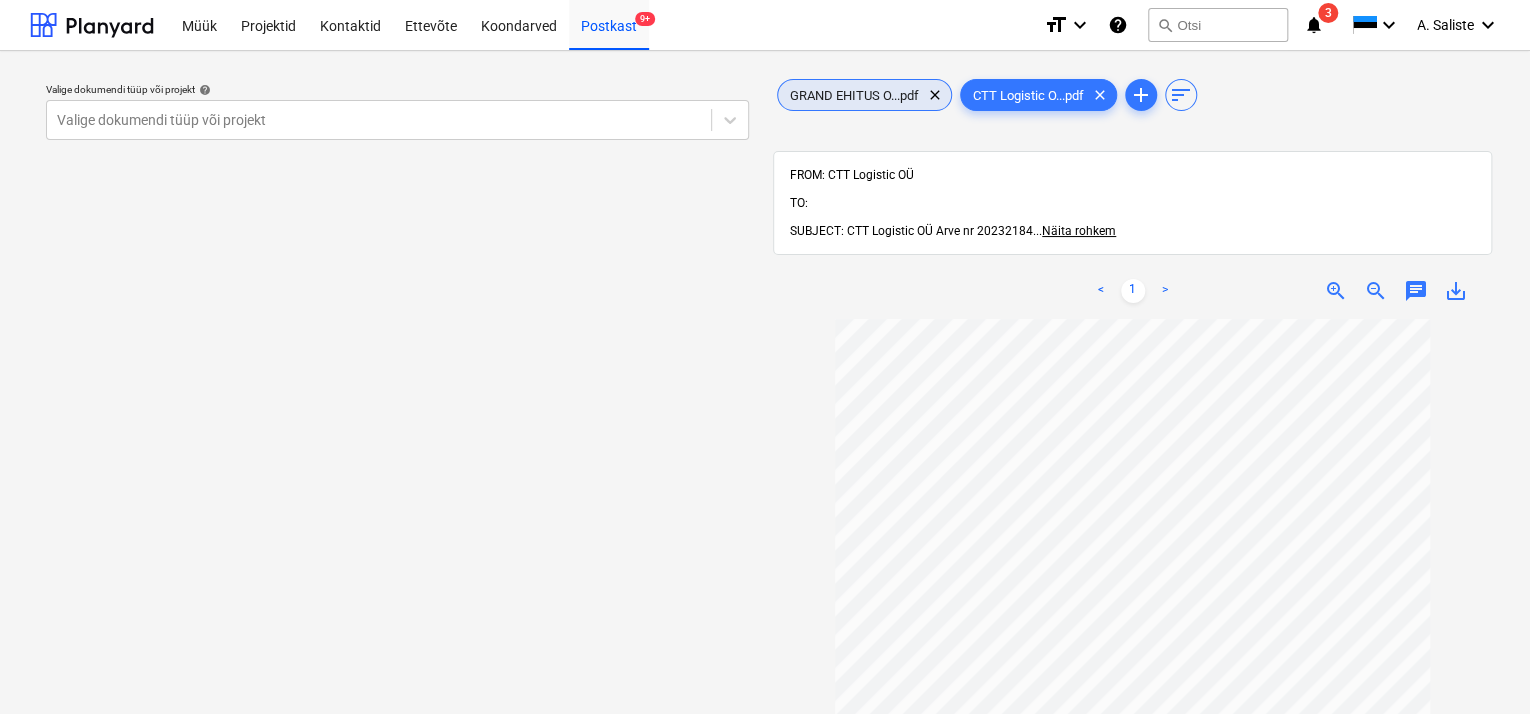 click on "GRAND EHITUS O...pdf" at bounding box center [854, 95] 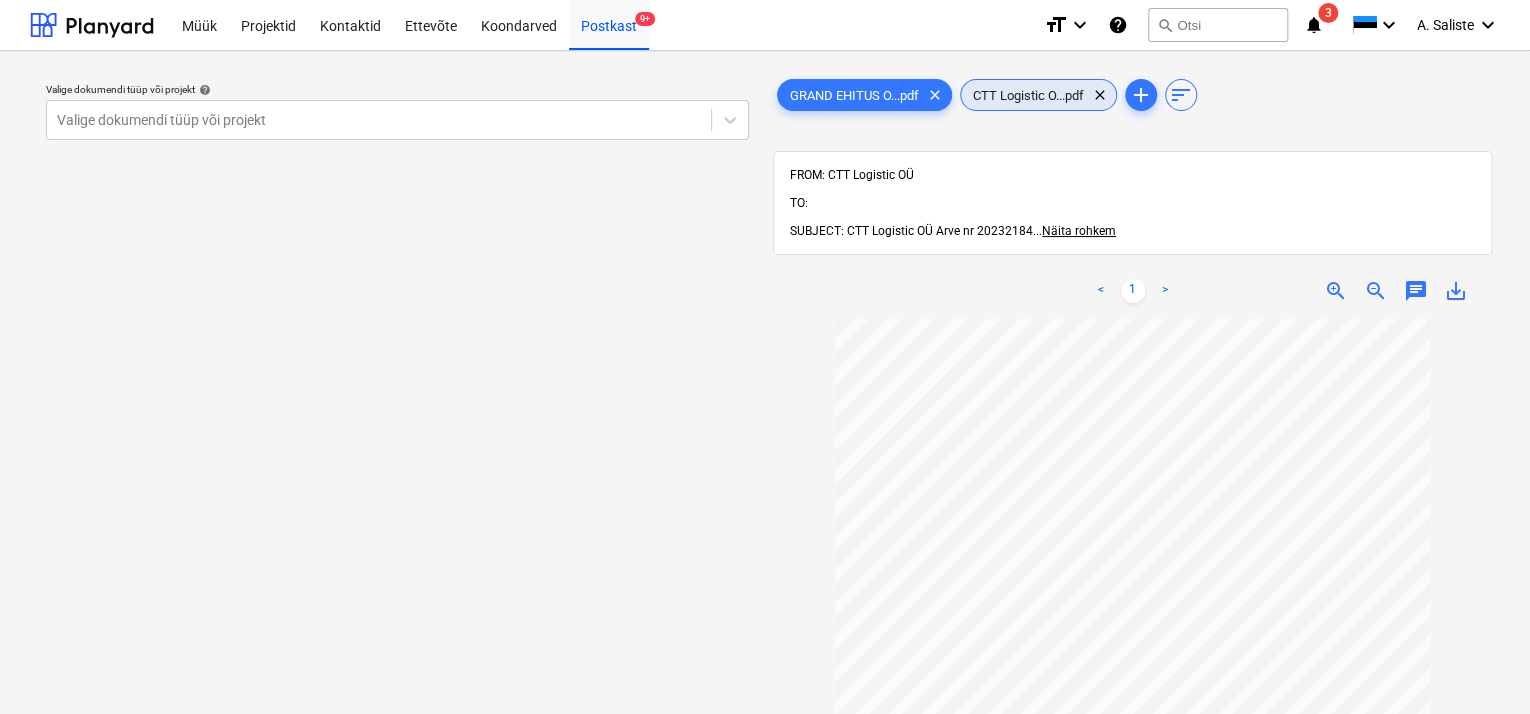 click on "CTT Logistic O...pdf" at bounding box center [1028, 95] 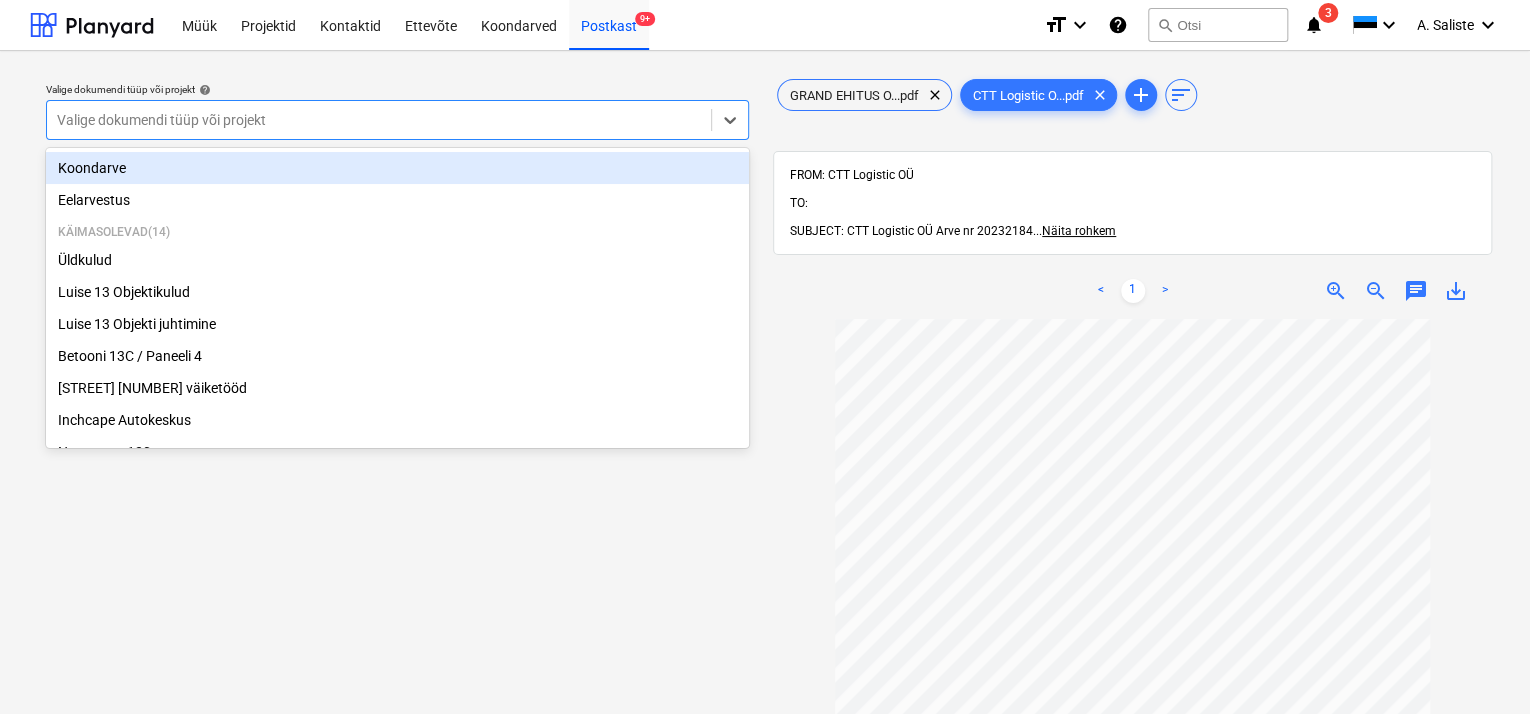 click at bounding box center (379, 120) 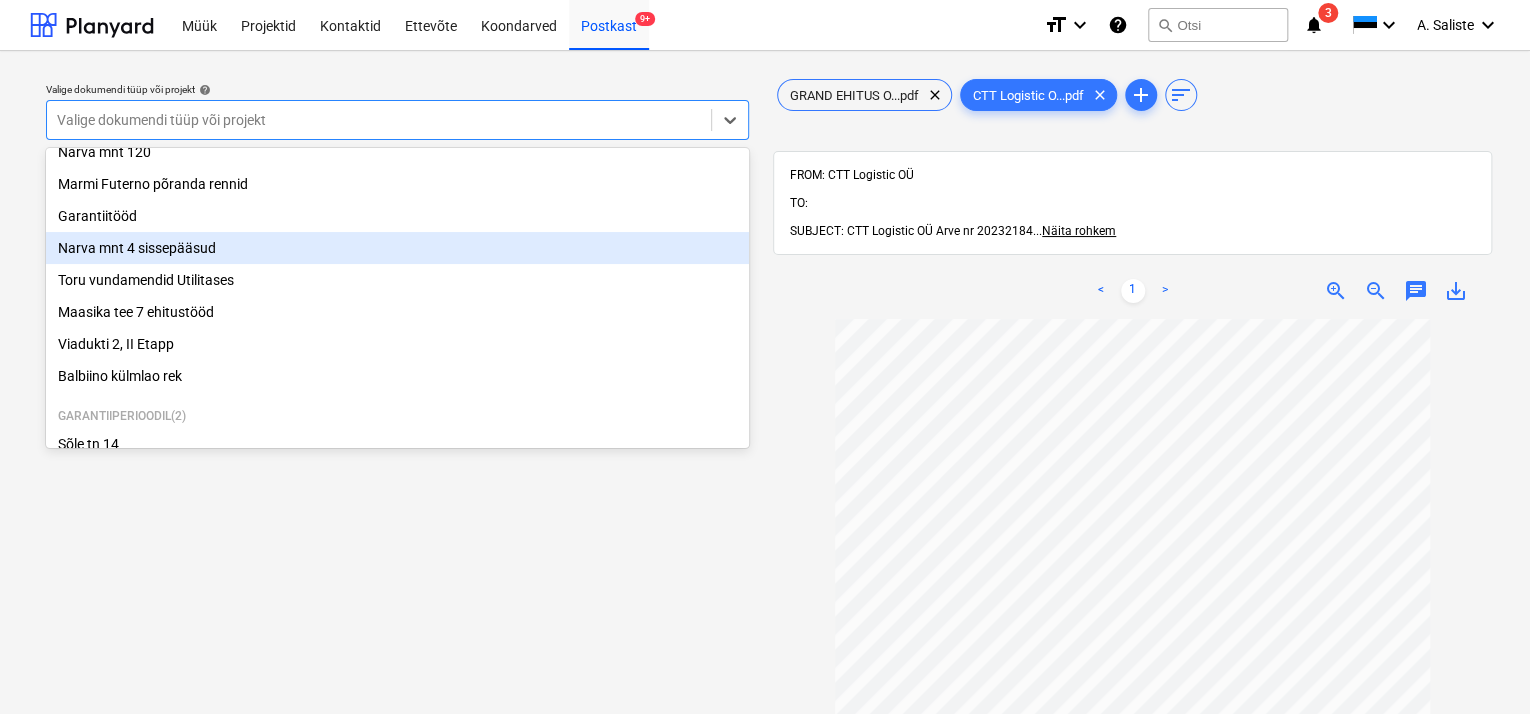 scroll, scrollTop: 369, scrollLeft: 0, axis: vertical 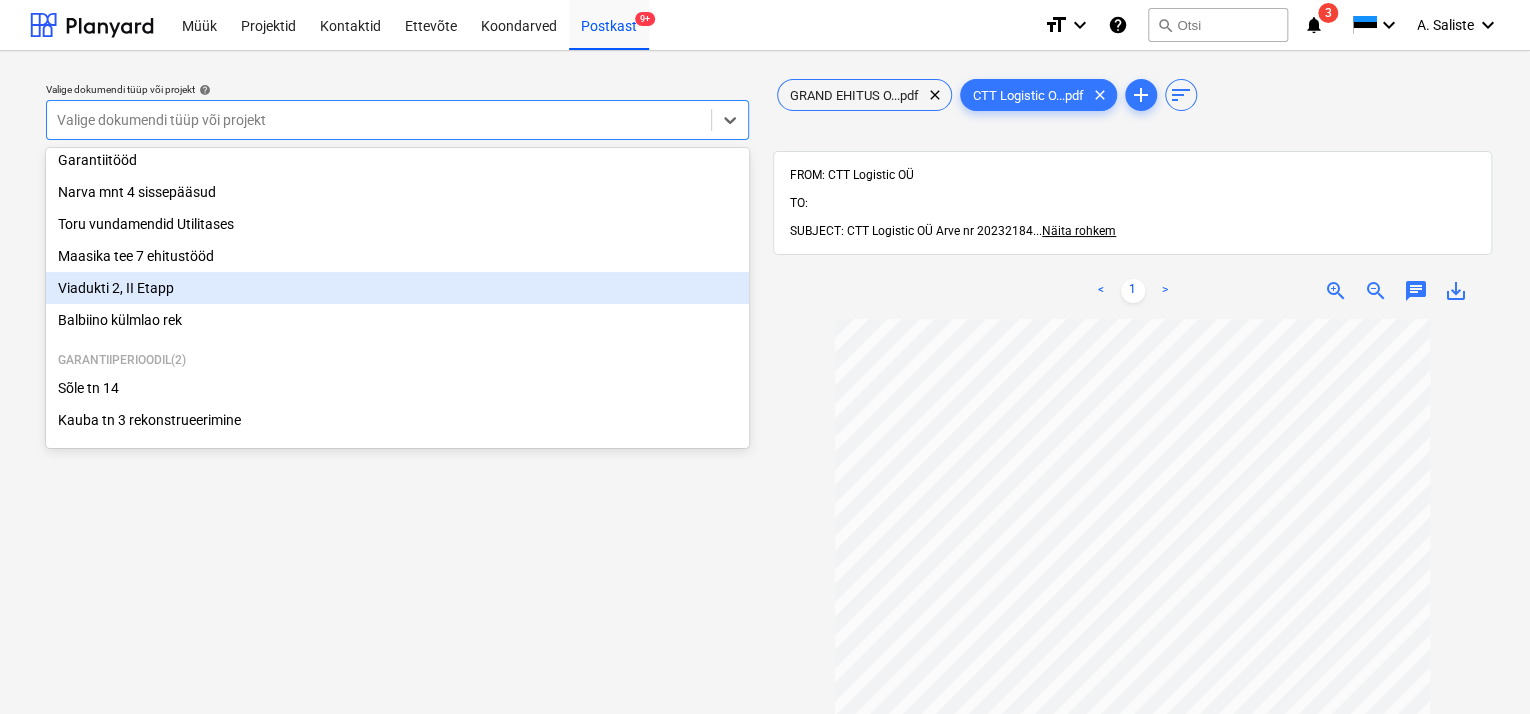 click on "Viadukti 2, II Etapp" at bounding box center [397, 288] 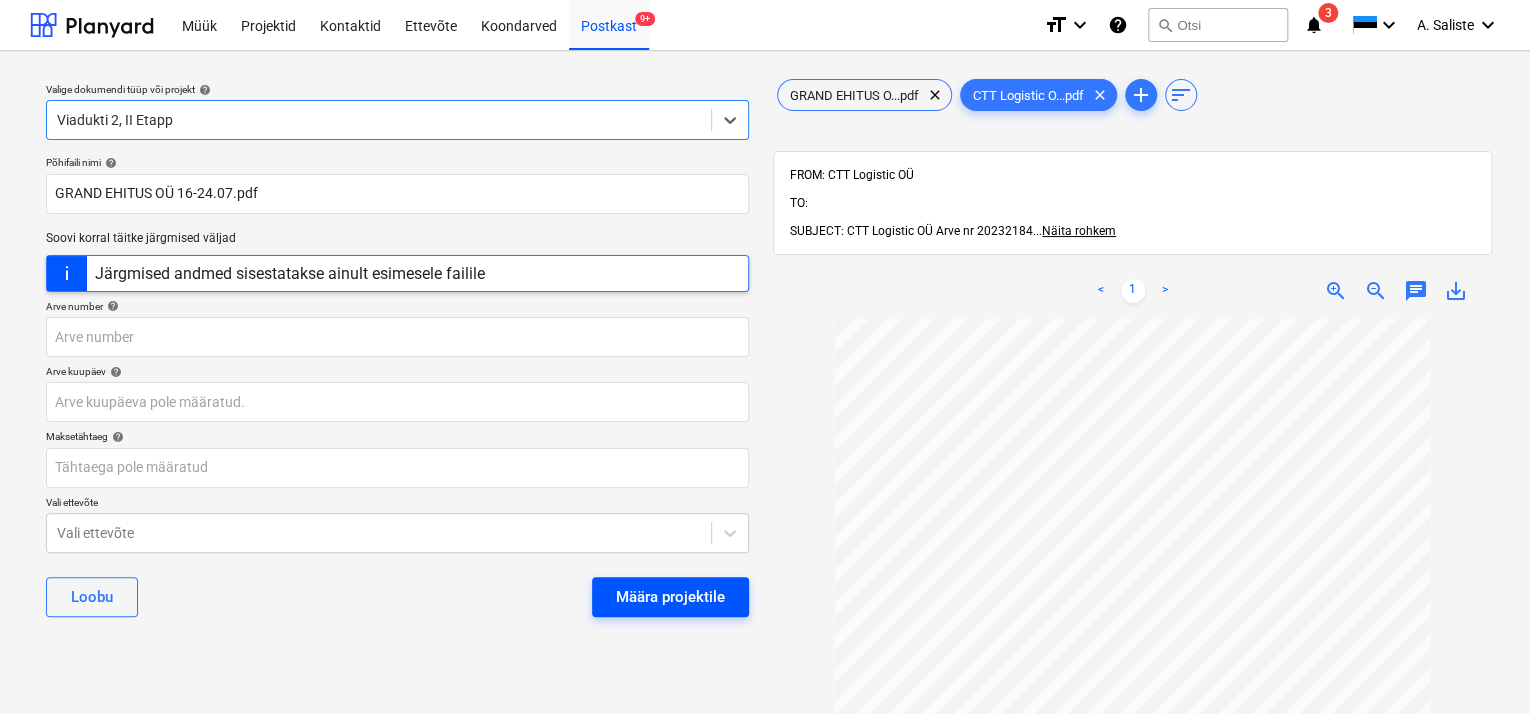 click on "Määra projektile" at bounding box center (670, 597) 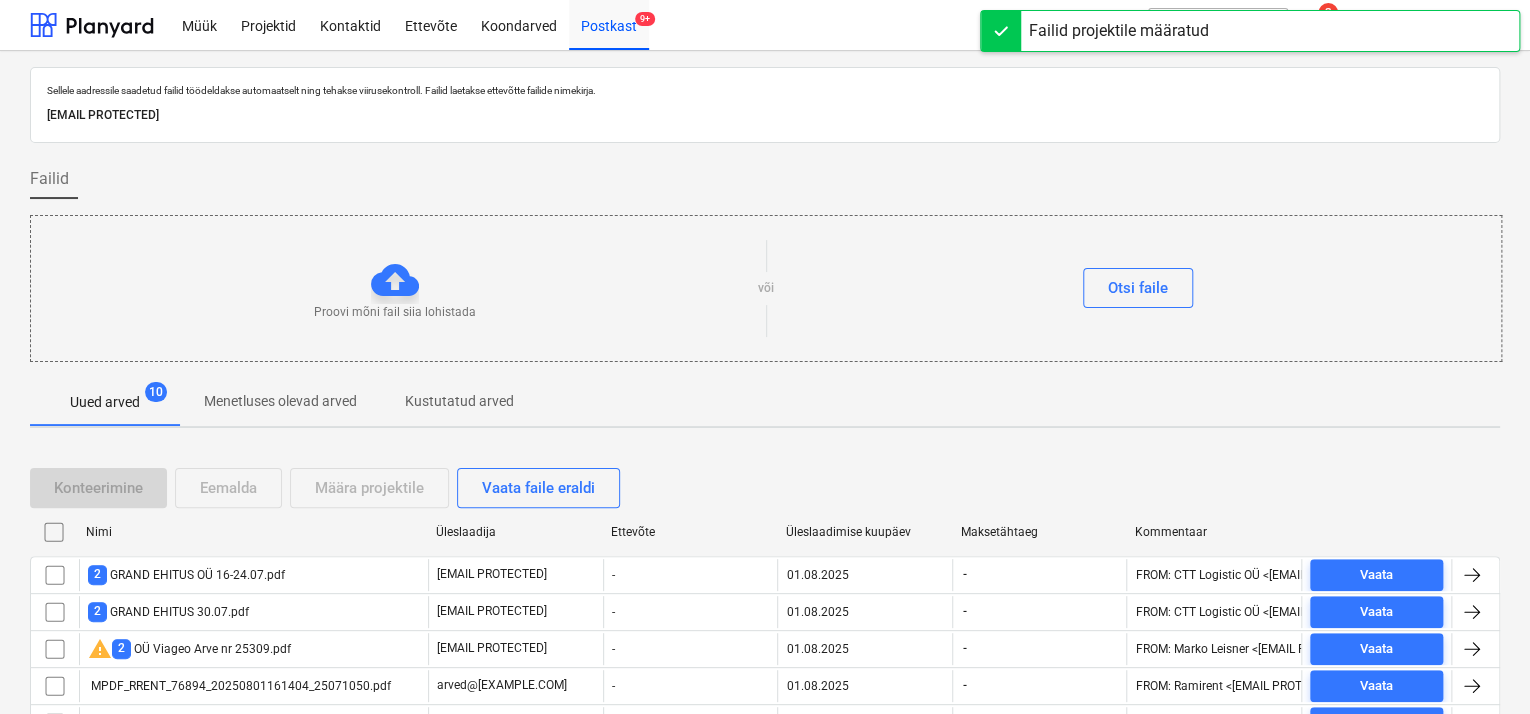 scroll, scrollTop: 208, scrollLeft: 0, axis: vertical 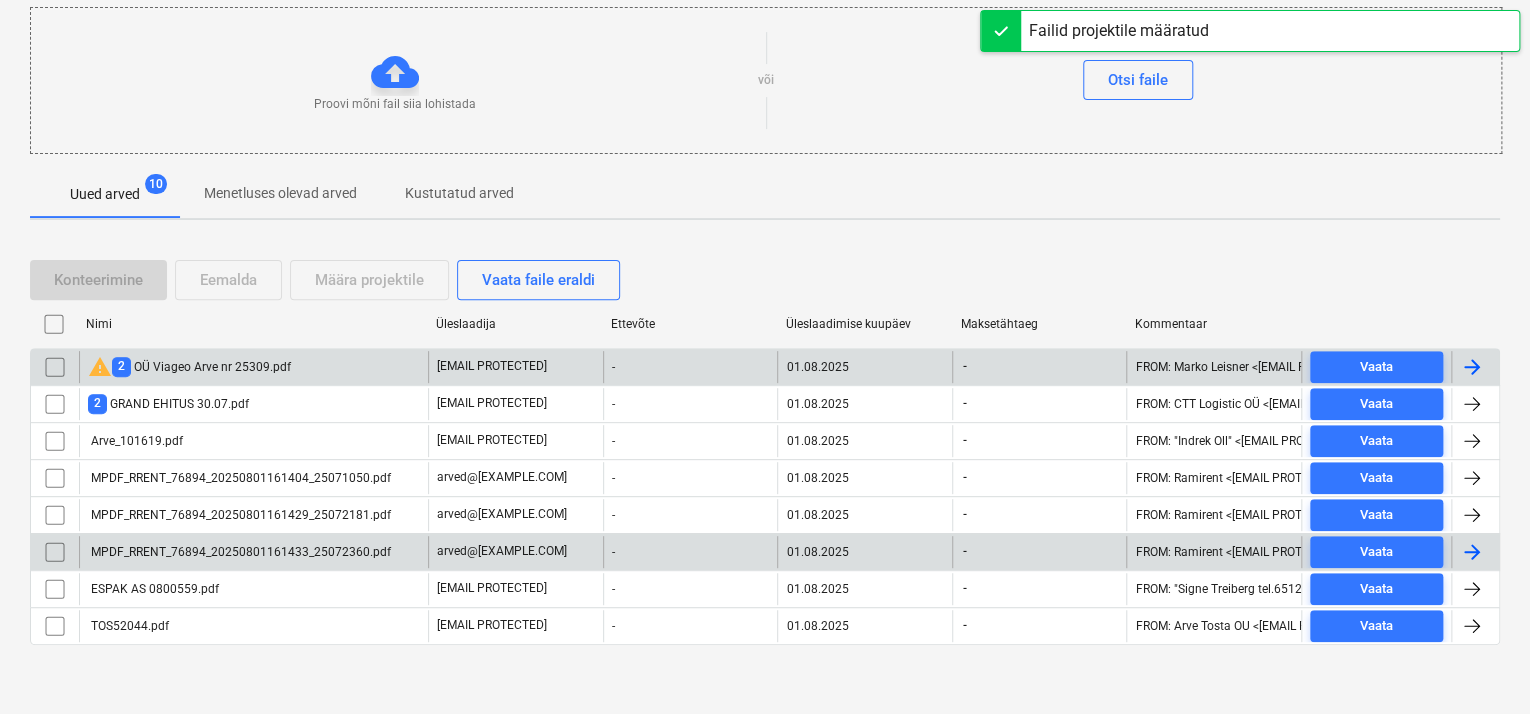 click on "warning   2     OÜ Viageo Arve nr 25309.pdf" at bounding box center [253, 367] 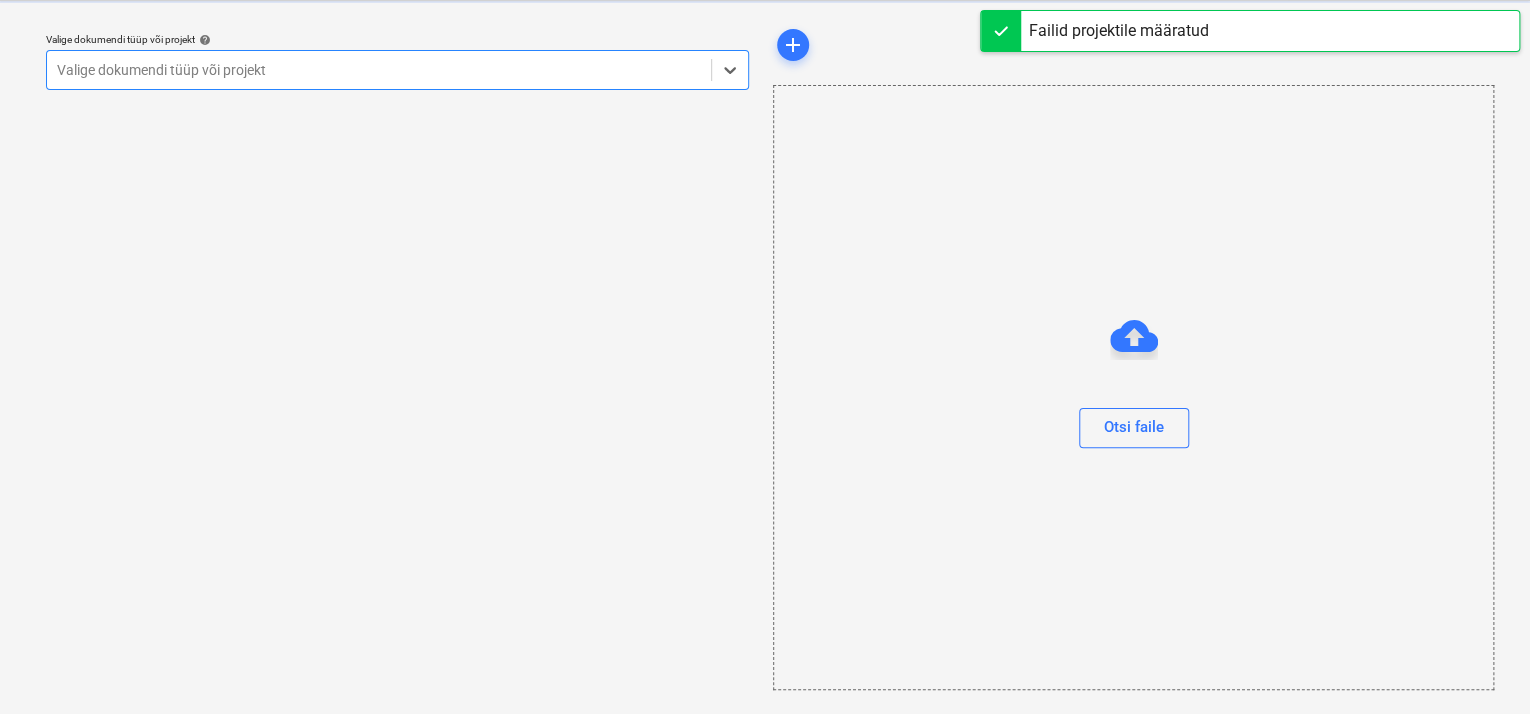 scroll, scrollTop: 49, scrollLeft: 0, axis: vertical 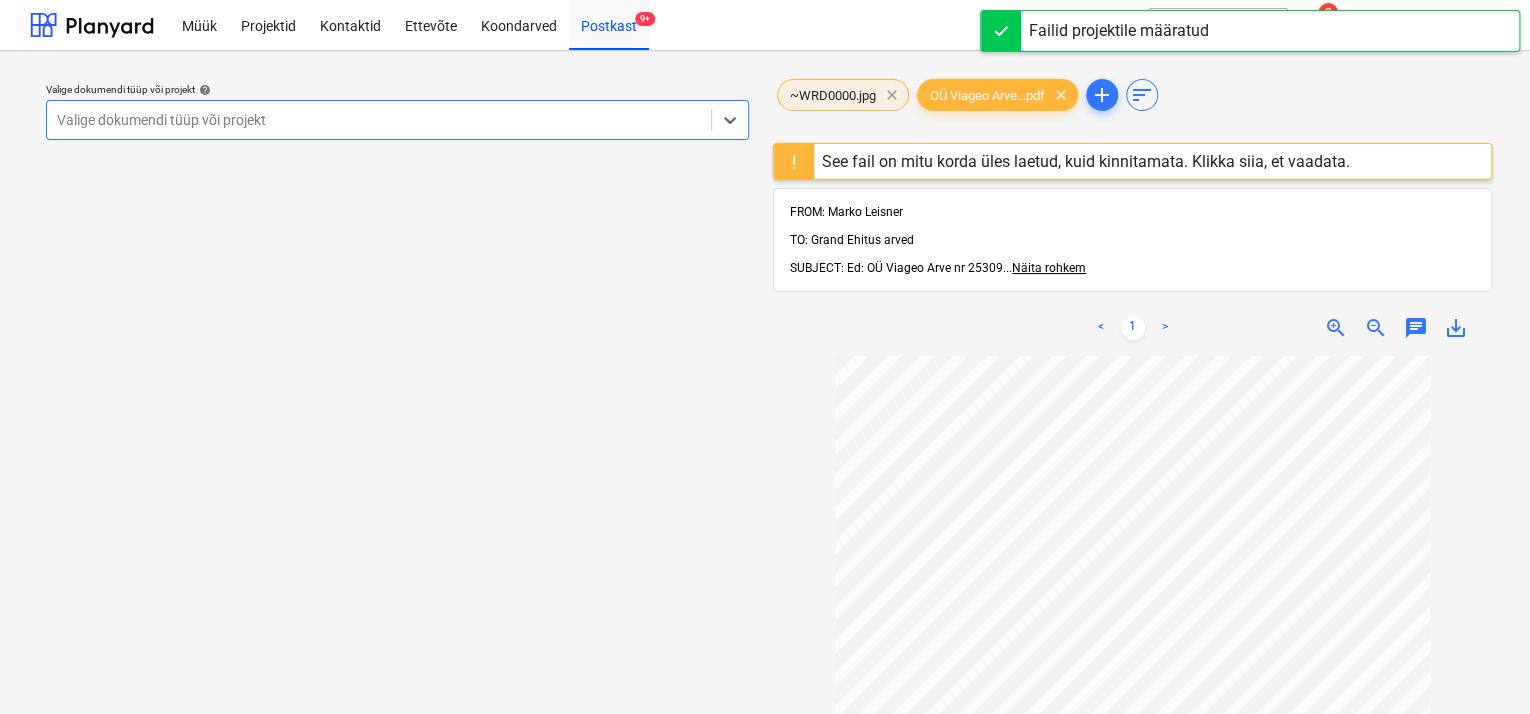 click on "clear" at bounding box center [892, 95] 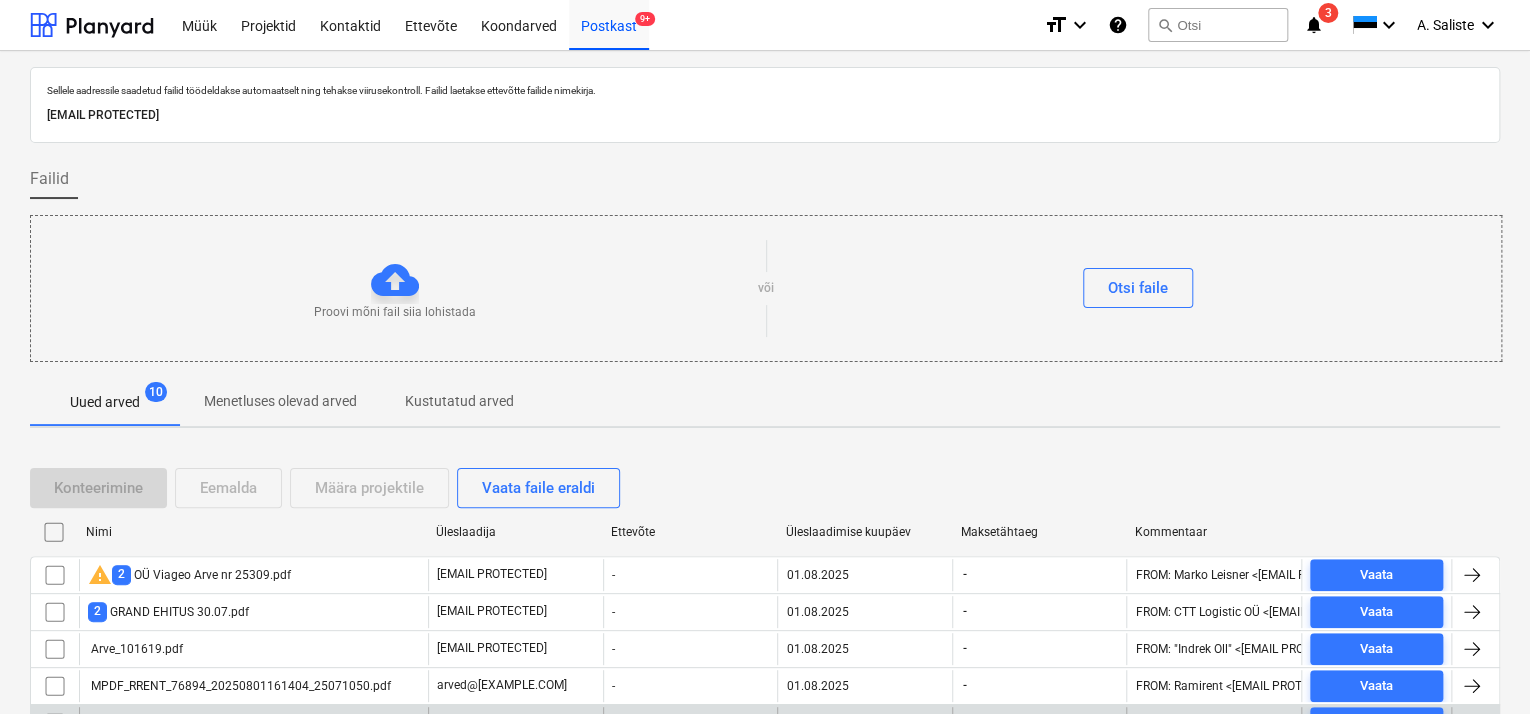 scroll, scrollTop: 208, scrollLeft: 0, axis: vertical 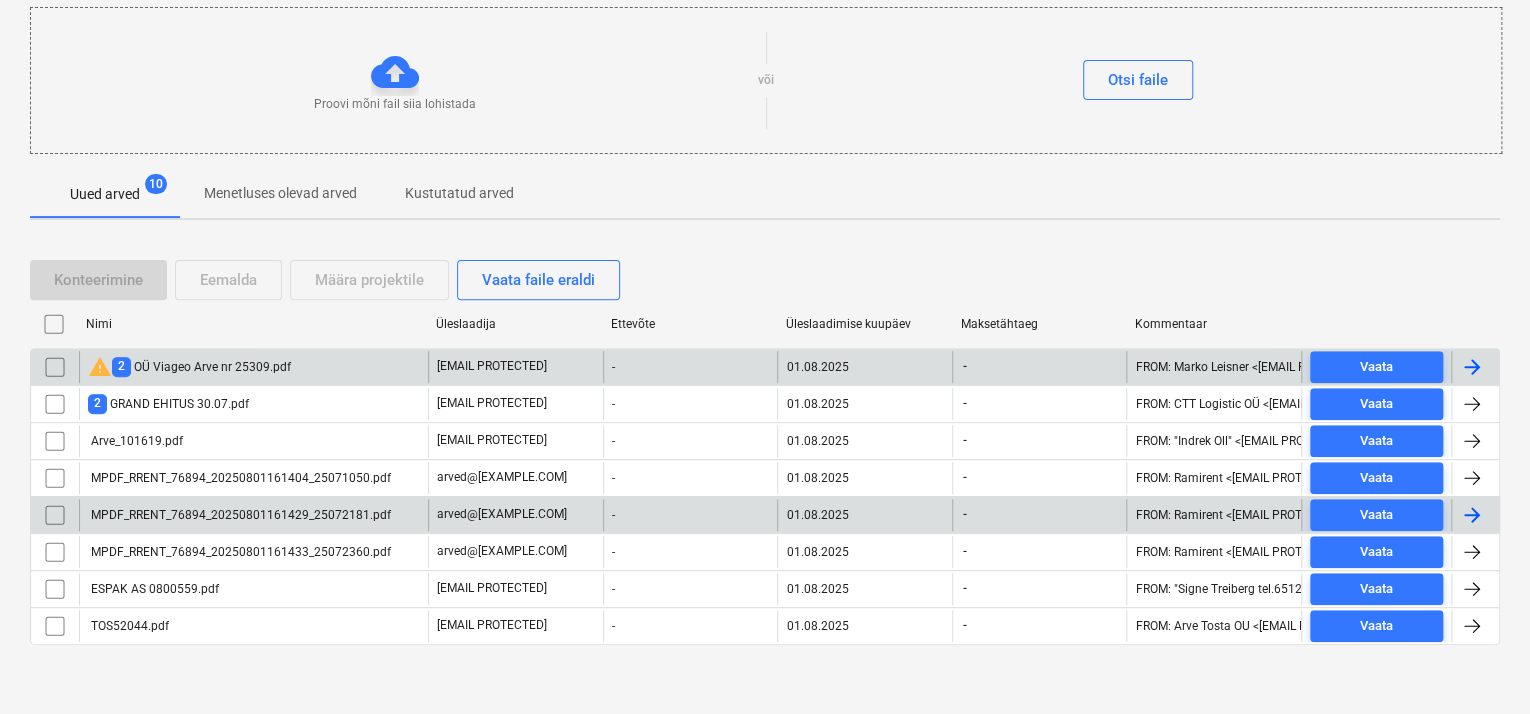 click at bounding box center [55, 367] 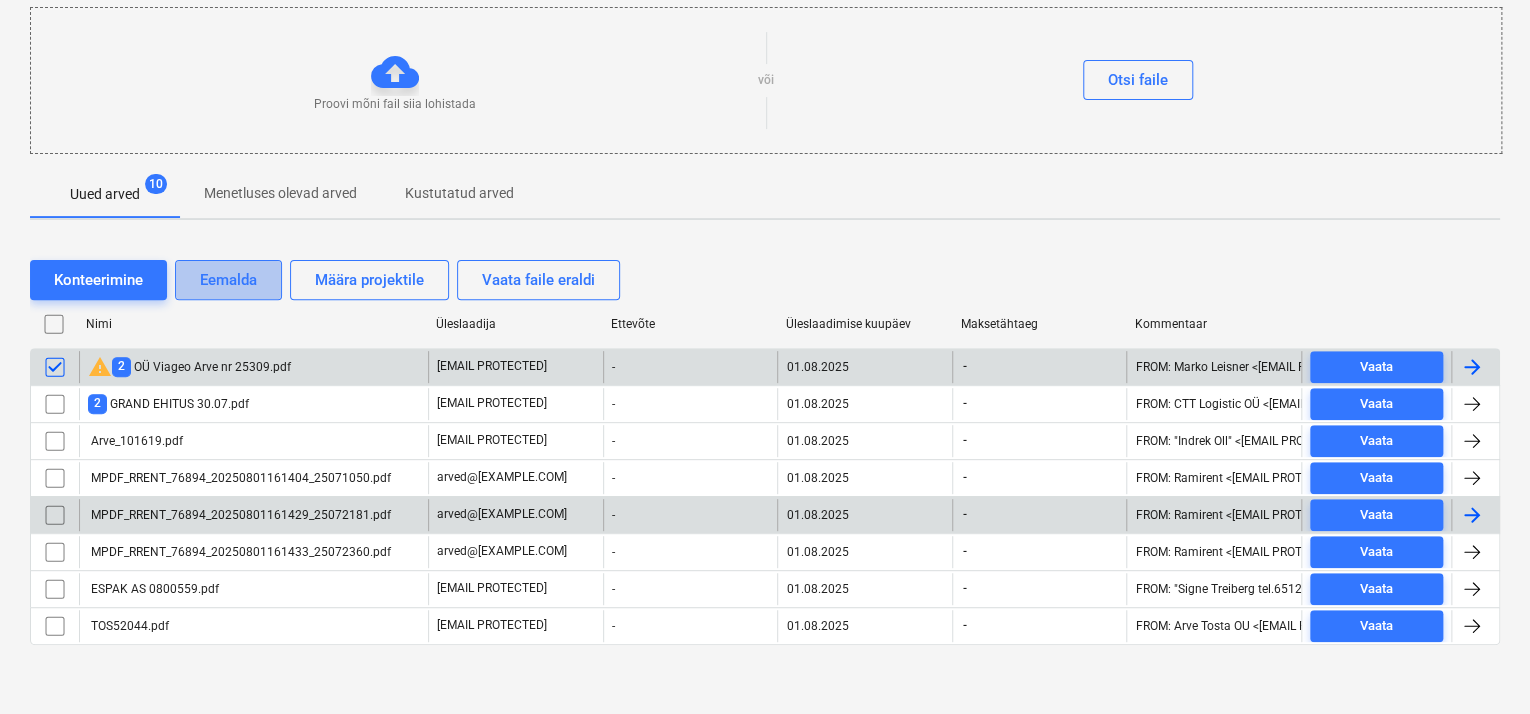 click on "Eemalda" at bounding box center [228, 280] 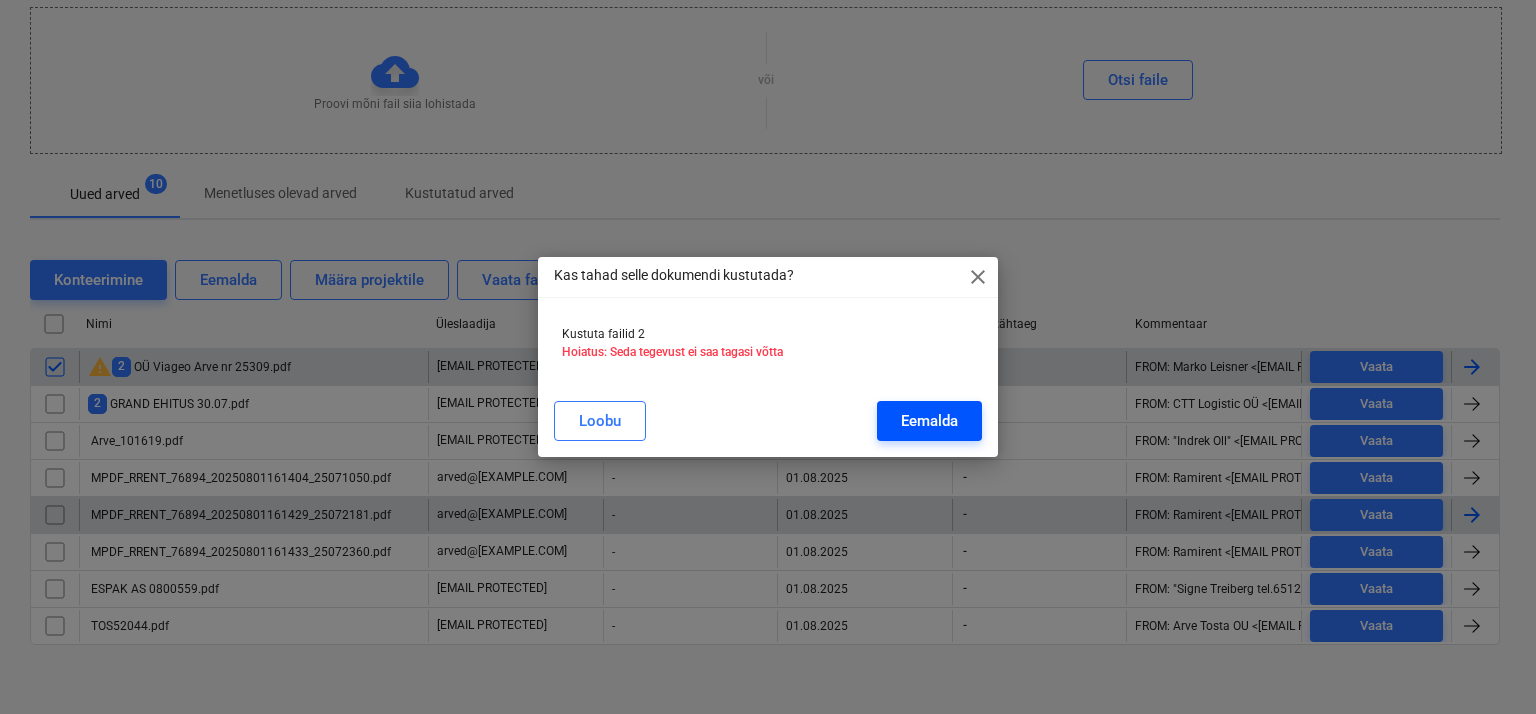 click on "Eemalda" at bounding box center [929, 421] 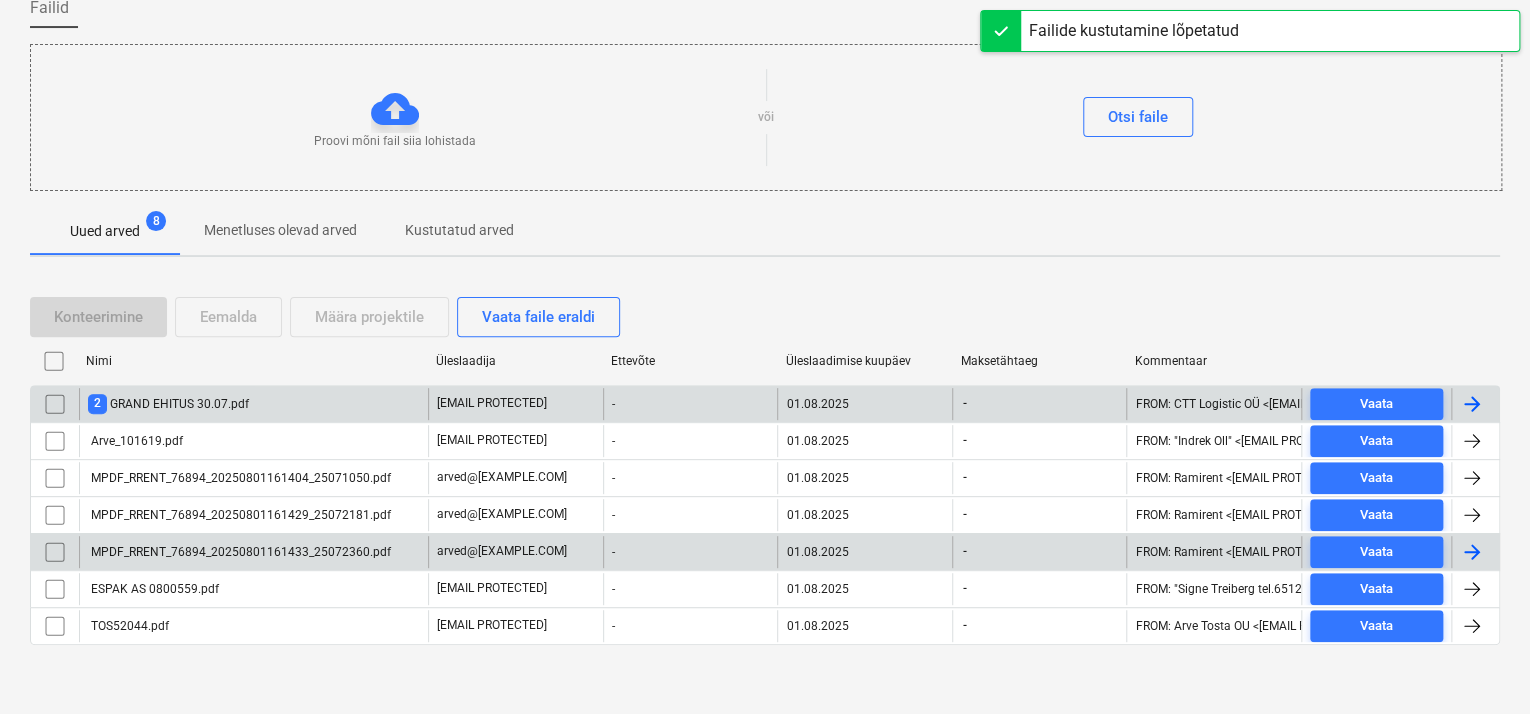 click on "2     GRAND EHITUS 30.07.pdf" at bounding box center (253, 404) 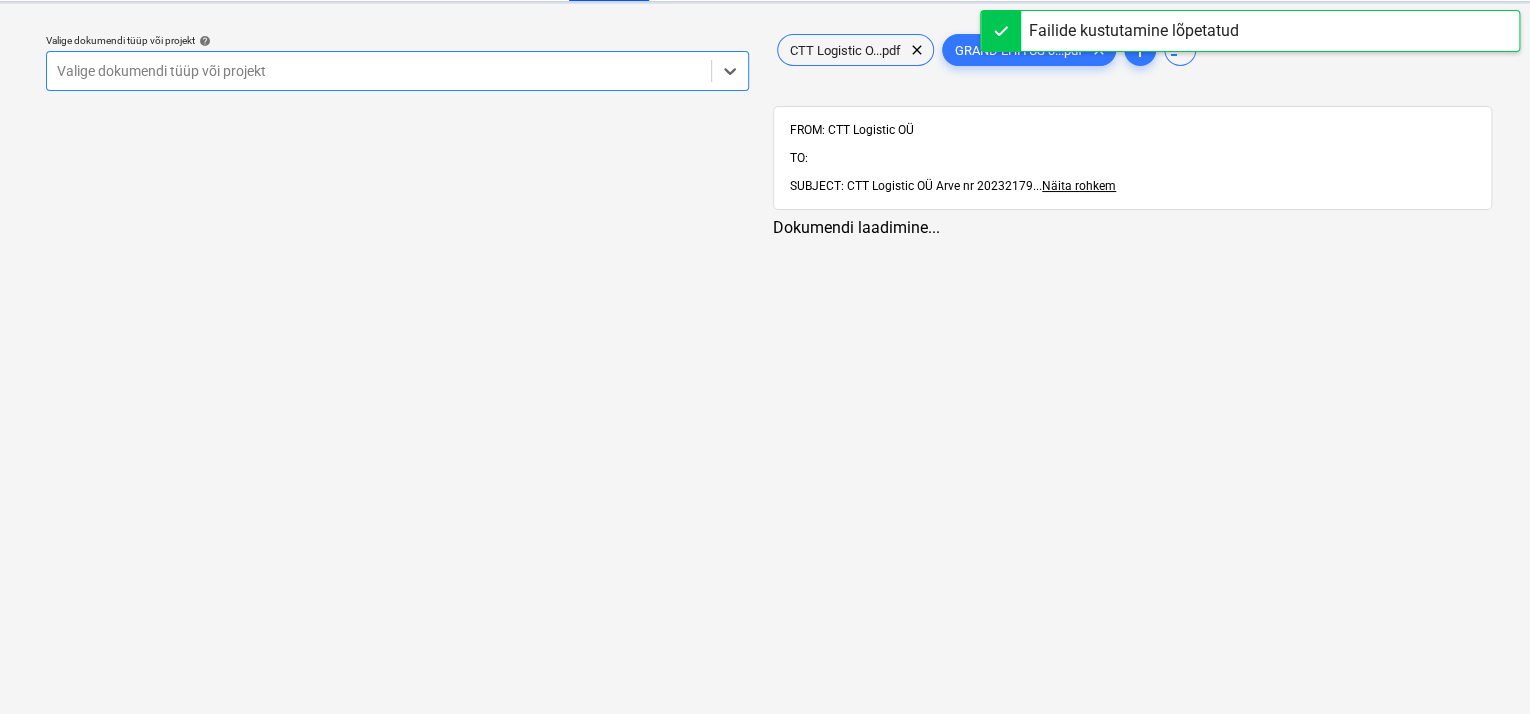 scroll, scrollTop: 0, scrollLeft: 0, axis: both 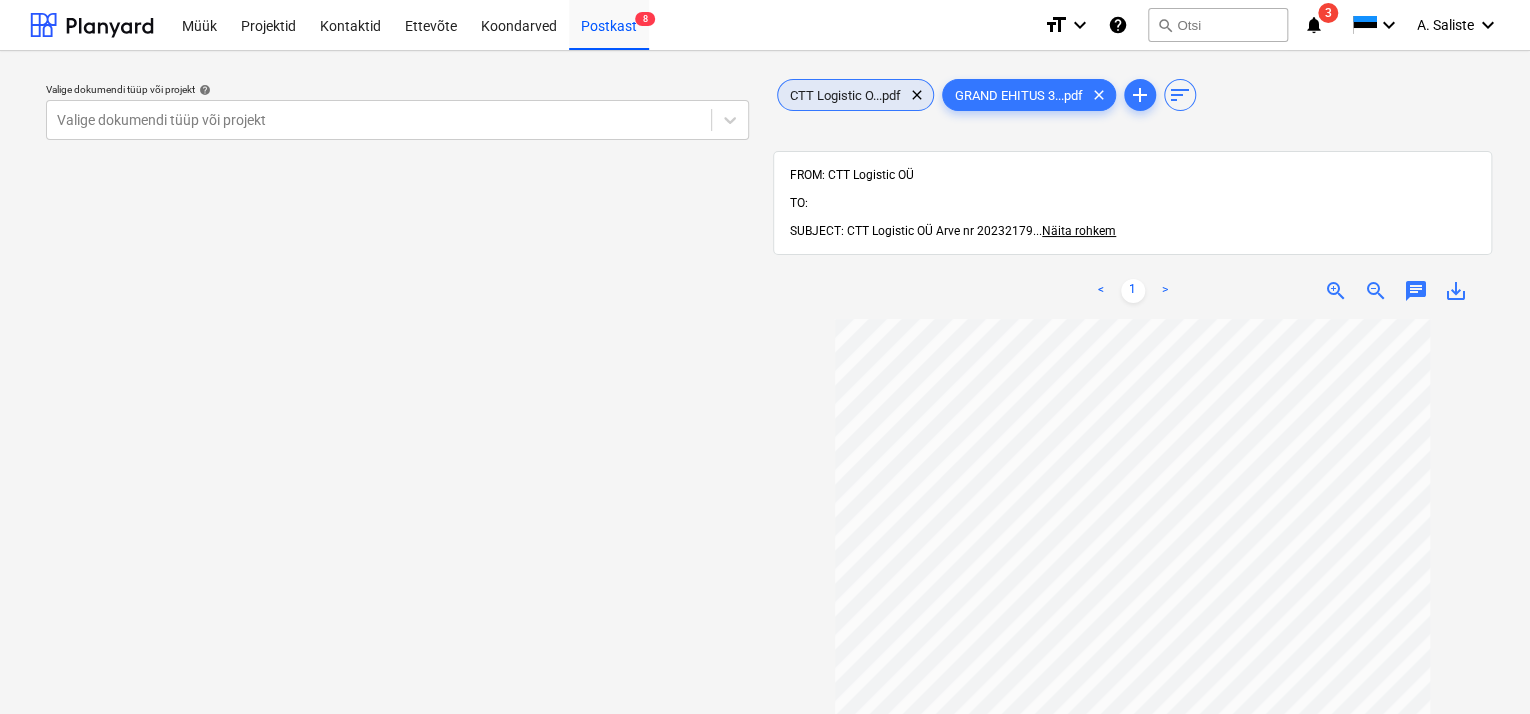 click on "CTT Logistic O...pdf clear" at bounding box center (855, 95) 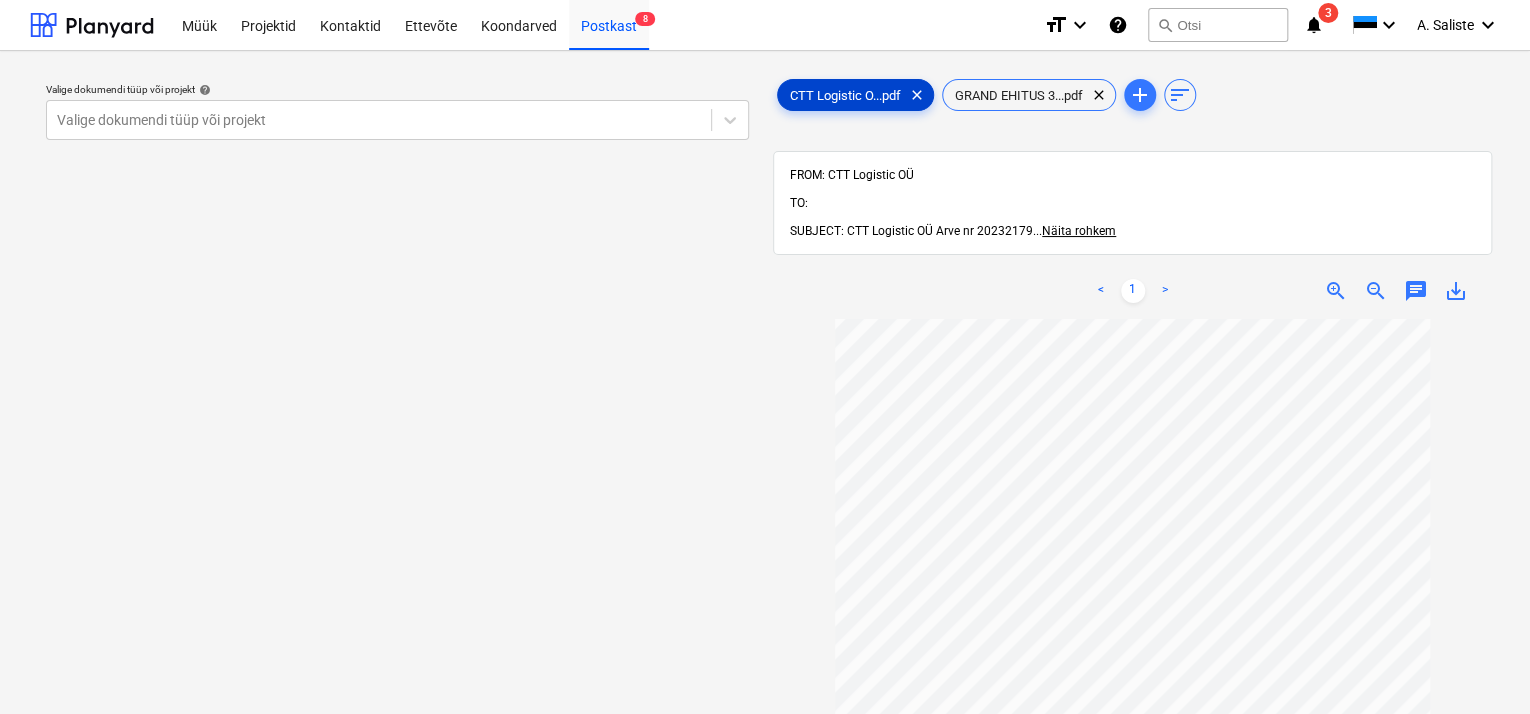 scroll, scrollTop: 100, scrollLeft: 0, axis: vertical 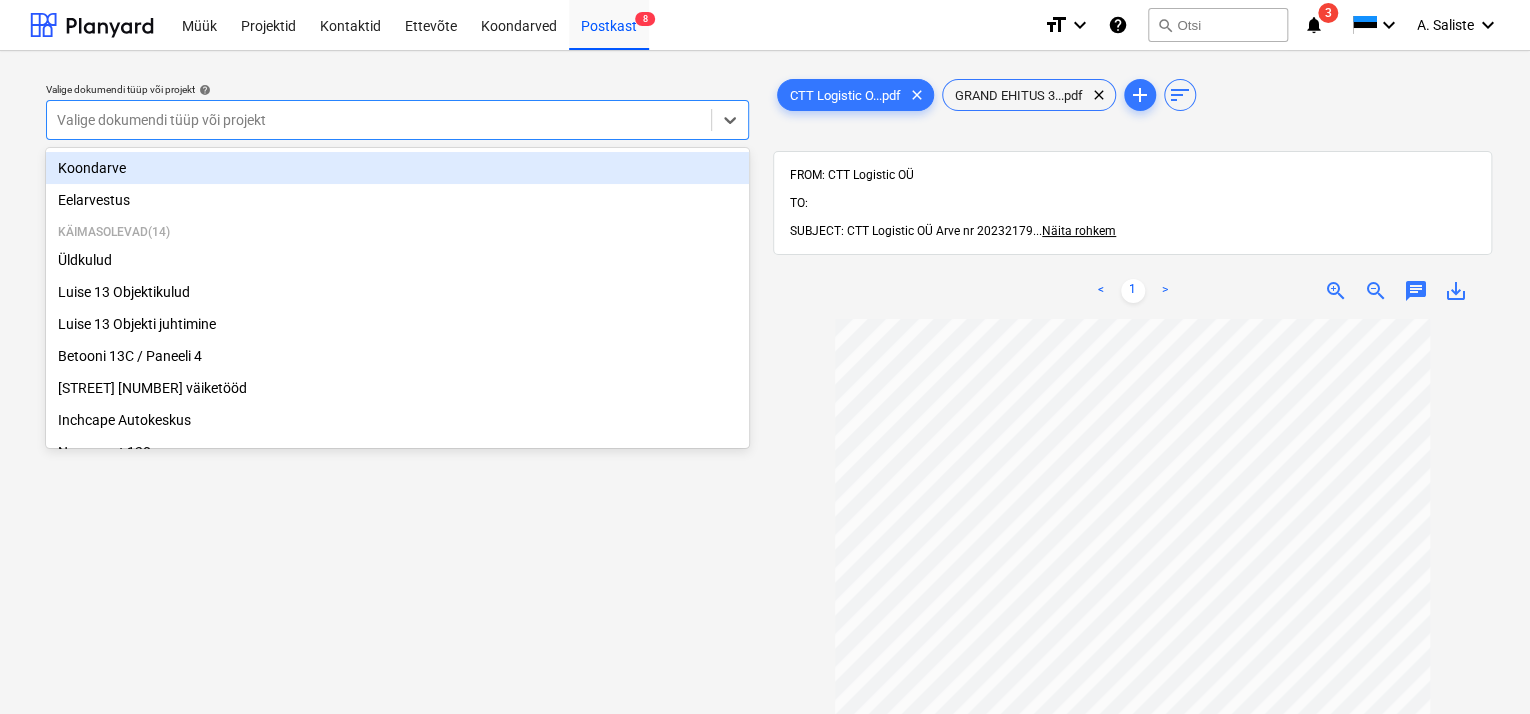 click at bounding box center (379, 120) 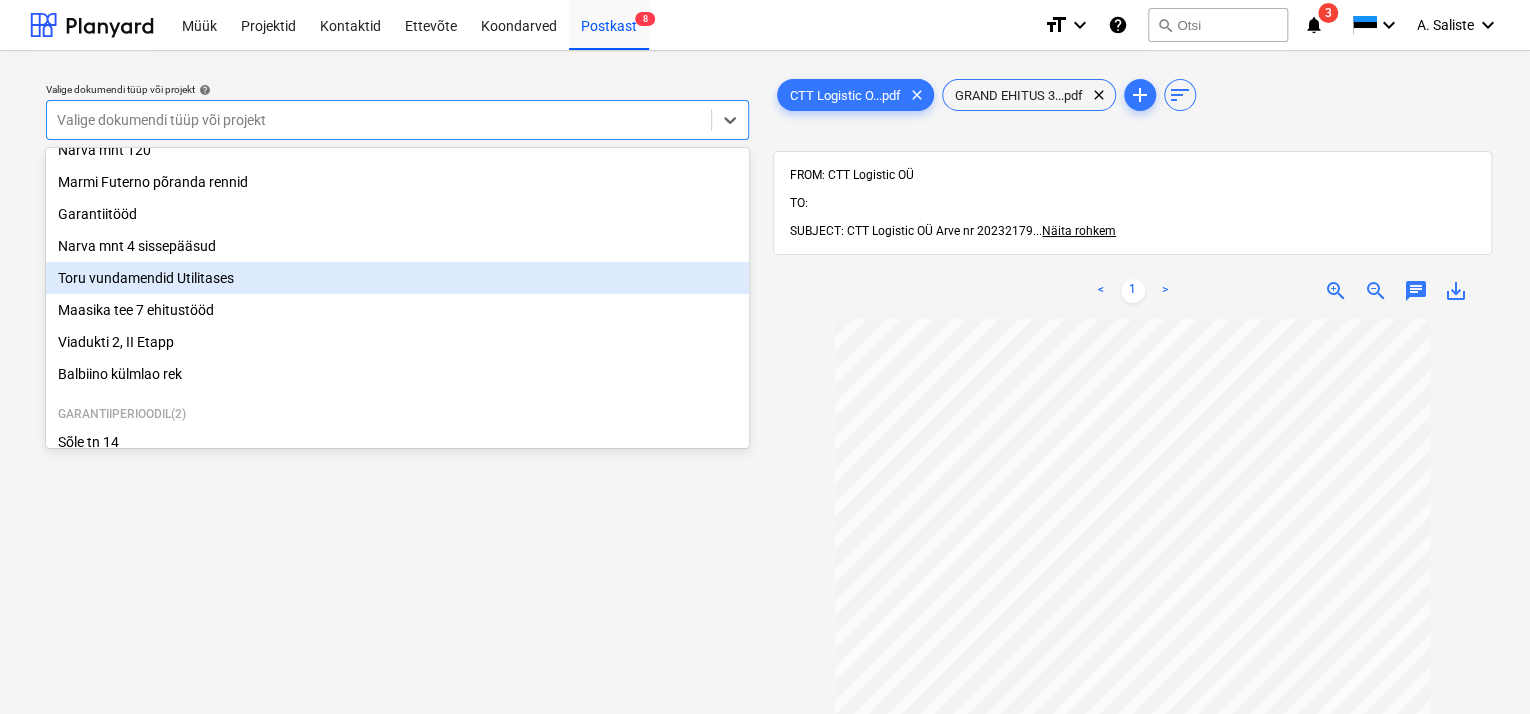 scroll, scrollTop: 269, scrollLeft: 0, axis: vertical 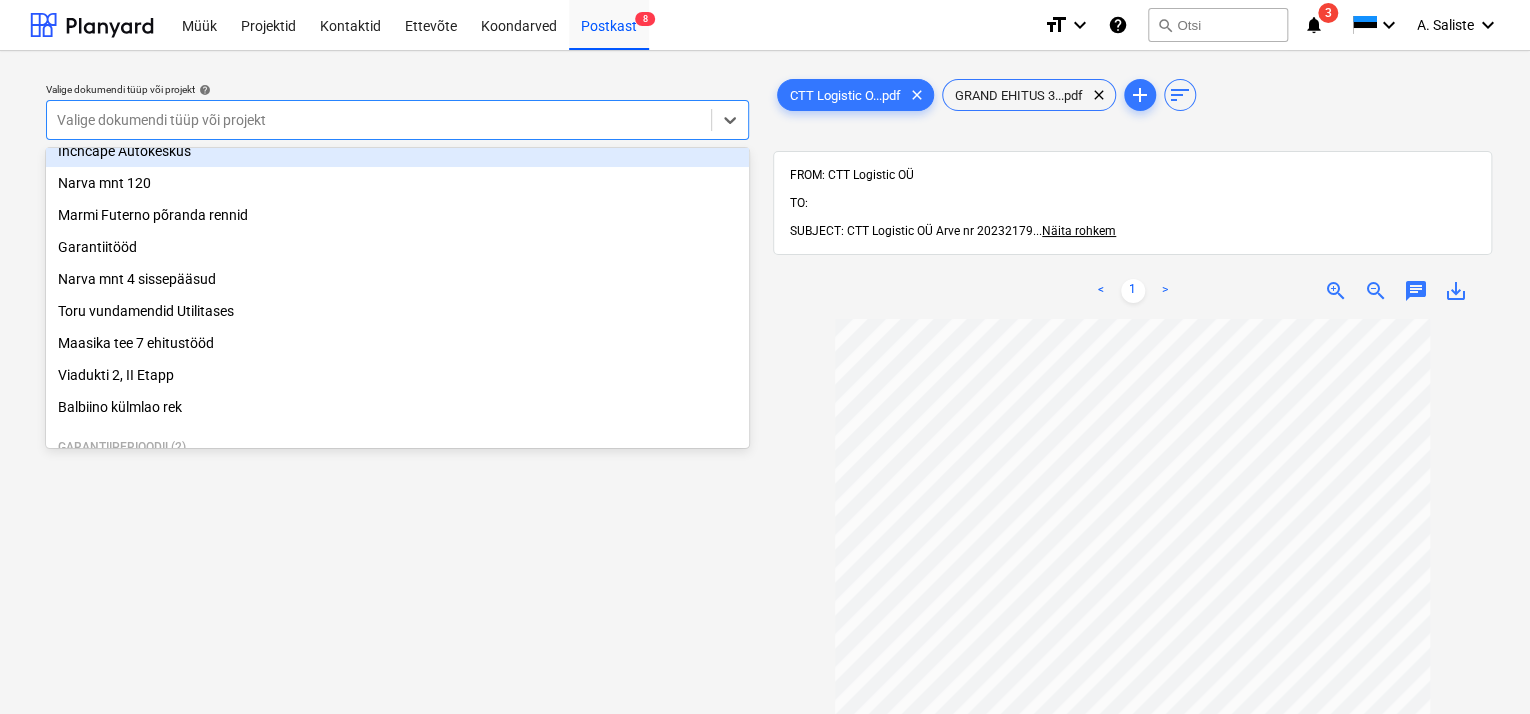 click on "Inchcape Autokeskus" at bounding box center (397, 151) 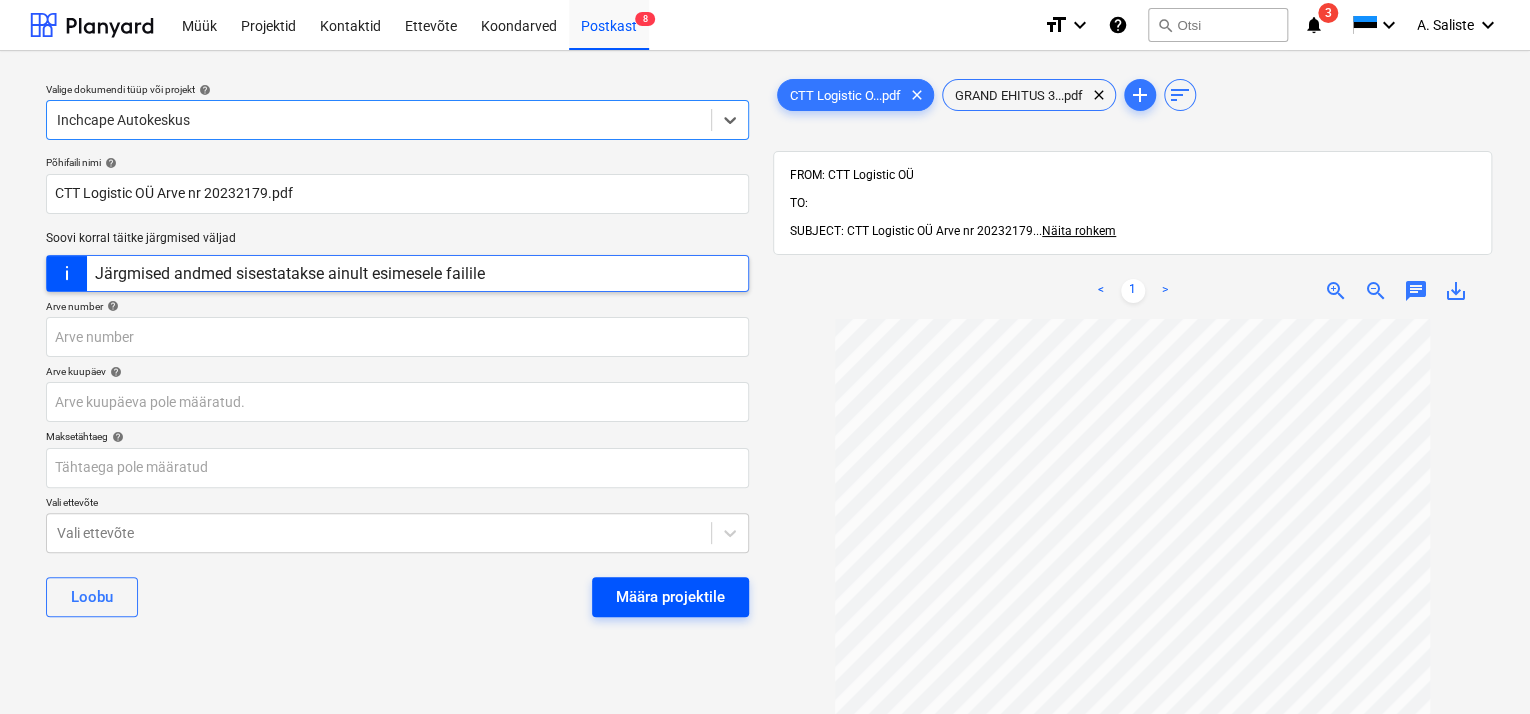 click on "Määra projektile" at bounding box center [670, 597] 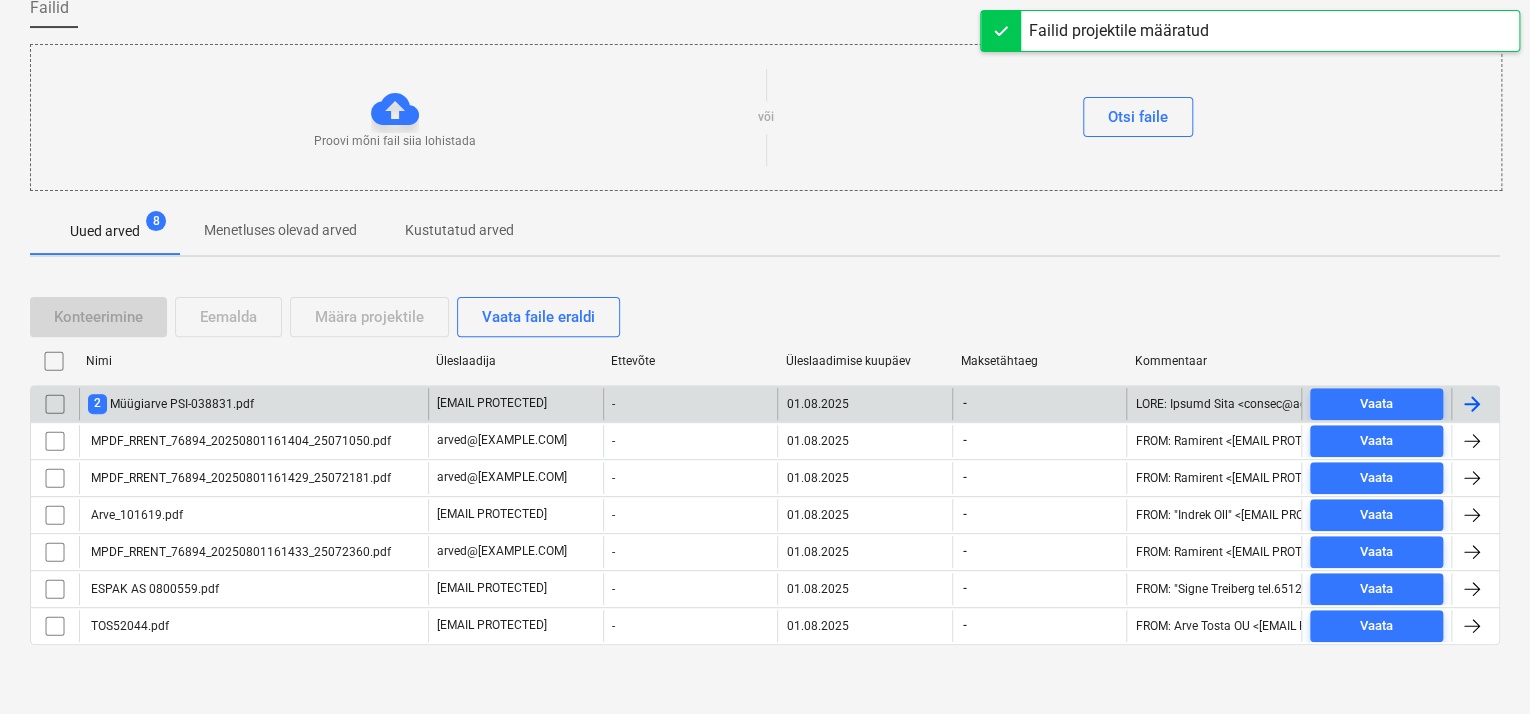 click on "2     Müügiarve PSI-038831.pdf" at bounding box center (253, 404) 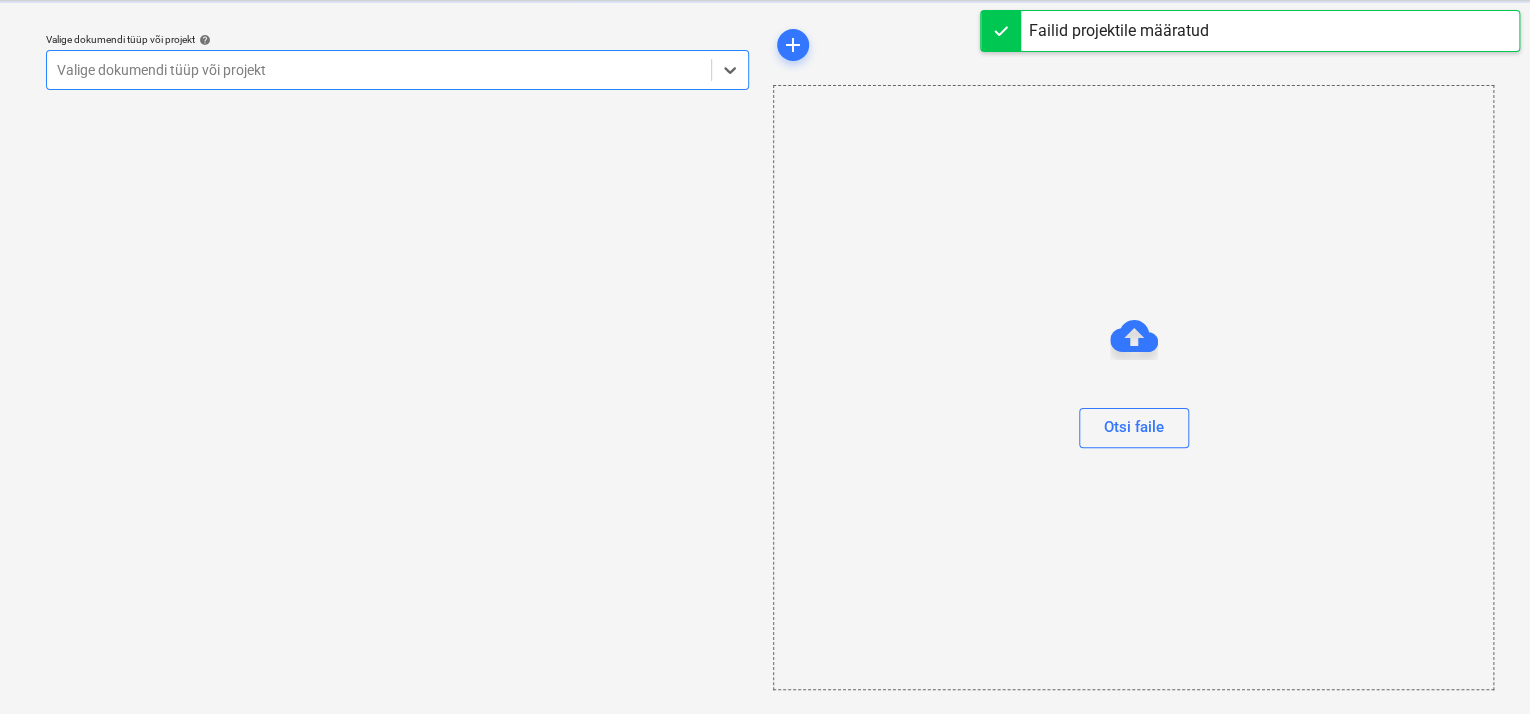 scroll, scrollTop: 49, scrollLeft: 0, axis: vertical 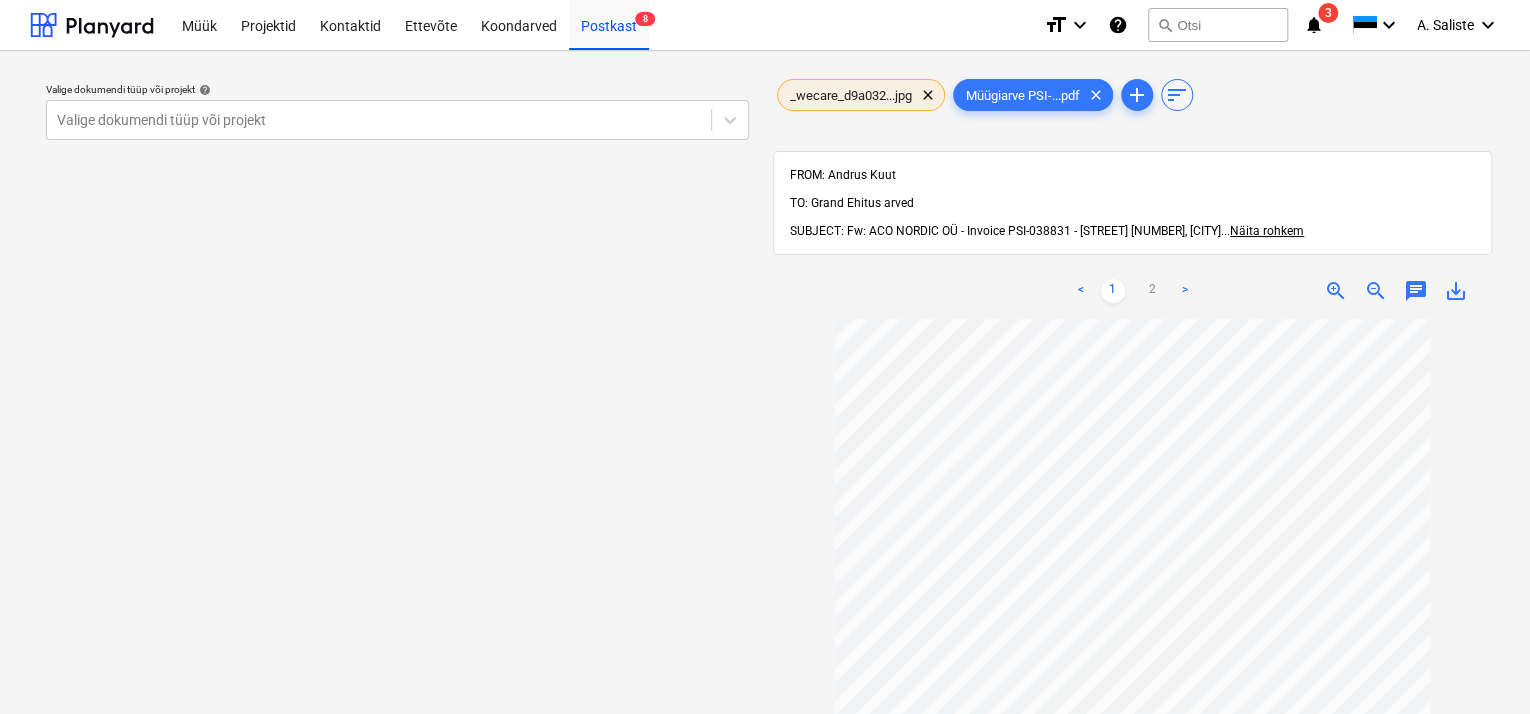 click on "_wecare_d9a032...jpg" at bounding box center [851, 95] 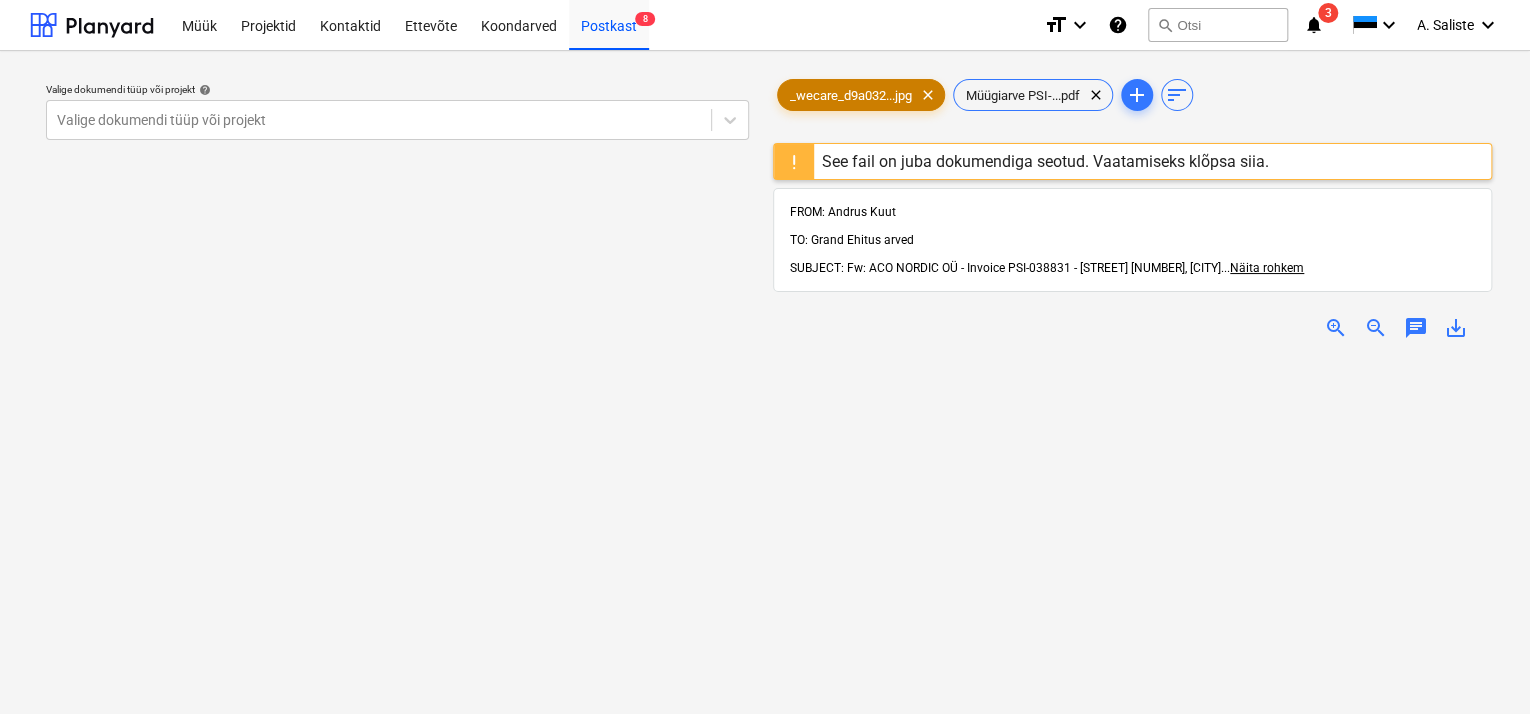 drag, startPoint x: 930, startPoint y: 96, endPoint x: 843, endPoint y: 99, distance: 87.05171 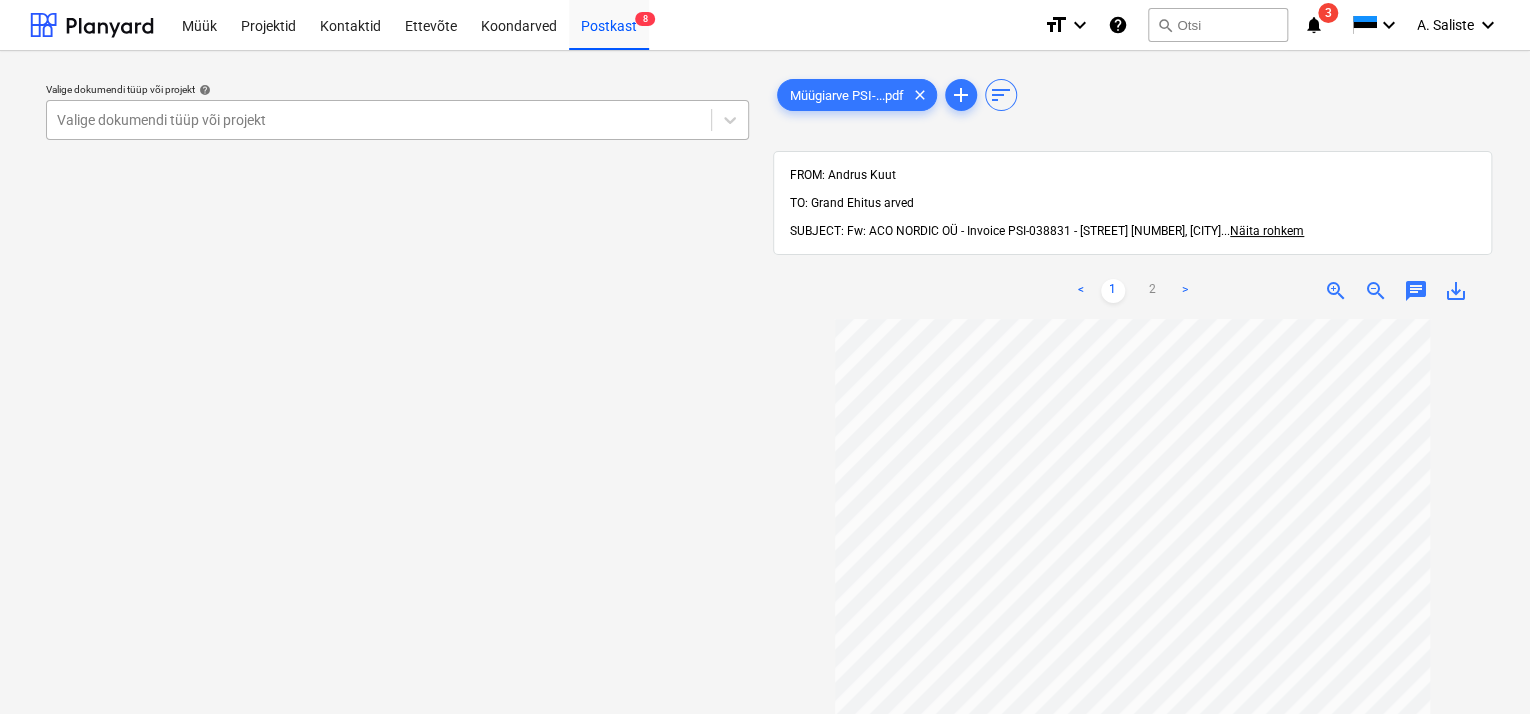 click at bounding box center (379, 120) 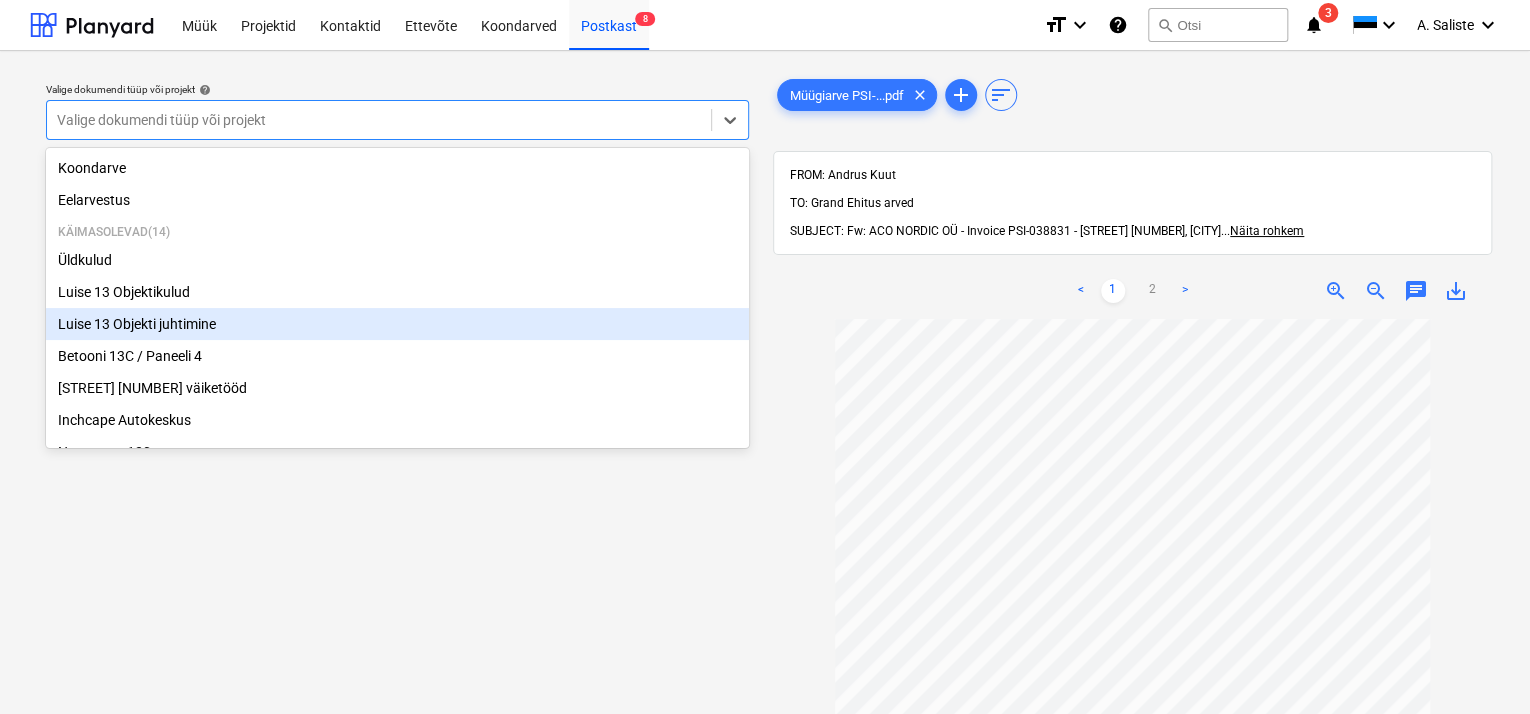 scroll, scrollTop: 369, scrollLeft: 0, axis: vertical 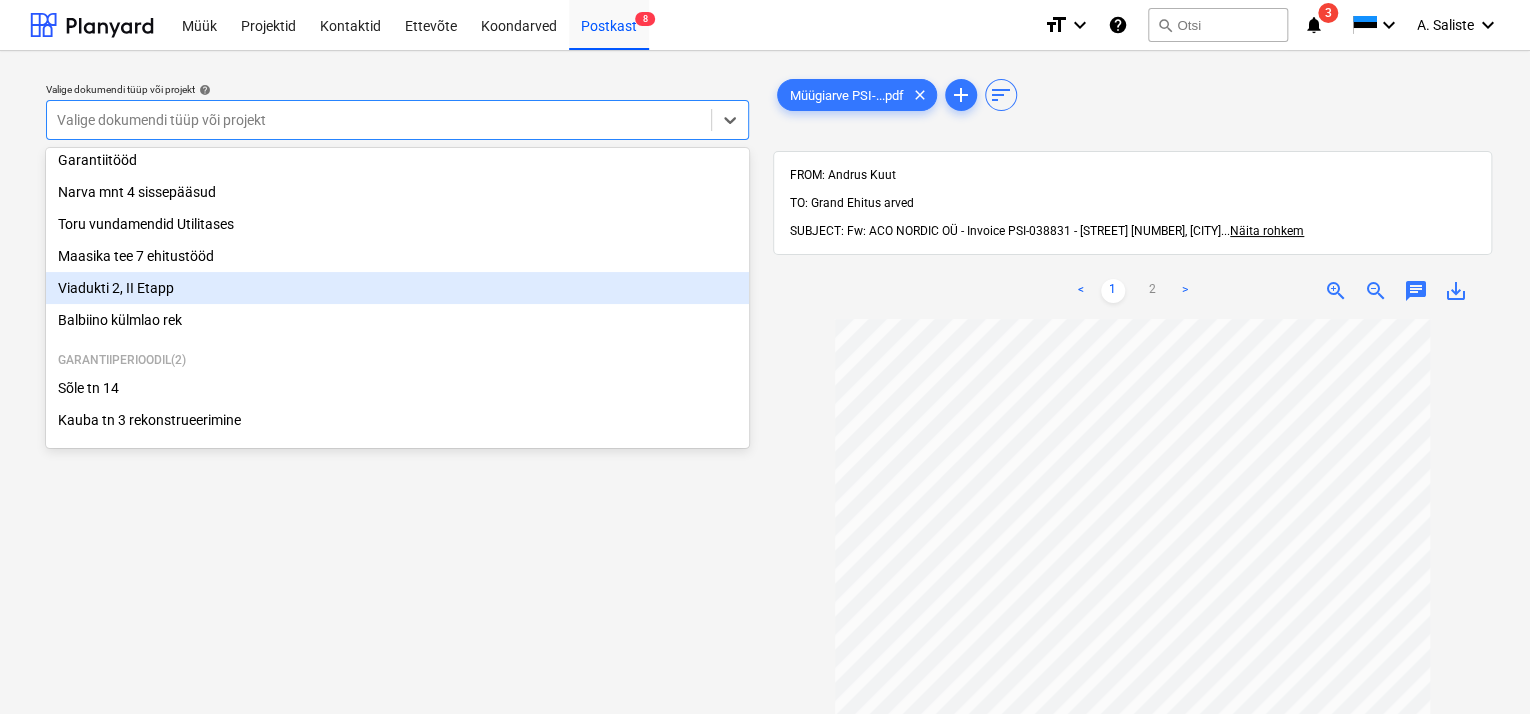 click on "Viadukti 2, II Etapp" at bounding box center [397, 288] 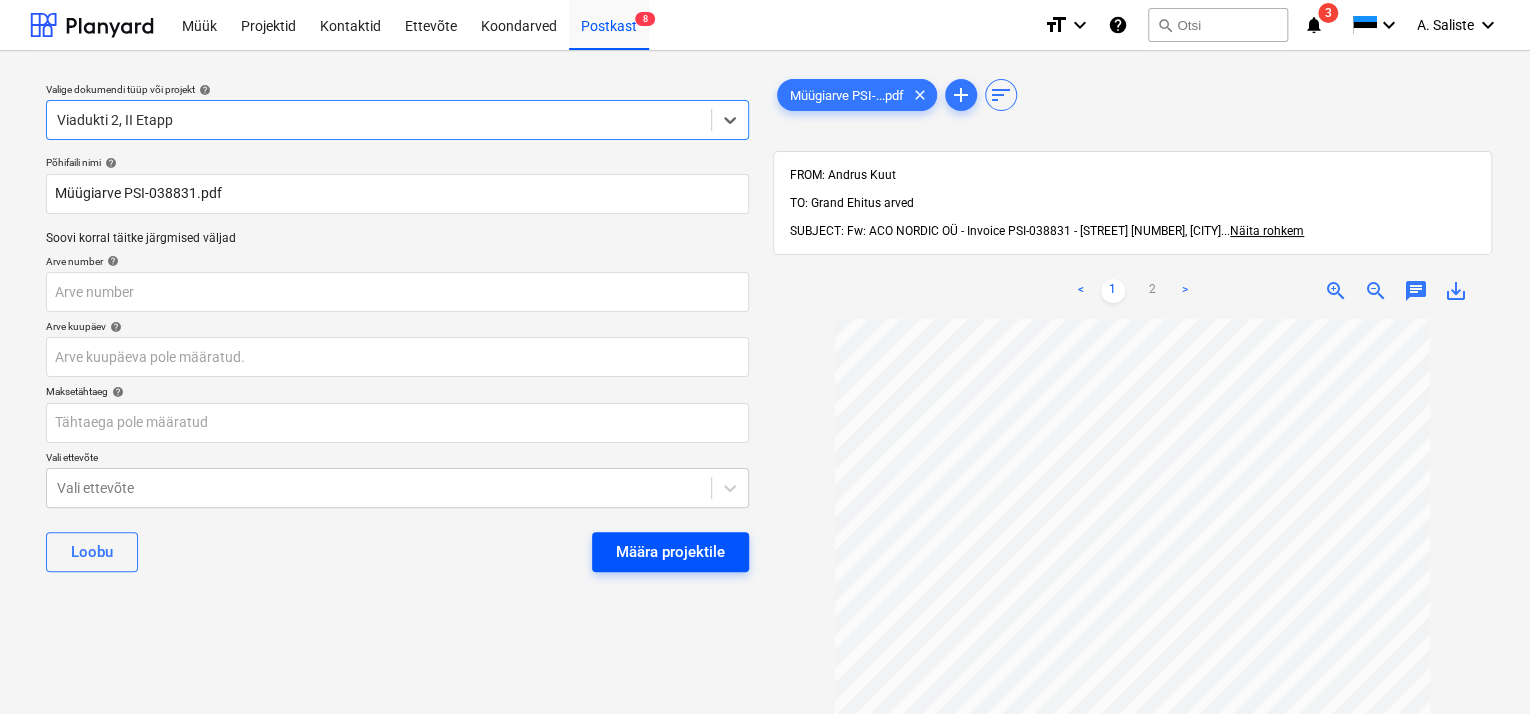 click on "Määra projektile" at bounding box center [670, 552] 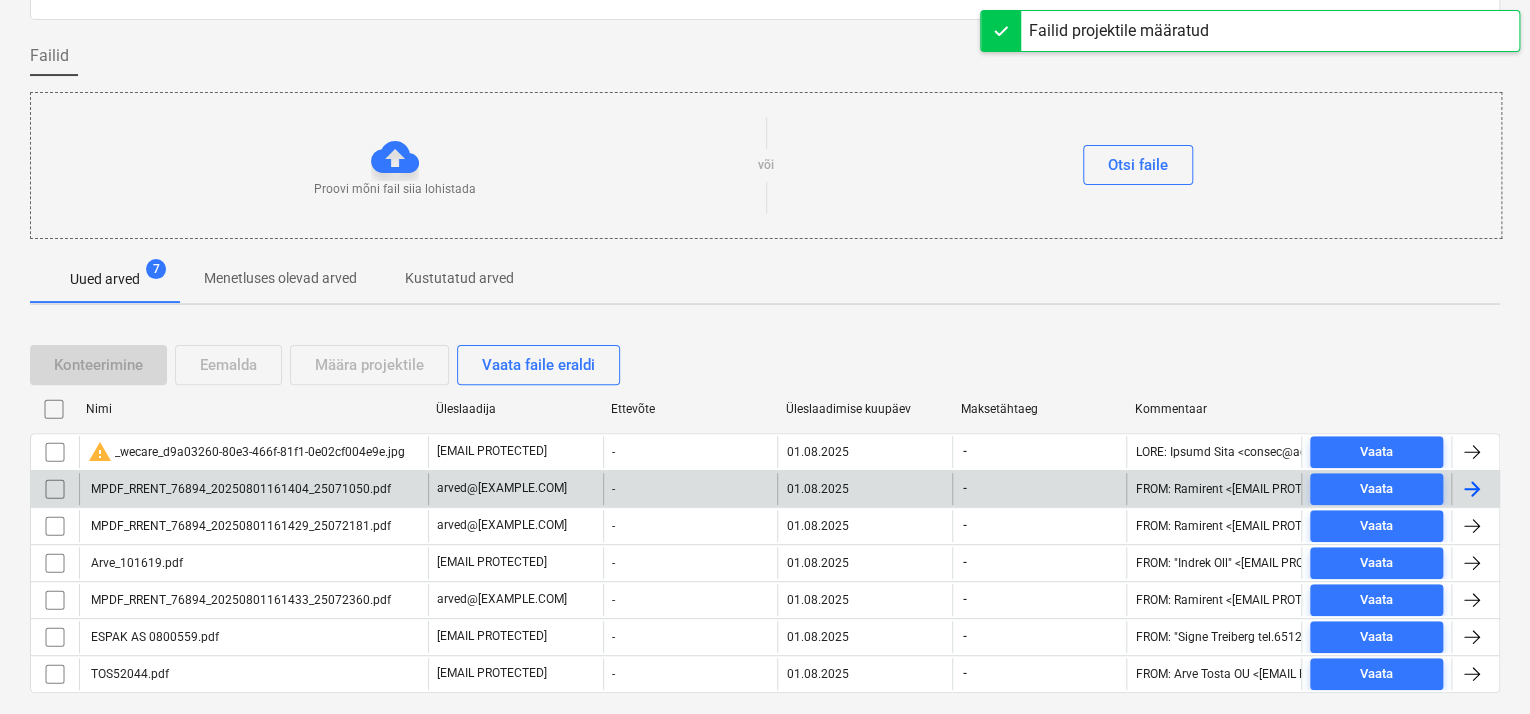 scroll, scrollTop: 171, scrollLeft: 0, axis: vertical 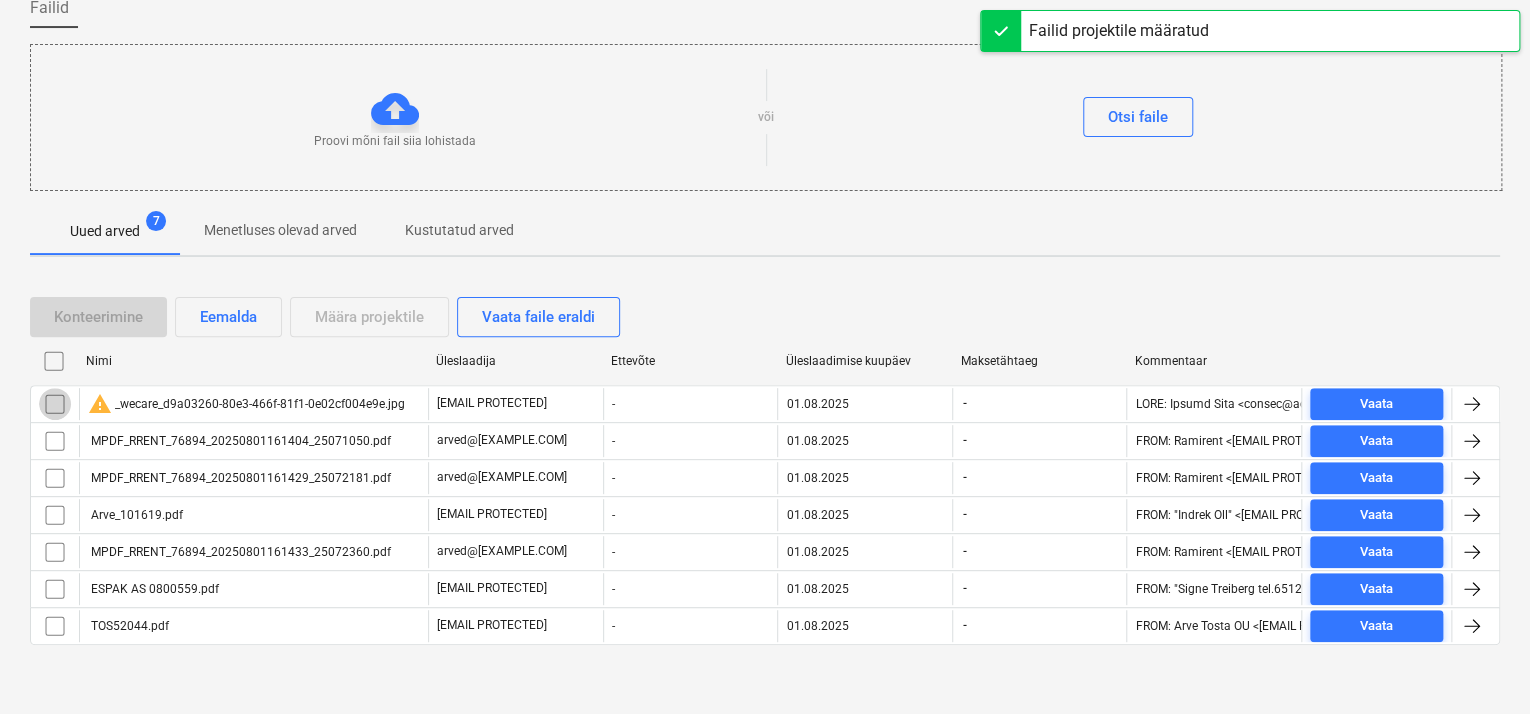drag, startPoint x: 54, startPoint y: 399, endPoint x: 280, endPoint y: 314, distance: 241.456 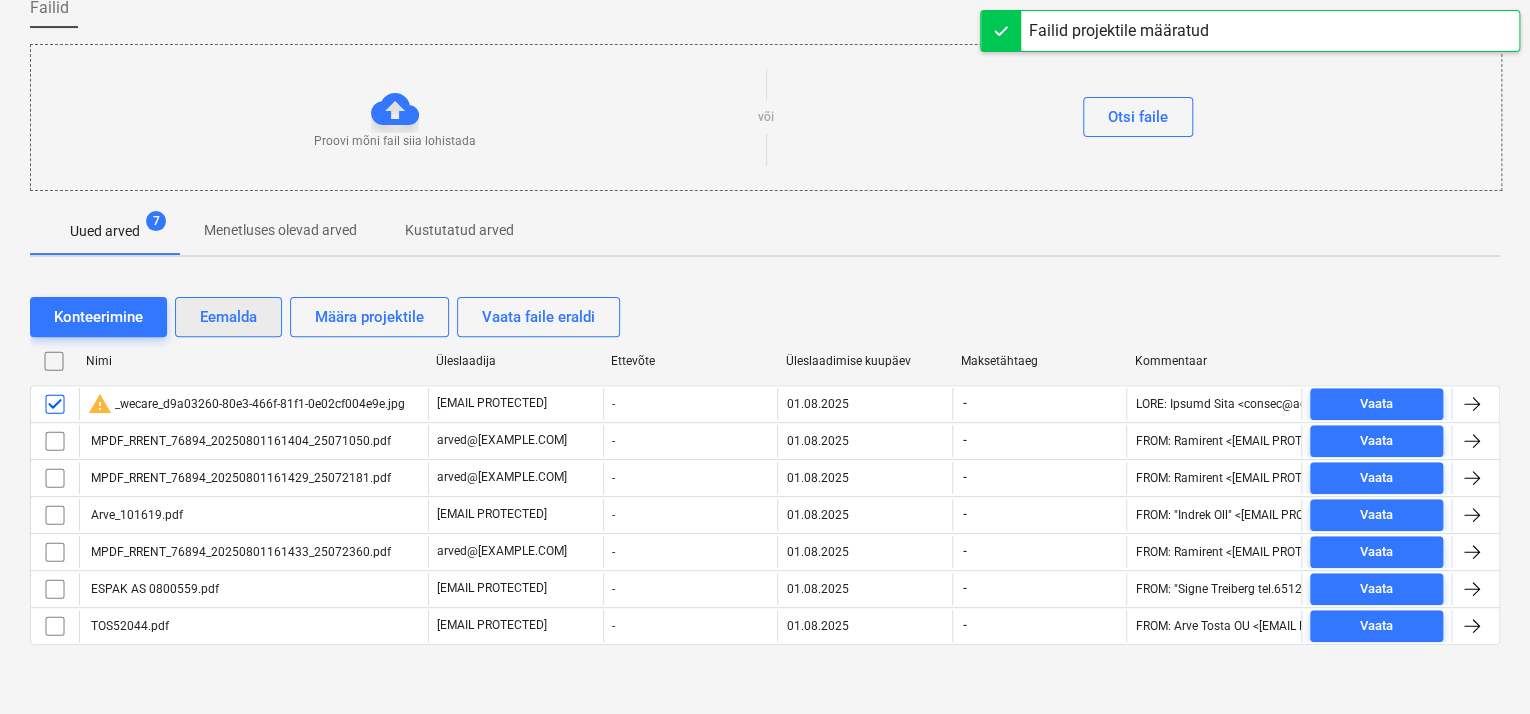 click on "Eemalda" at bounding box center (228, 317) 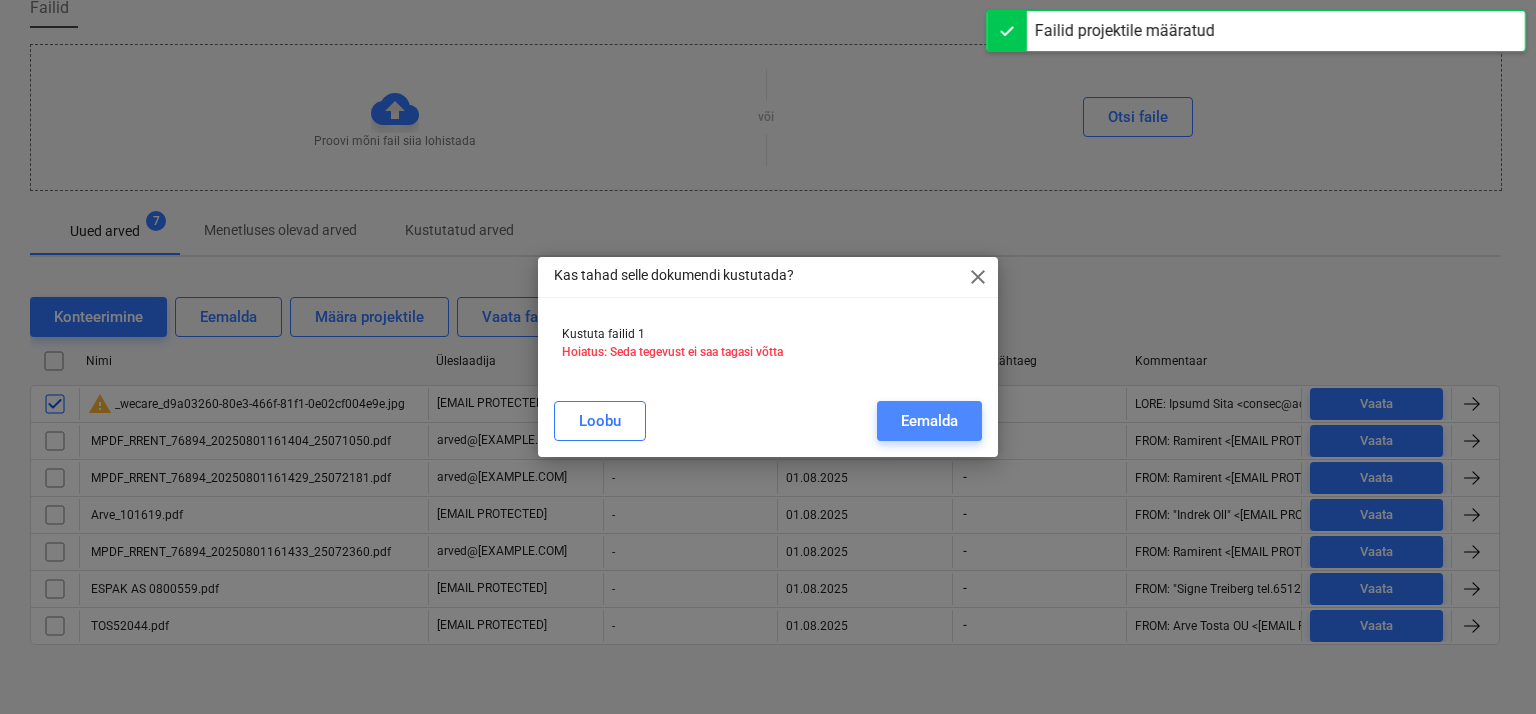 click on "Eemalda" at bounding box center (929, 421) 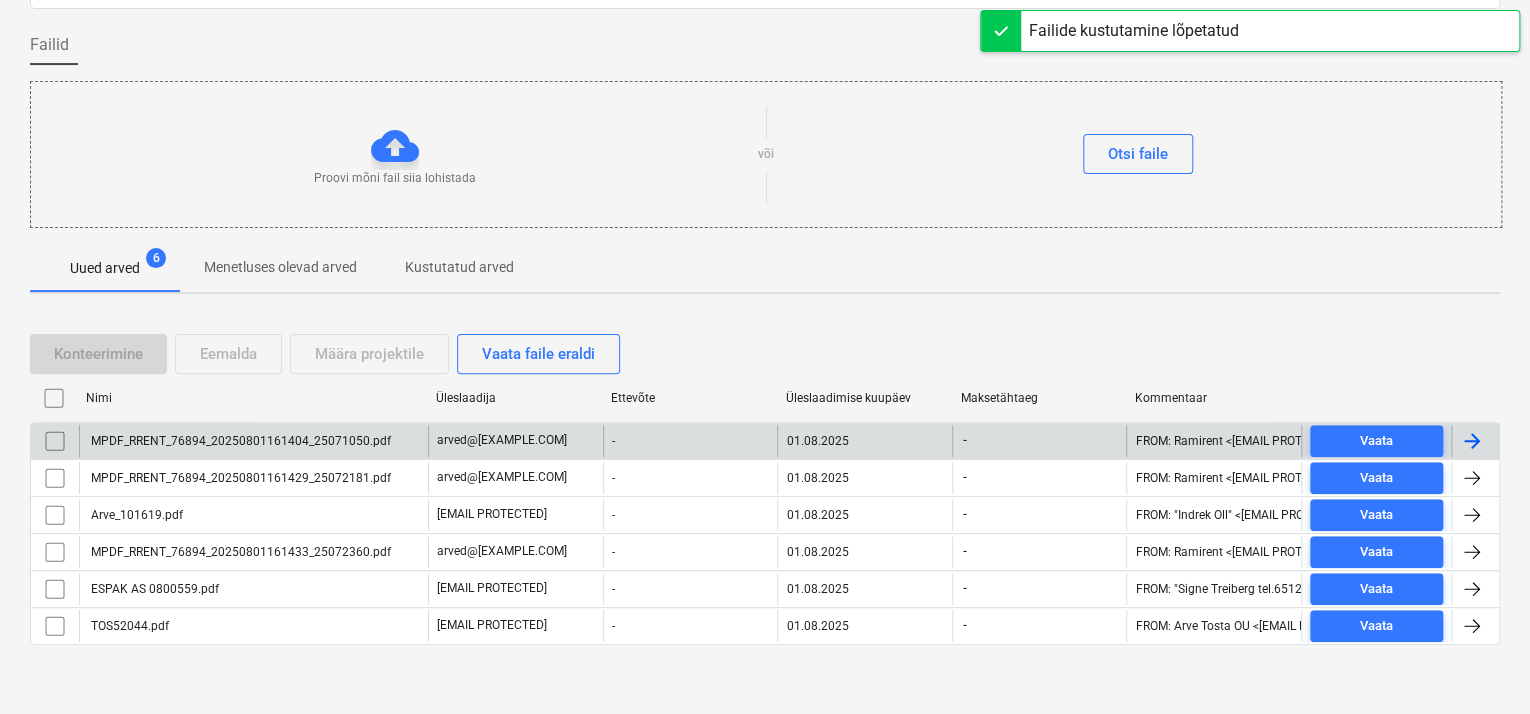 click on "MPDF_RRENT_76894_20250801161404_25071050.pdf" at bounding box center [239, 441] 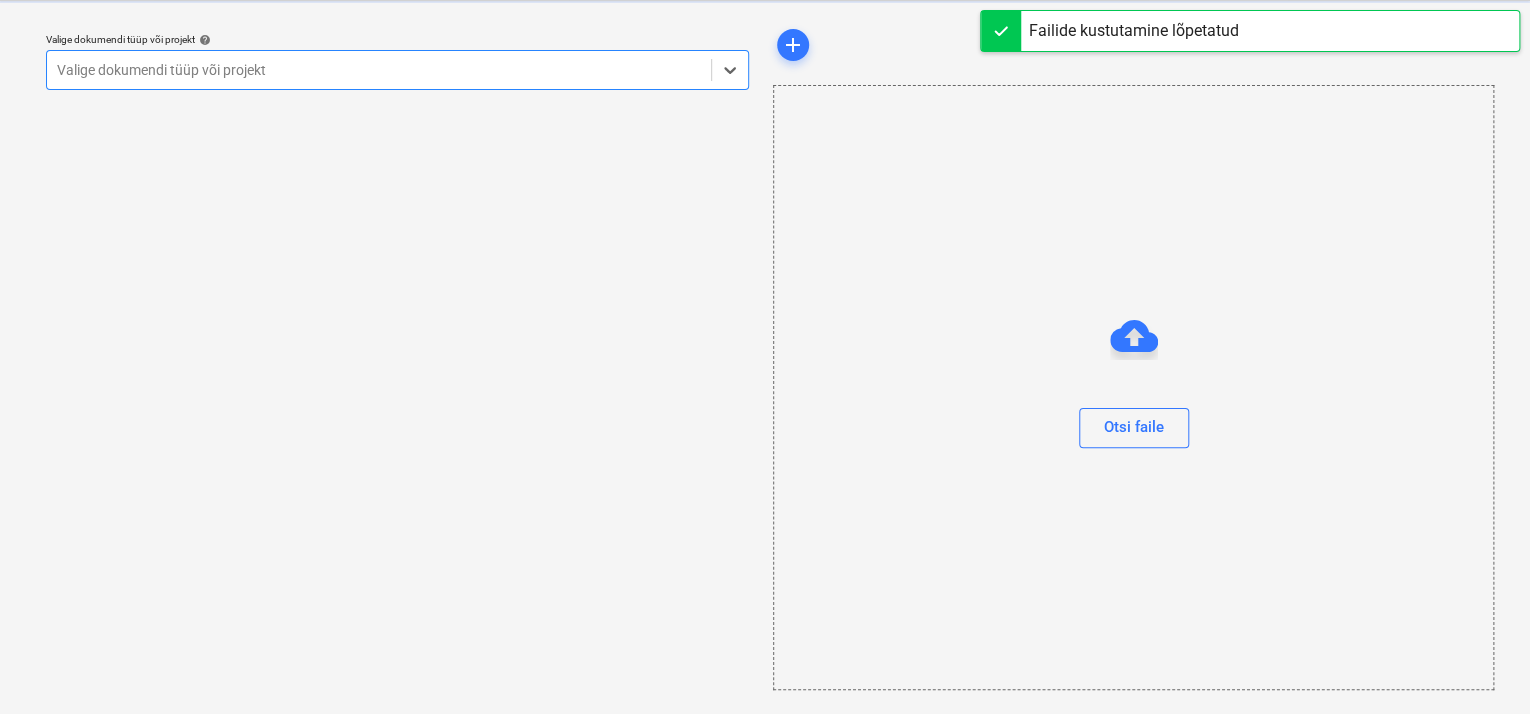 scroll, scrollTop: 49, scrollLeft: 0, axis: vertical 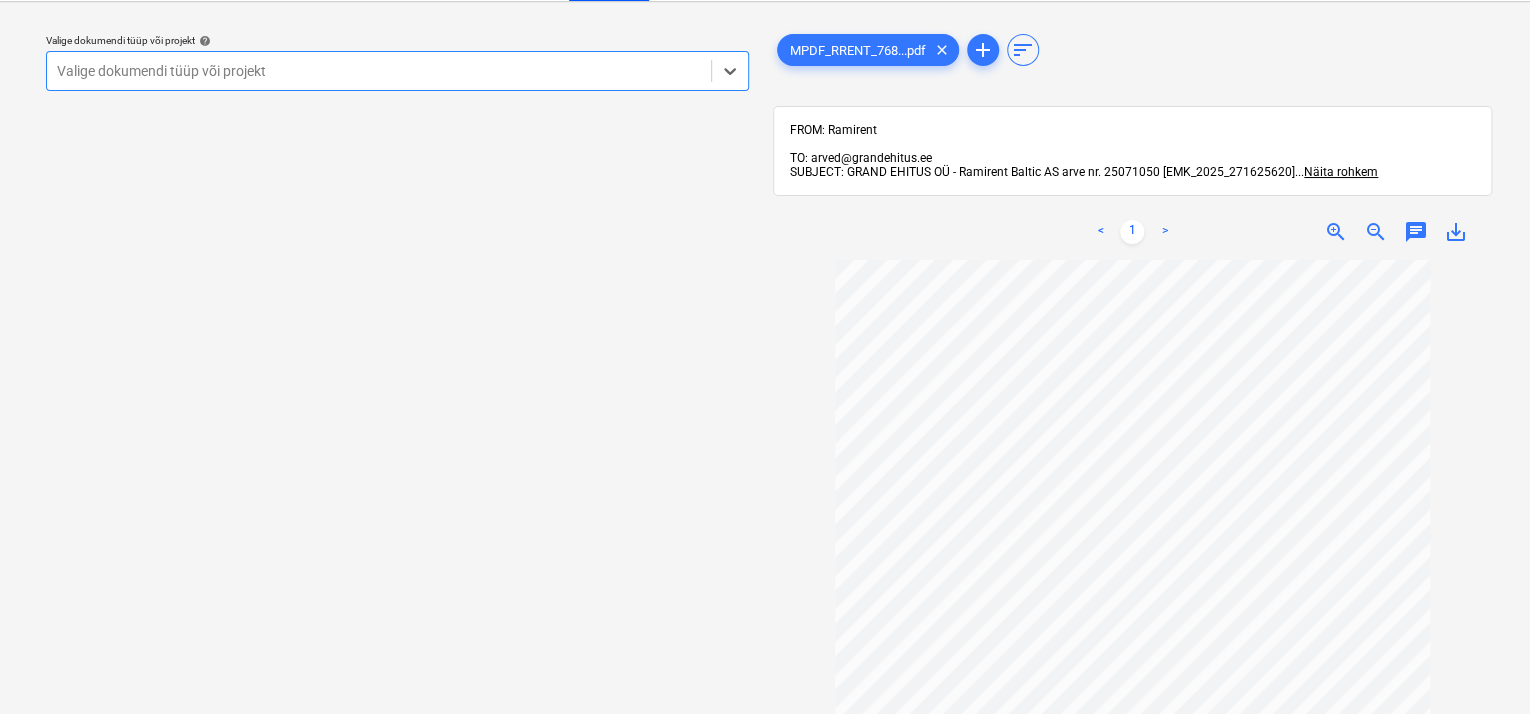 click at bounding box center (379, 71) 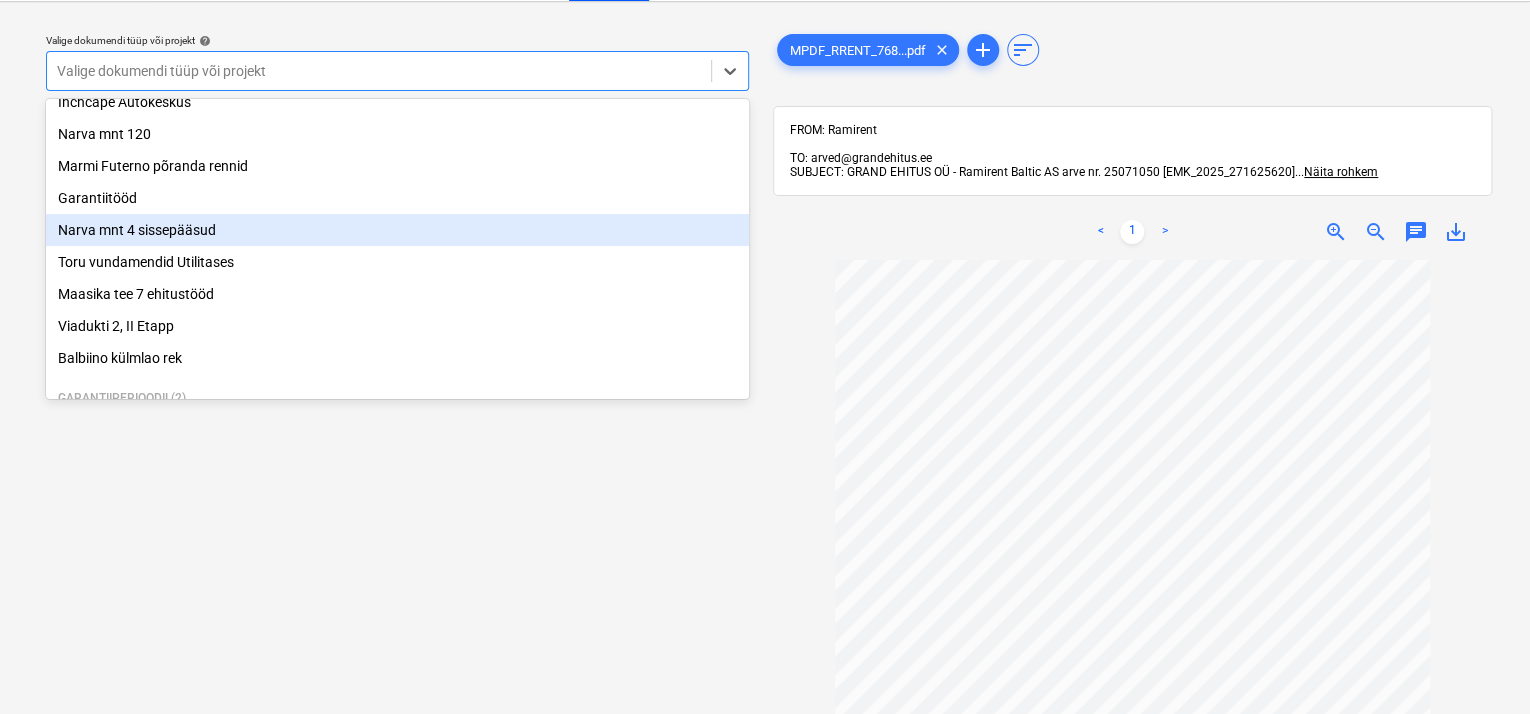 scroll, scrollTop: 169, scrollLeft: 0, axis: vertical 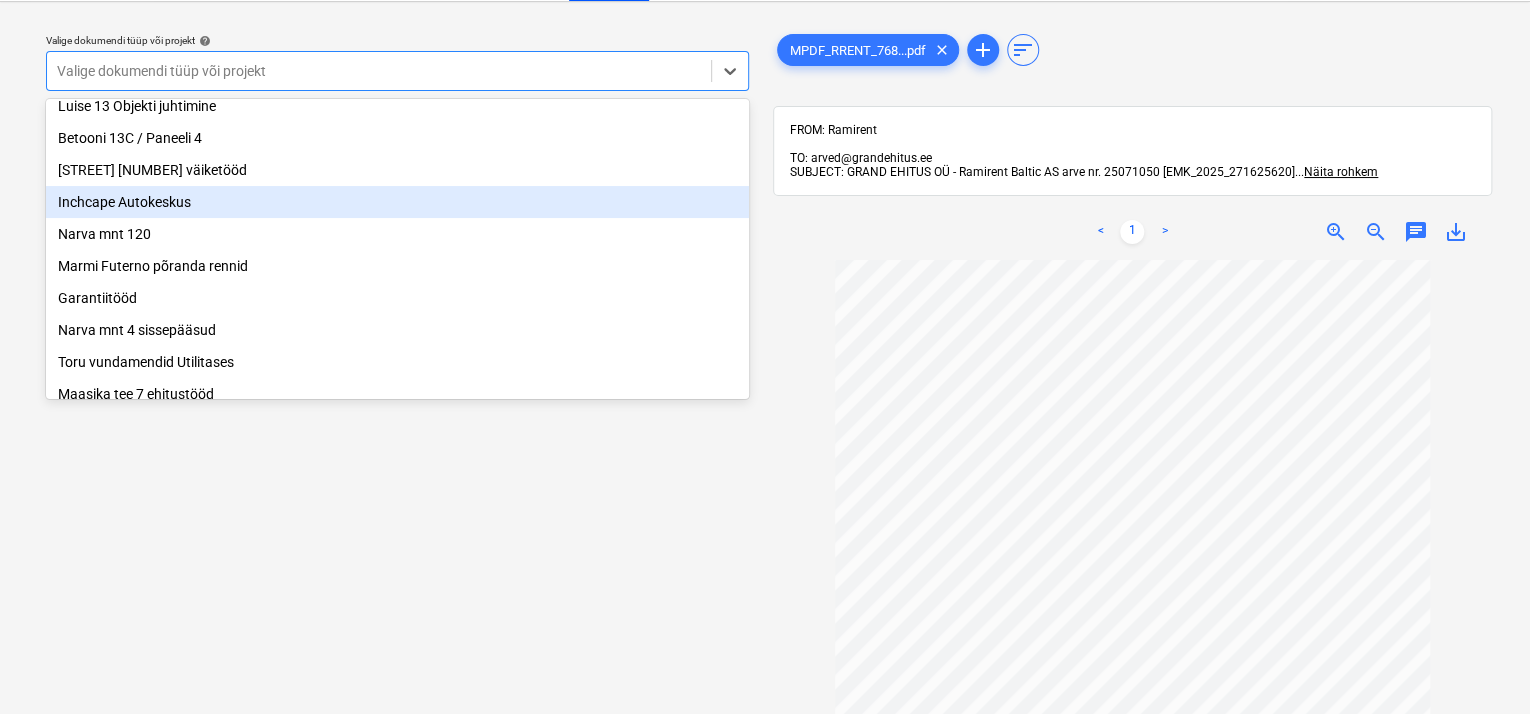 click on "Inchcape Autokeskus" at bounding box center (397, 202) 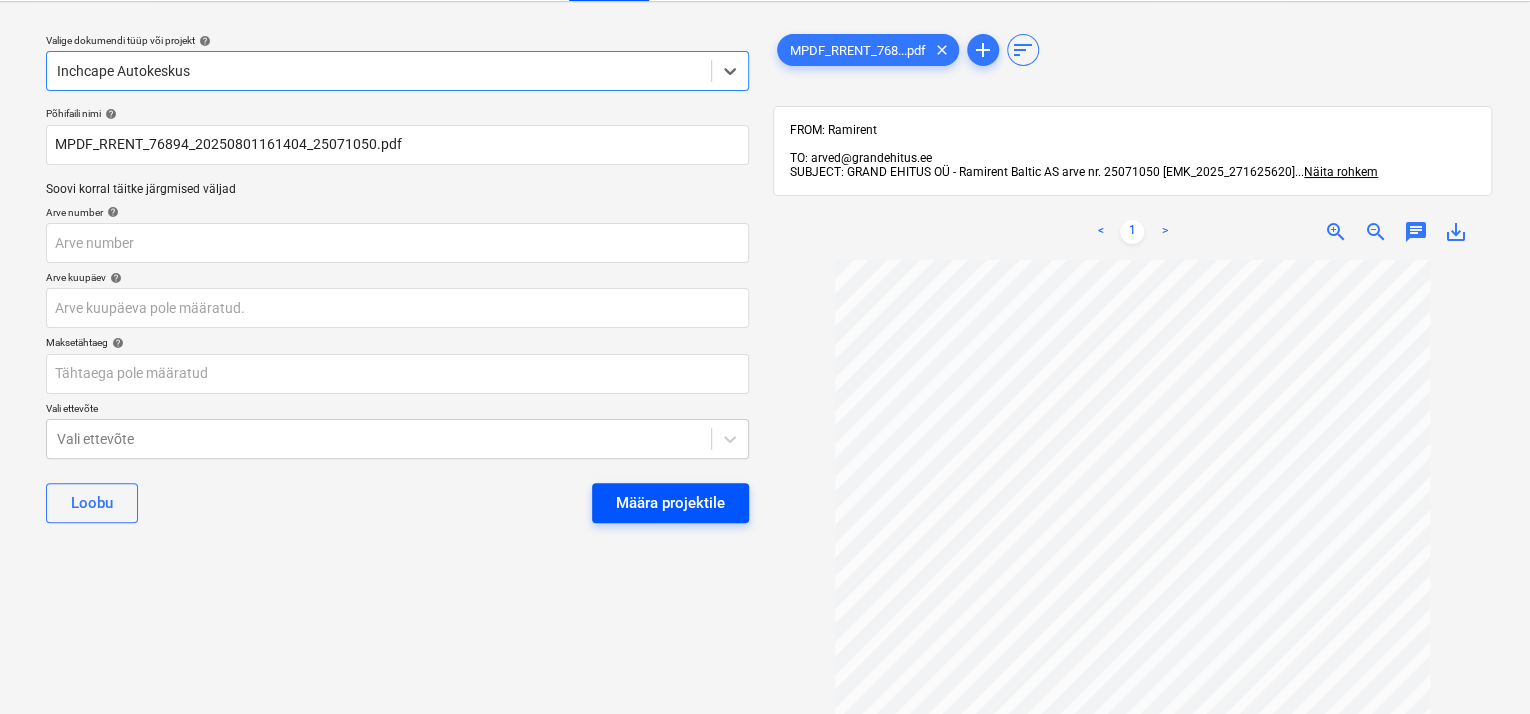 click on "Määra projektile" at bounding box center [670, 503] 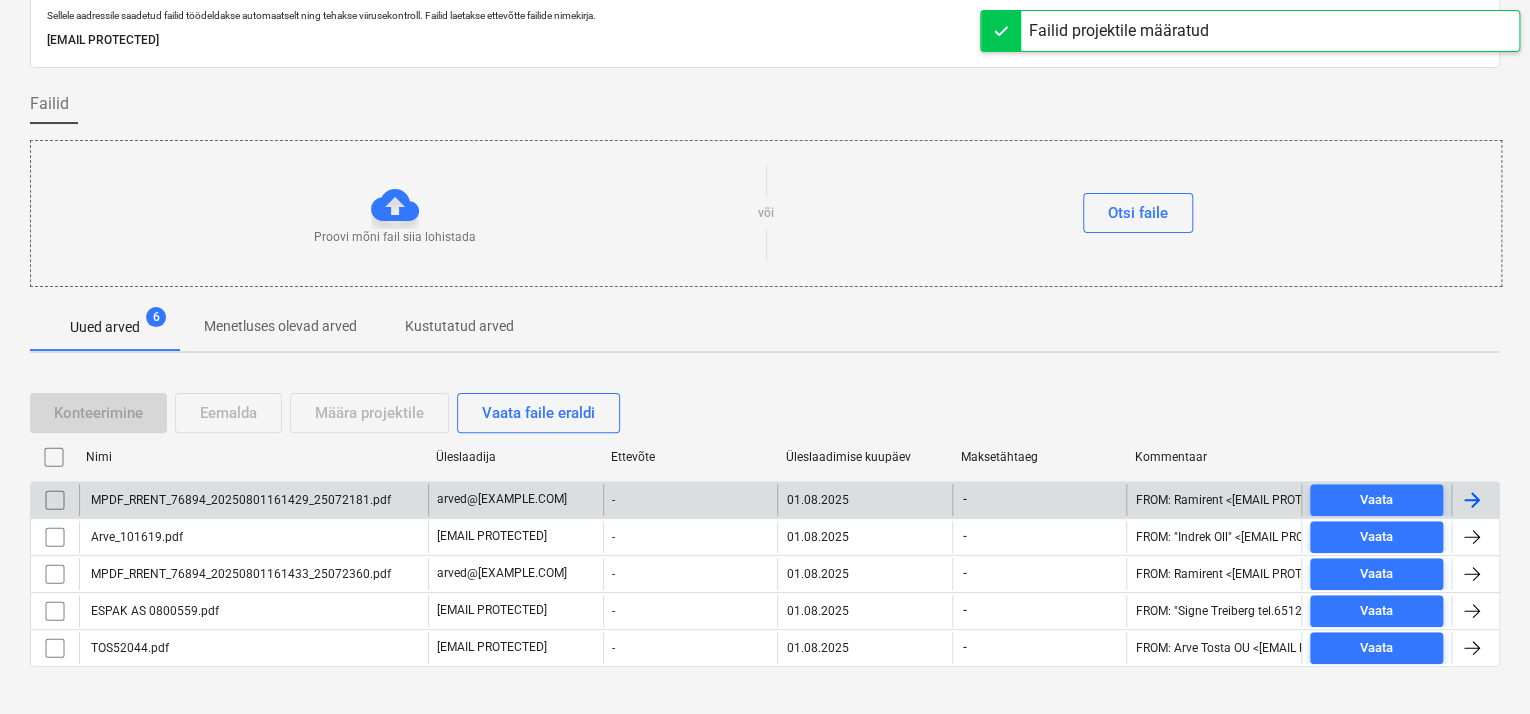 scroll, scrollTop: 97, scrollLeft: 0, axis: vertical 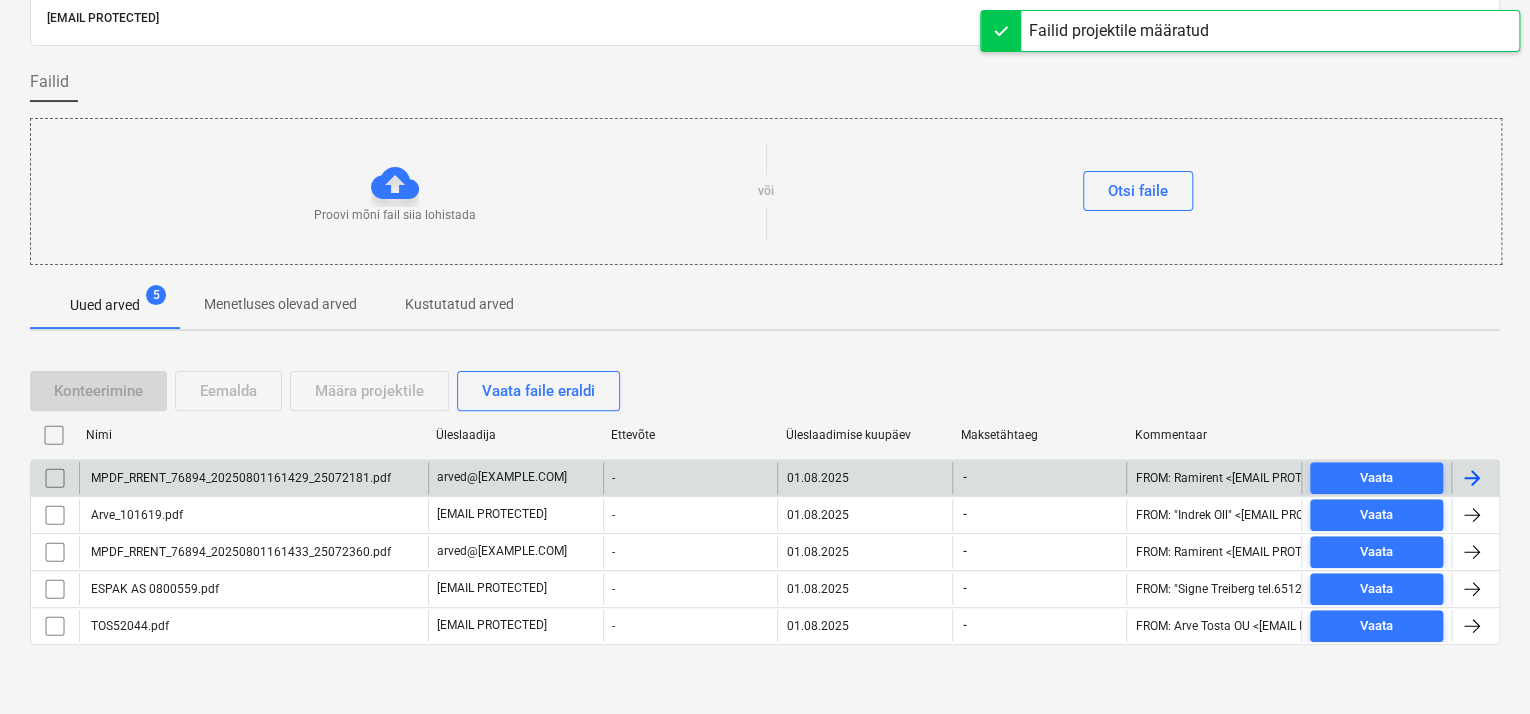 click on "MPDF_RRENT_76894_20250801161429_25072181.pdf" at bounding box center [239, 478] 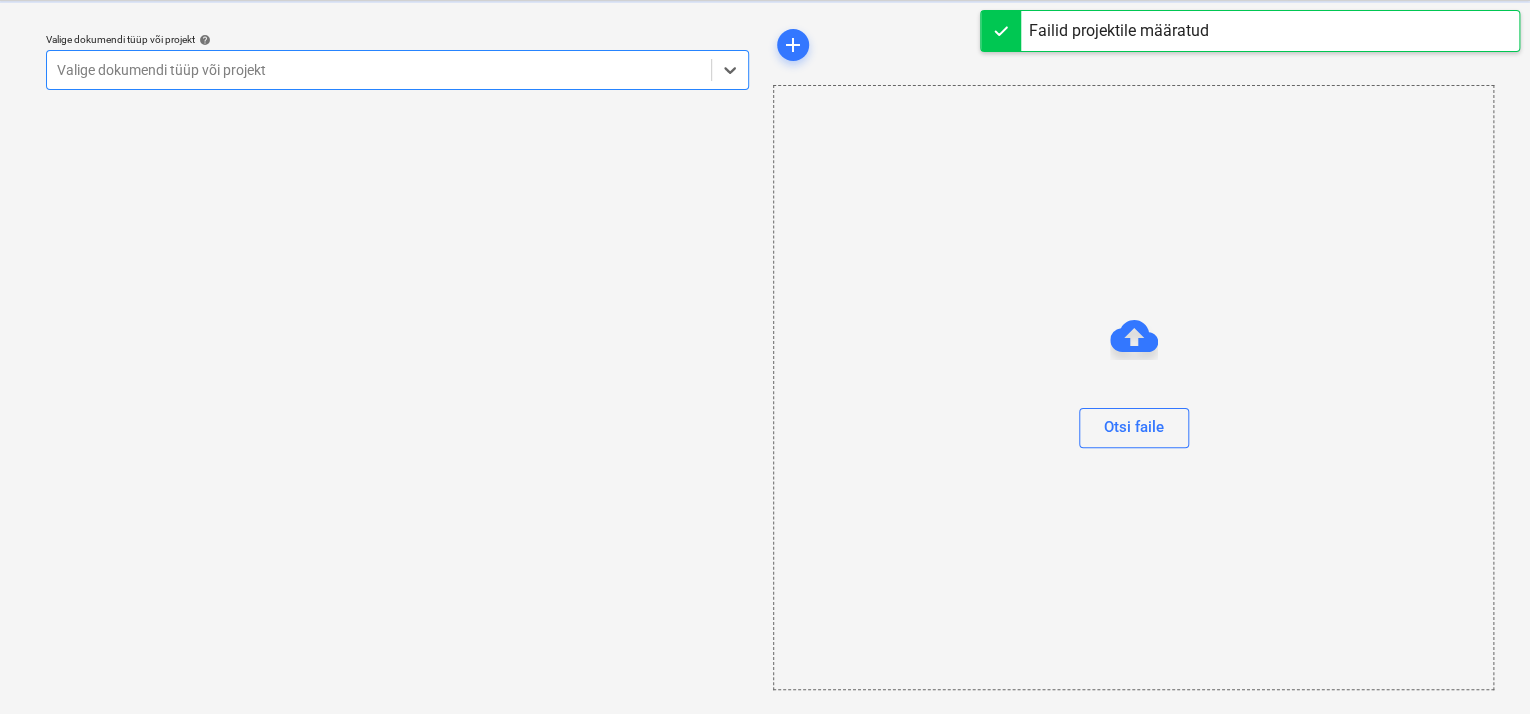 scroll, scrollTop: 49, scrollLeft: 0, axis: vertical 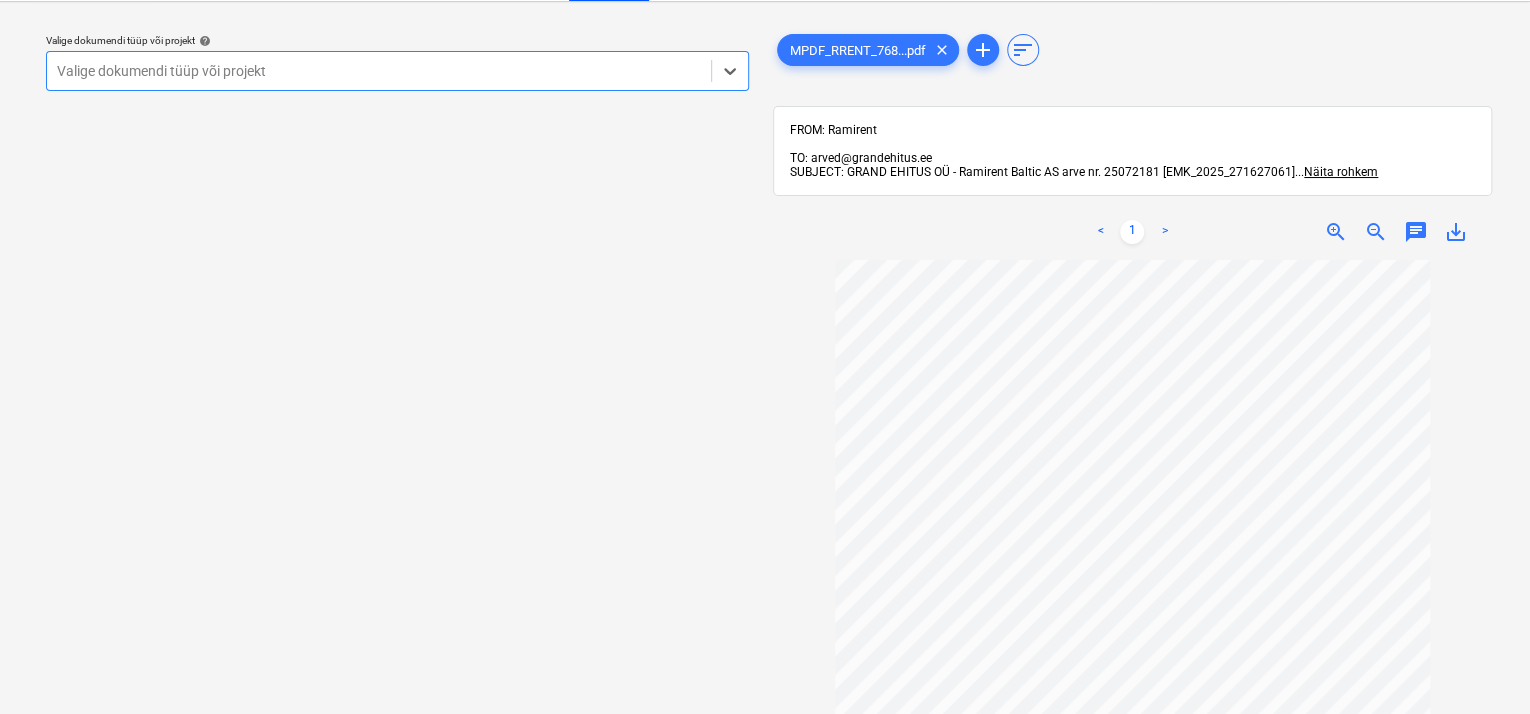 click at bounding box center (379, 71) 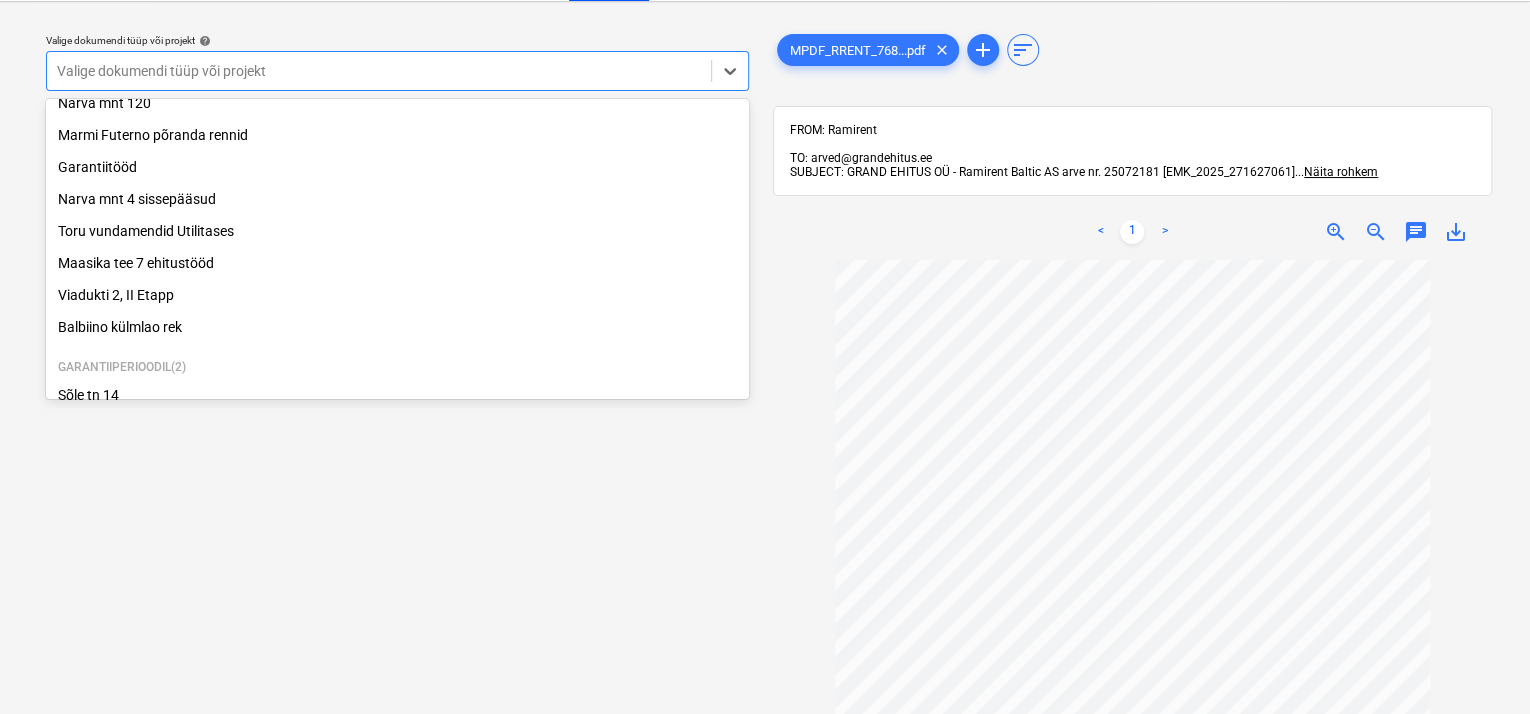 scroll, scrollTop: 369, scrollLeft: 0, axis: vertical 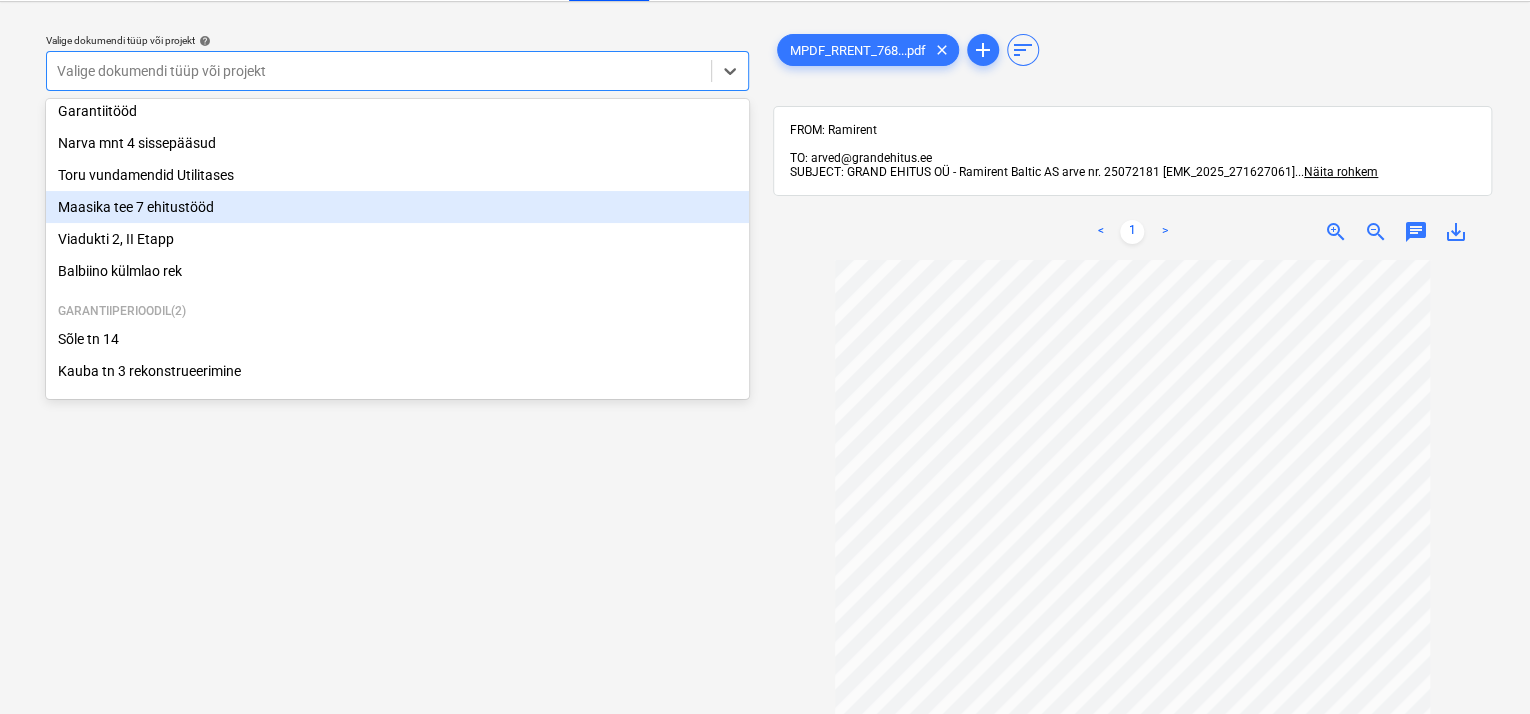 click on "Maasika tee 7 ehitustööd" at bounding box center (397, 207) 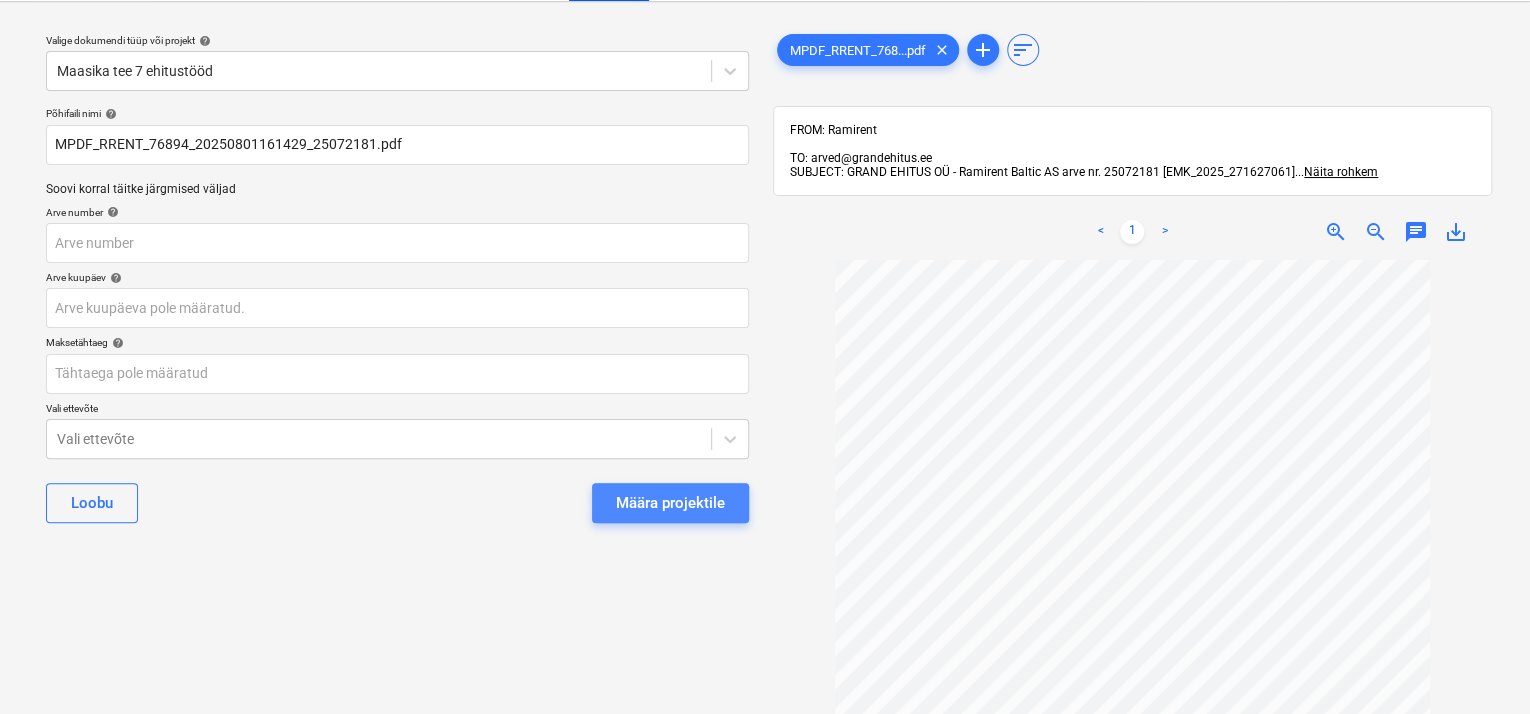 click on "Määra projektile" at bounding box center (670, 503) 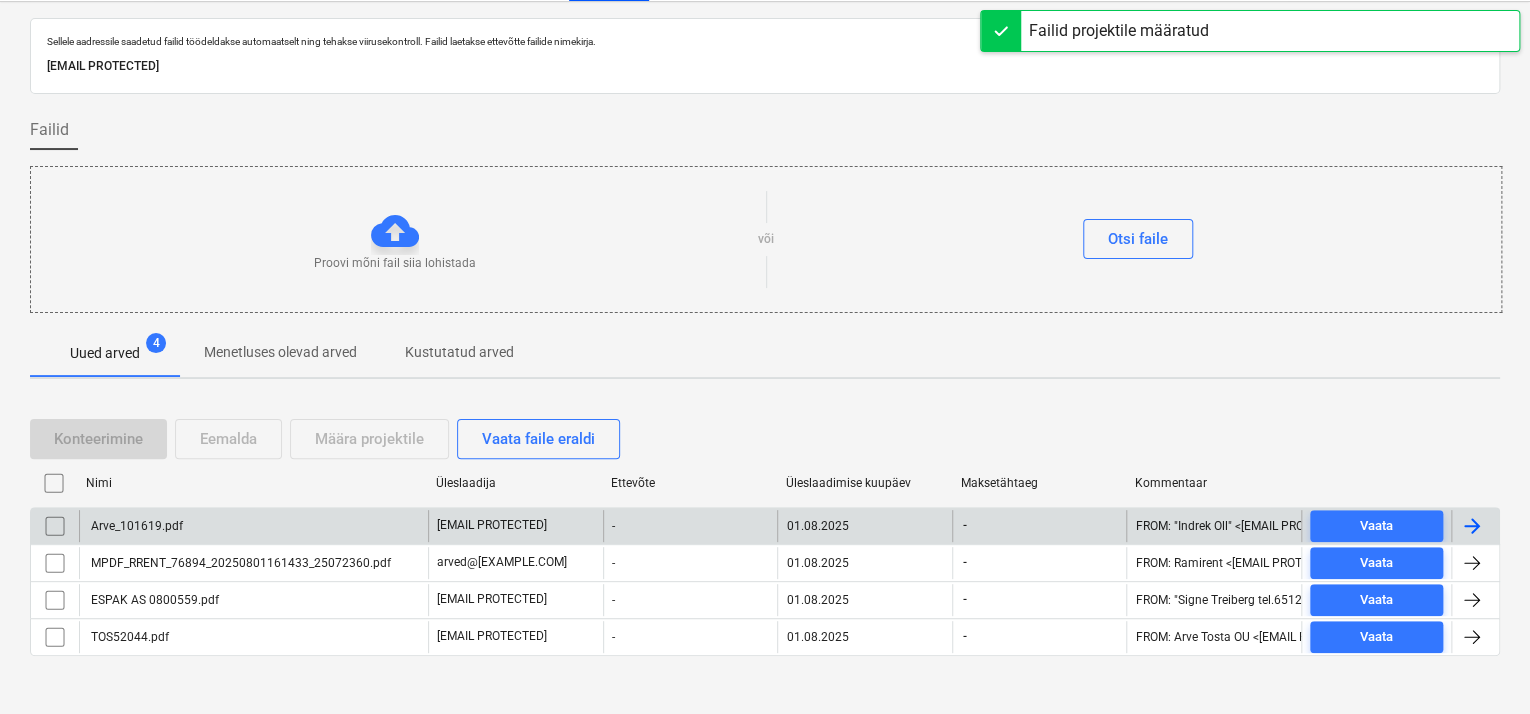scroll, scrollTop: 60, scrollLeft: 0, axis: vertical 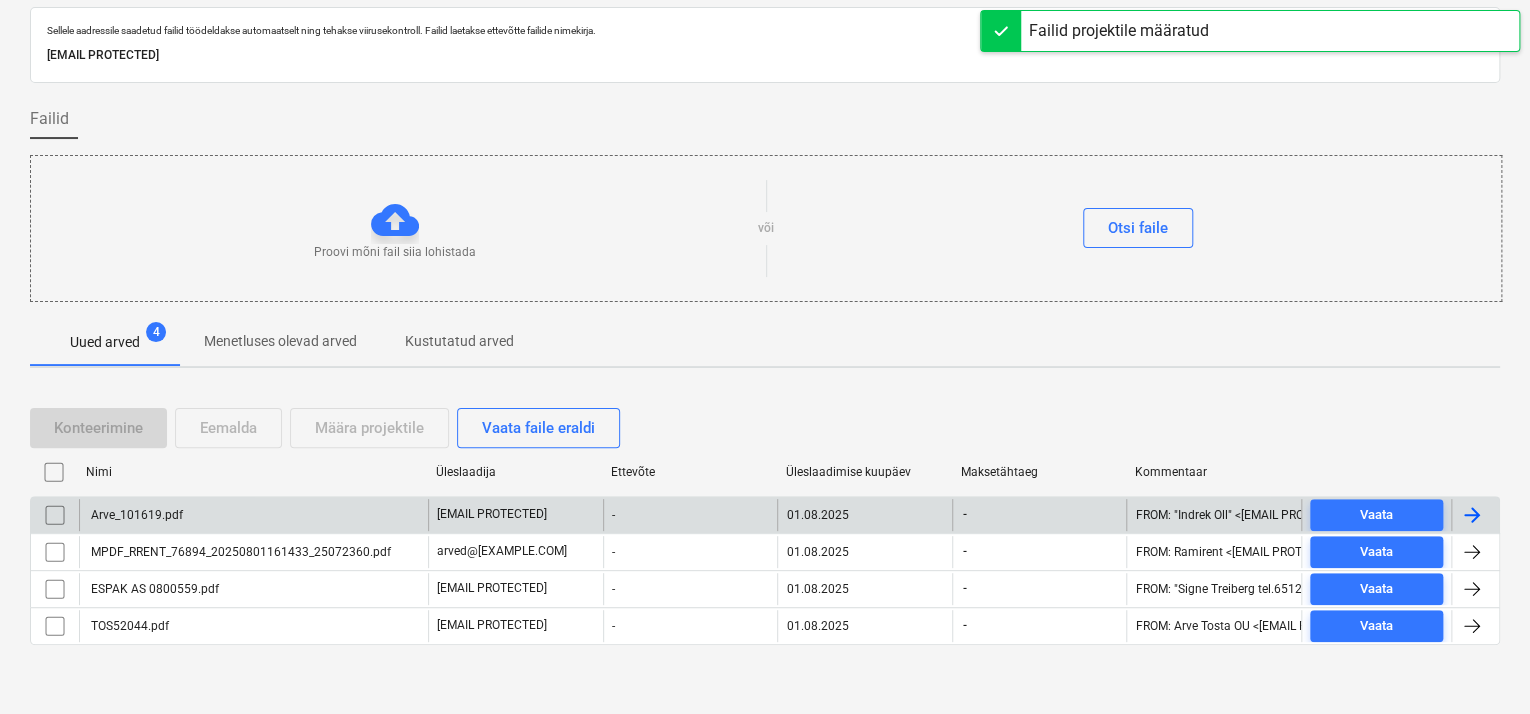 click on "Arve_101619.pdf" at bounding box center (253, 515) 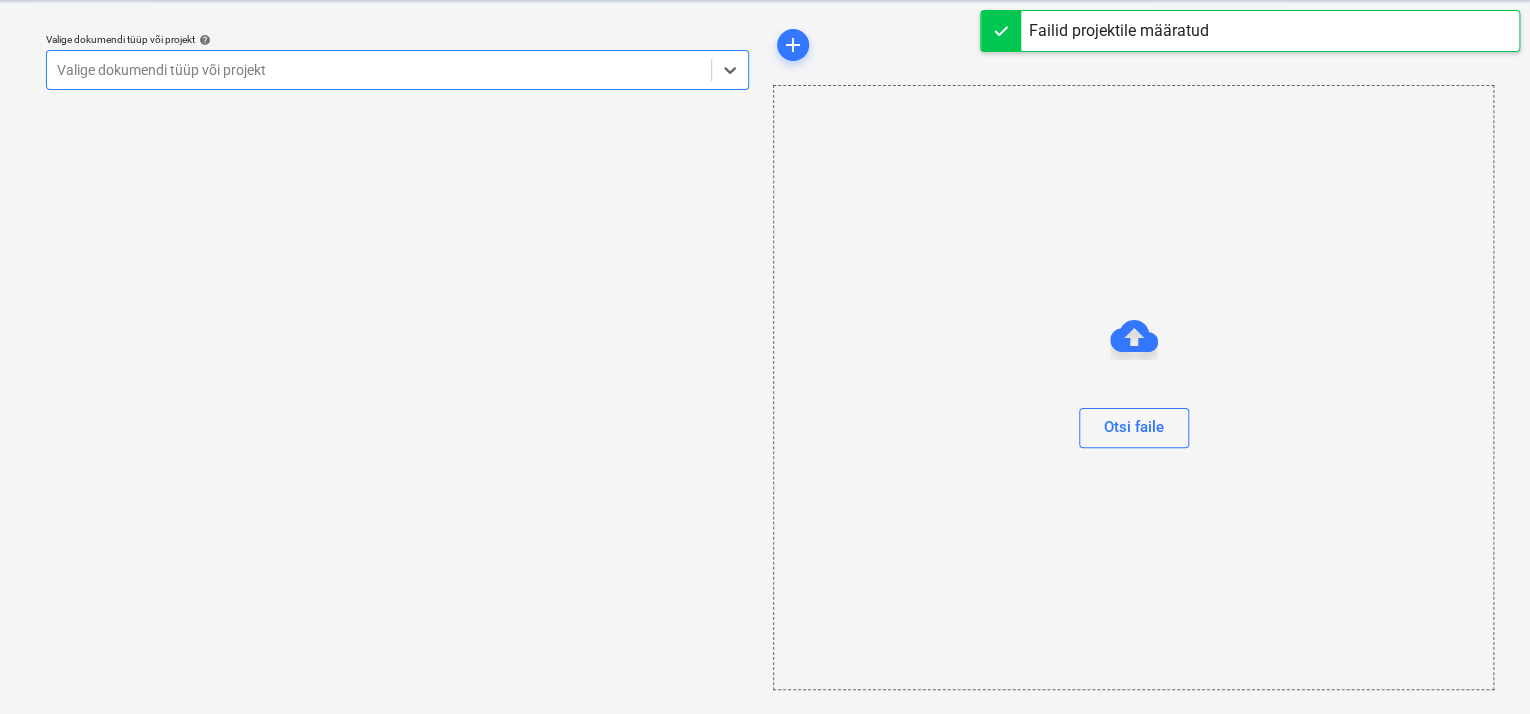 scroll, scrollTop: 49, scrollLeft: 0, axis: vertical 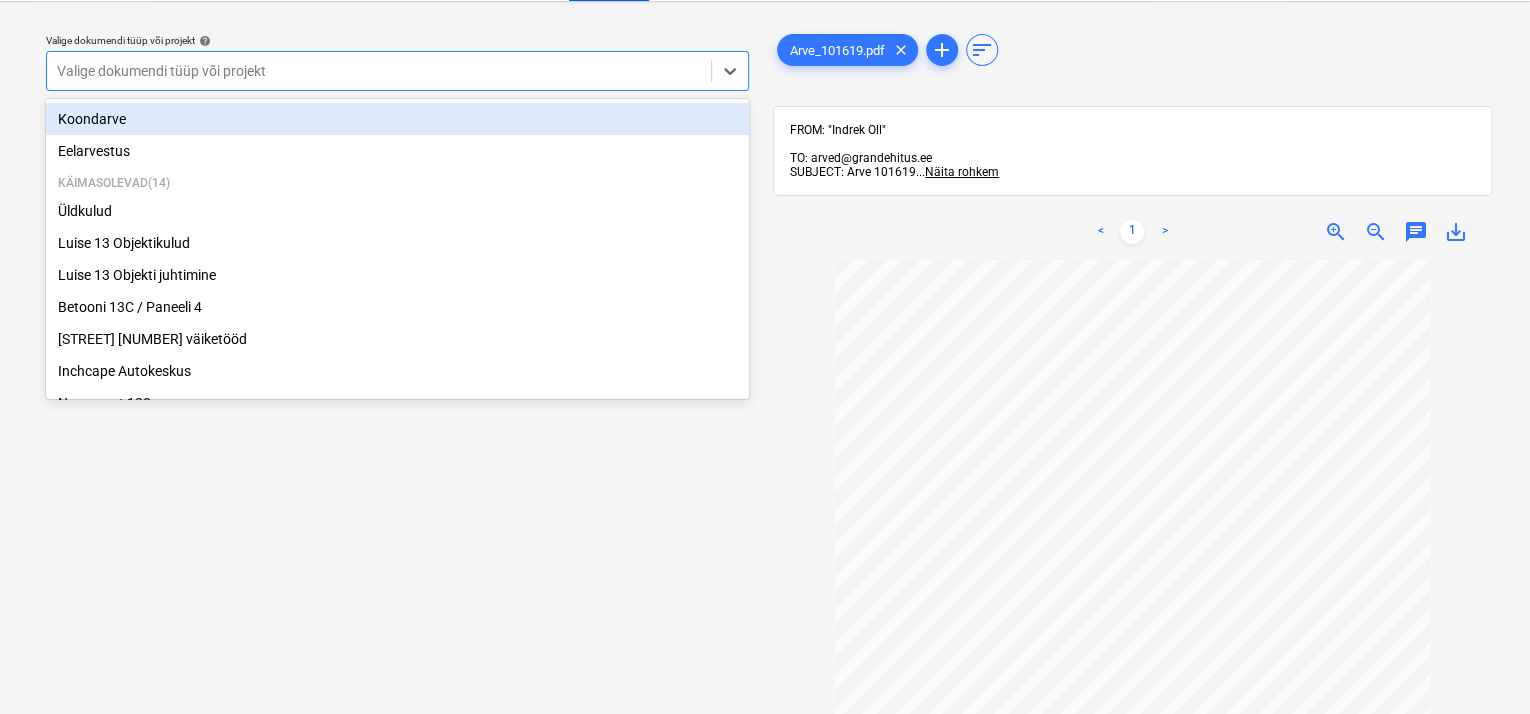 click at bounding box center (379, 71) 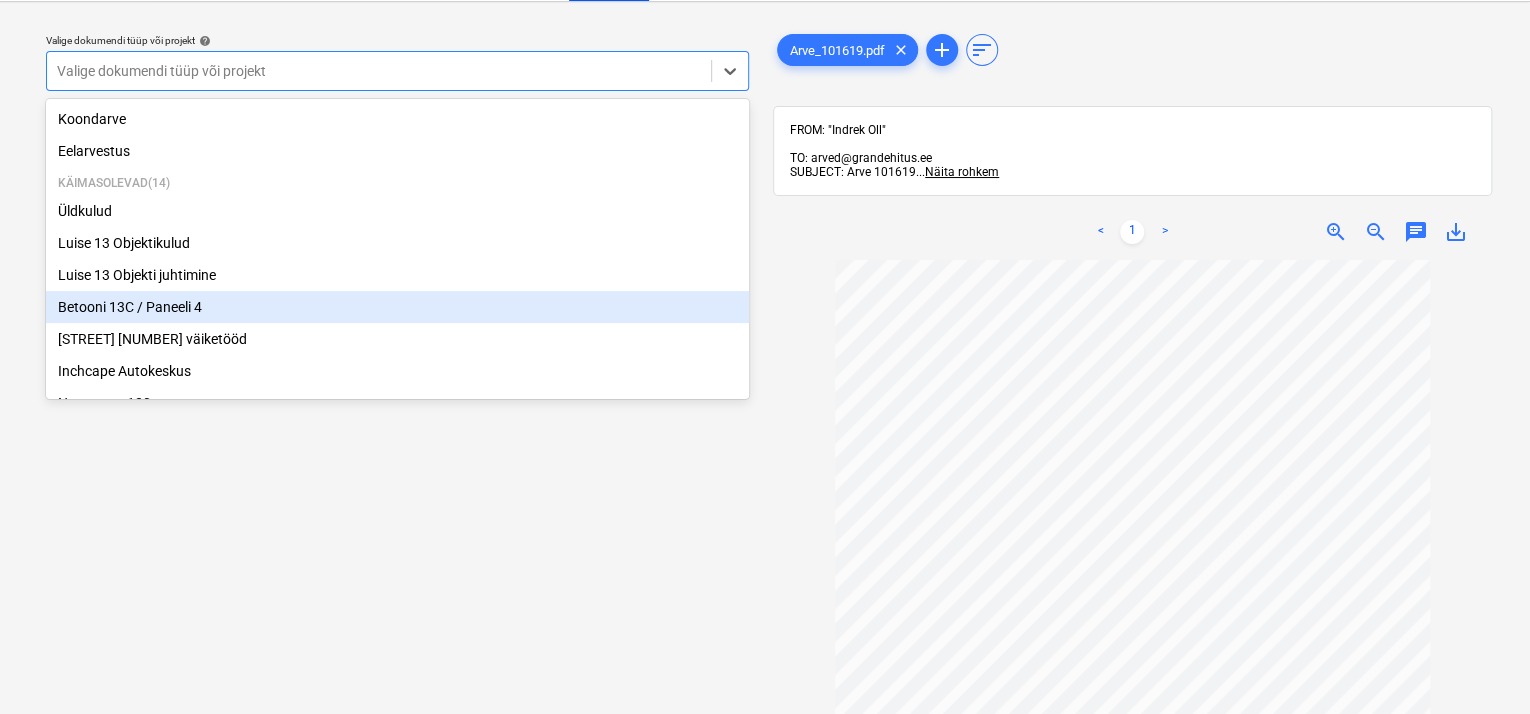 scroll, scrollTop: 369, scrollLeft: 0, axis: vertical 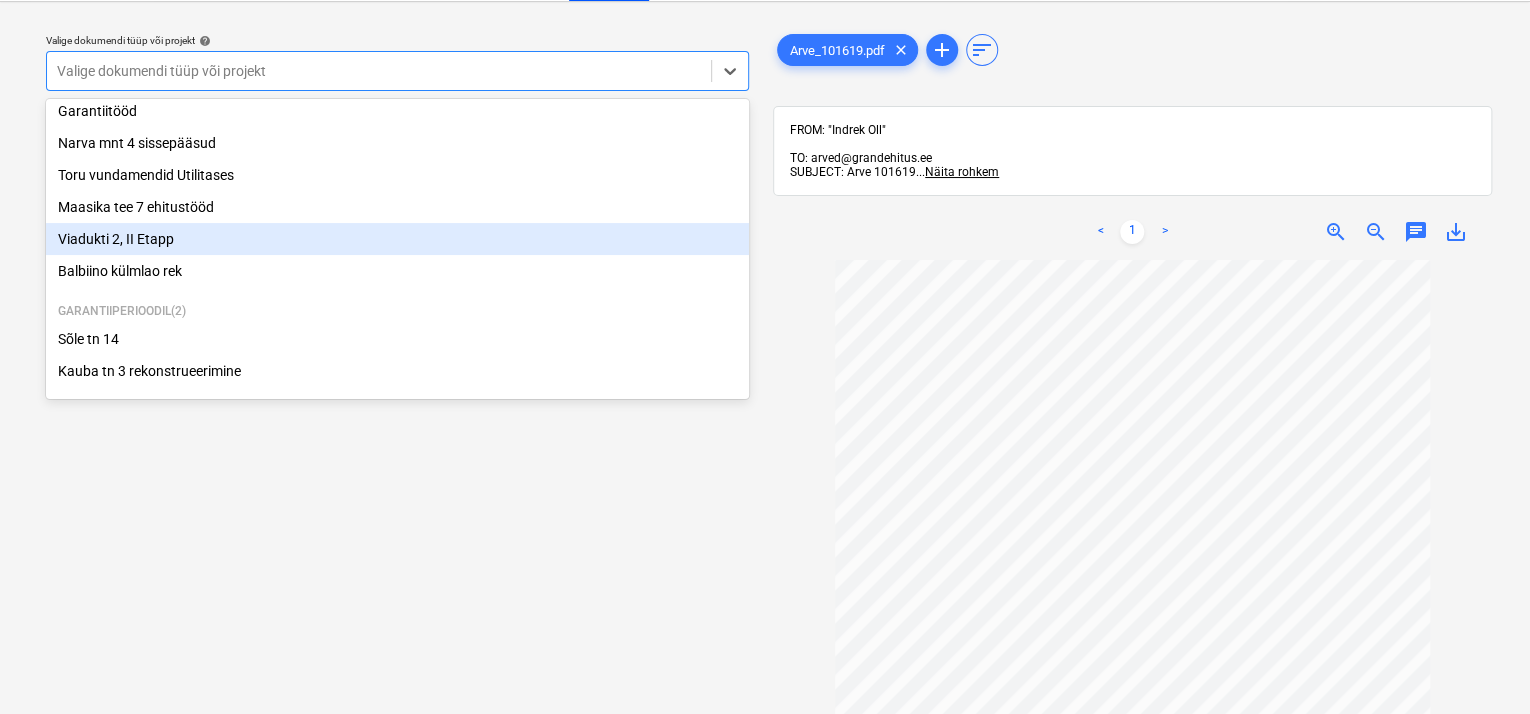click on "Viadukti 2, II Etapp" at bounding box center (397, 239) 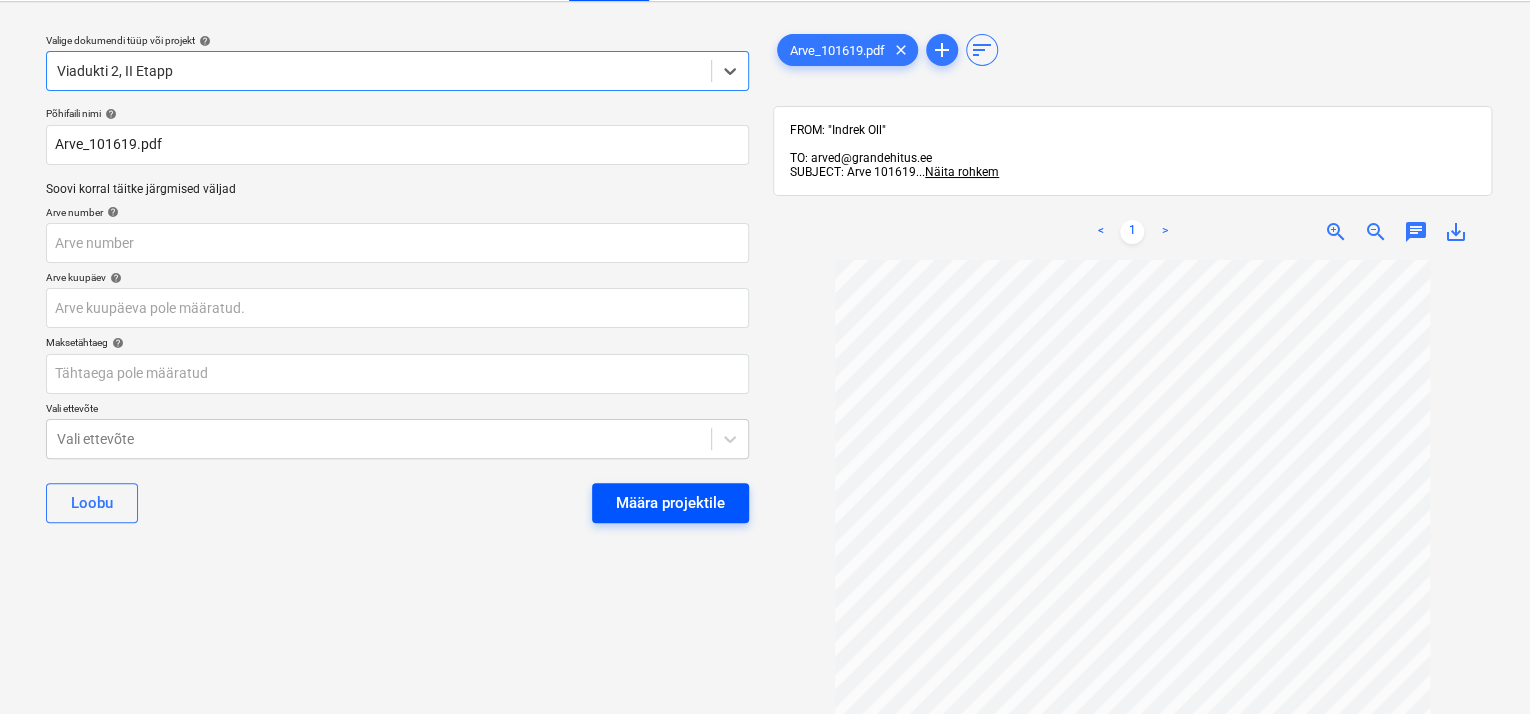 click on "Määra projektile" at bounding box center (670, 503) 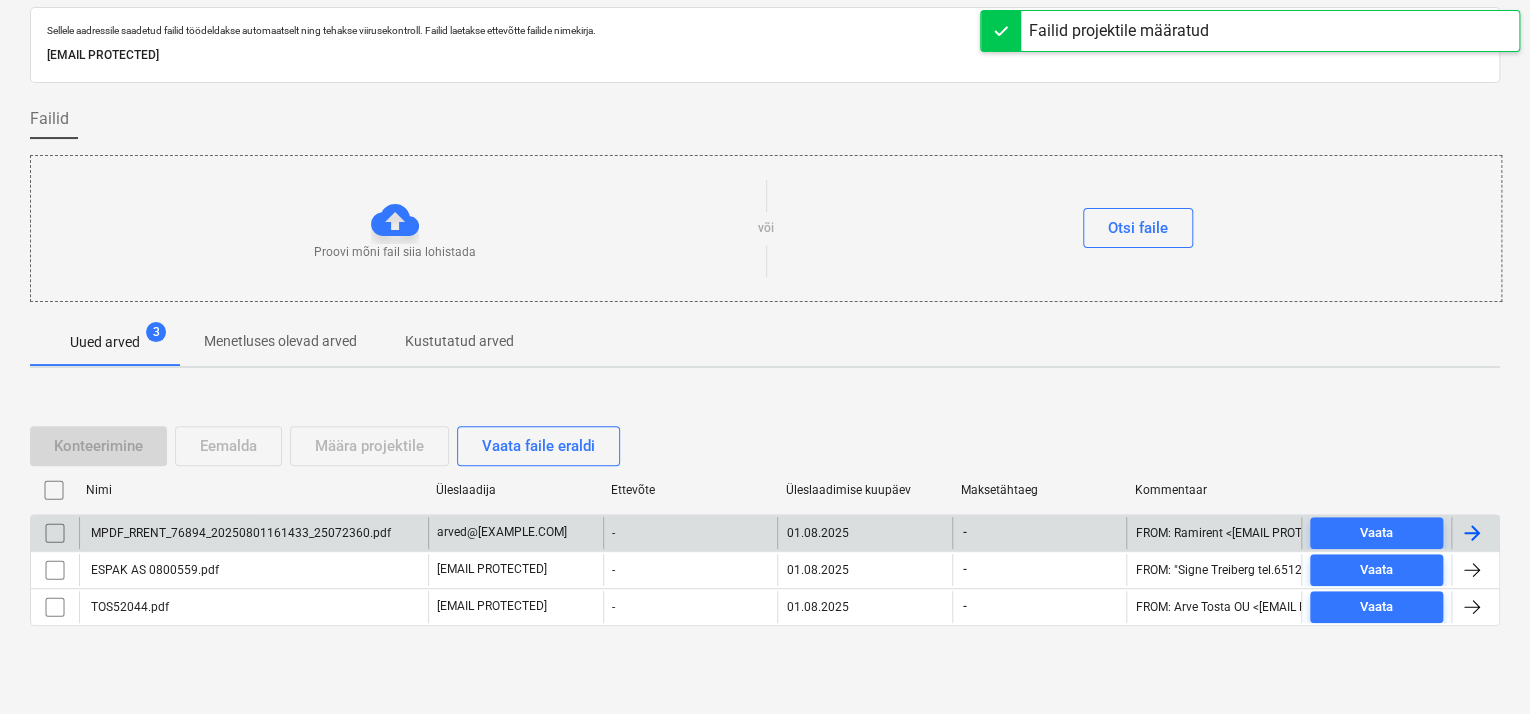 click on "MPDF_RRENT_76894_20250801161433_25072360.pdf" at bounding box center (253, 533) 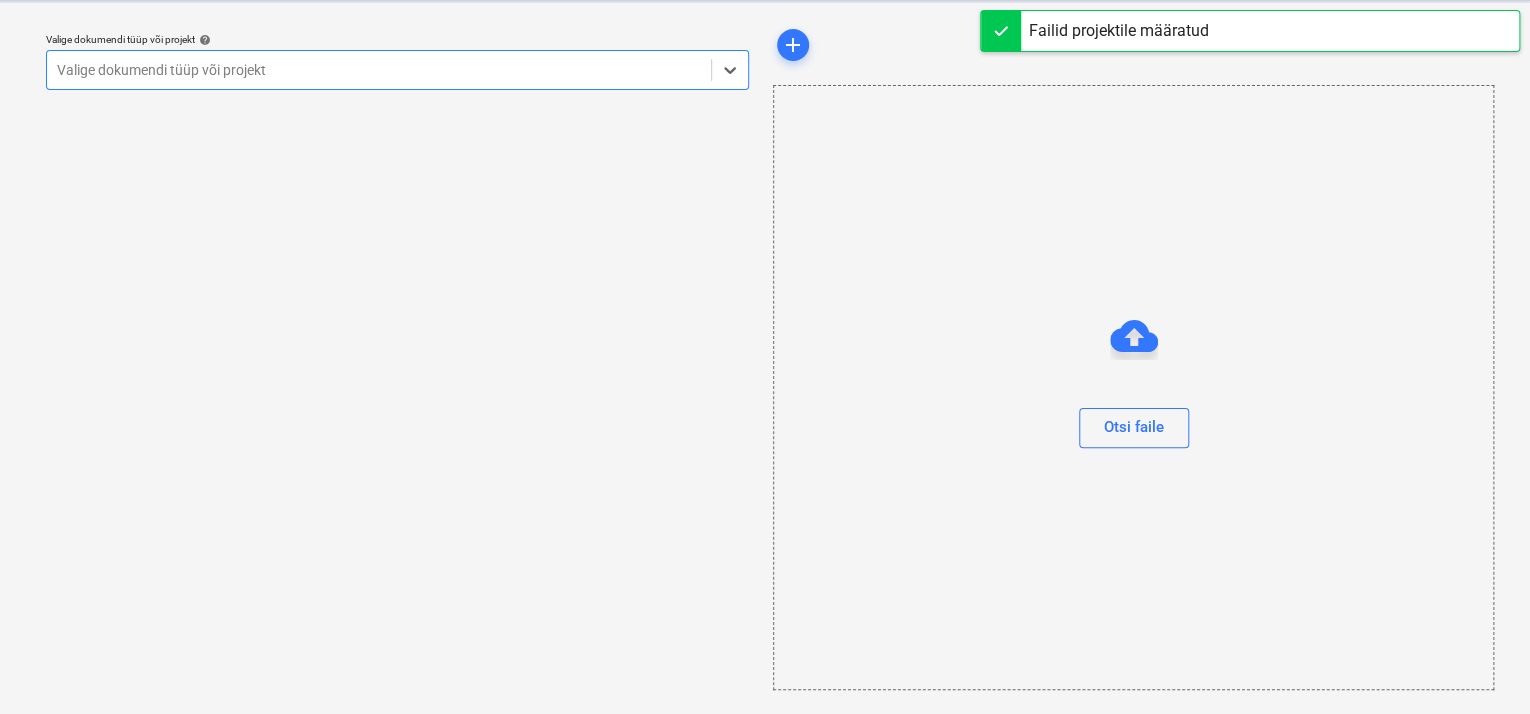 scroll, scrollTop: 49, scrollLeft: 0, axis: vertical 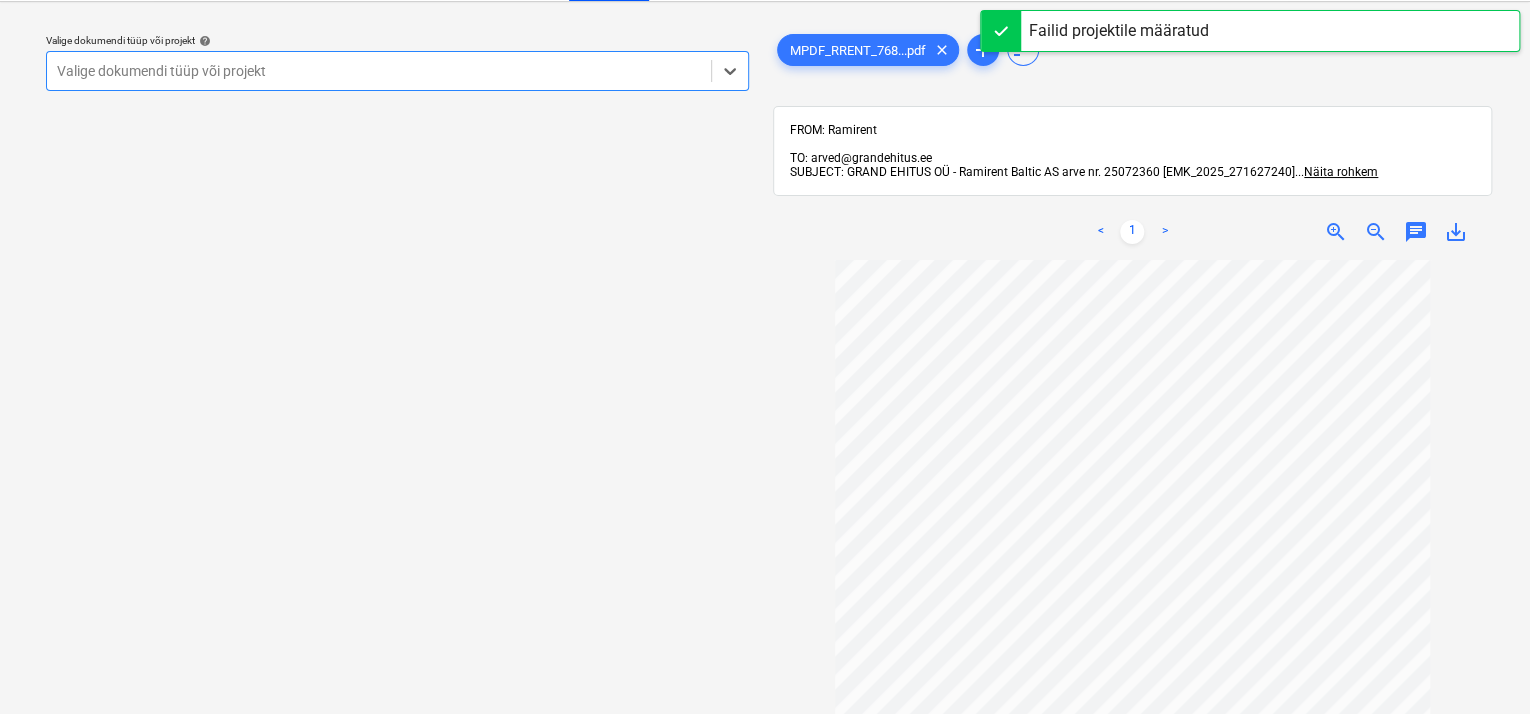 click at bounding box center (379, 71) 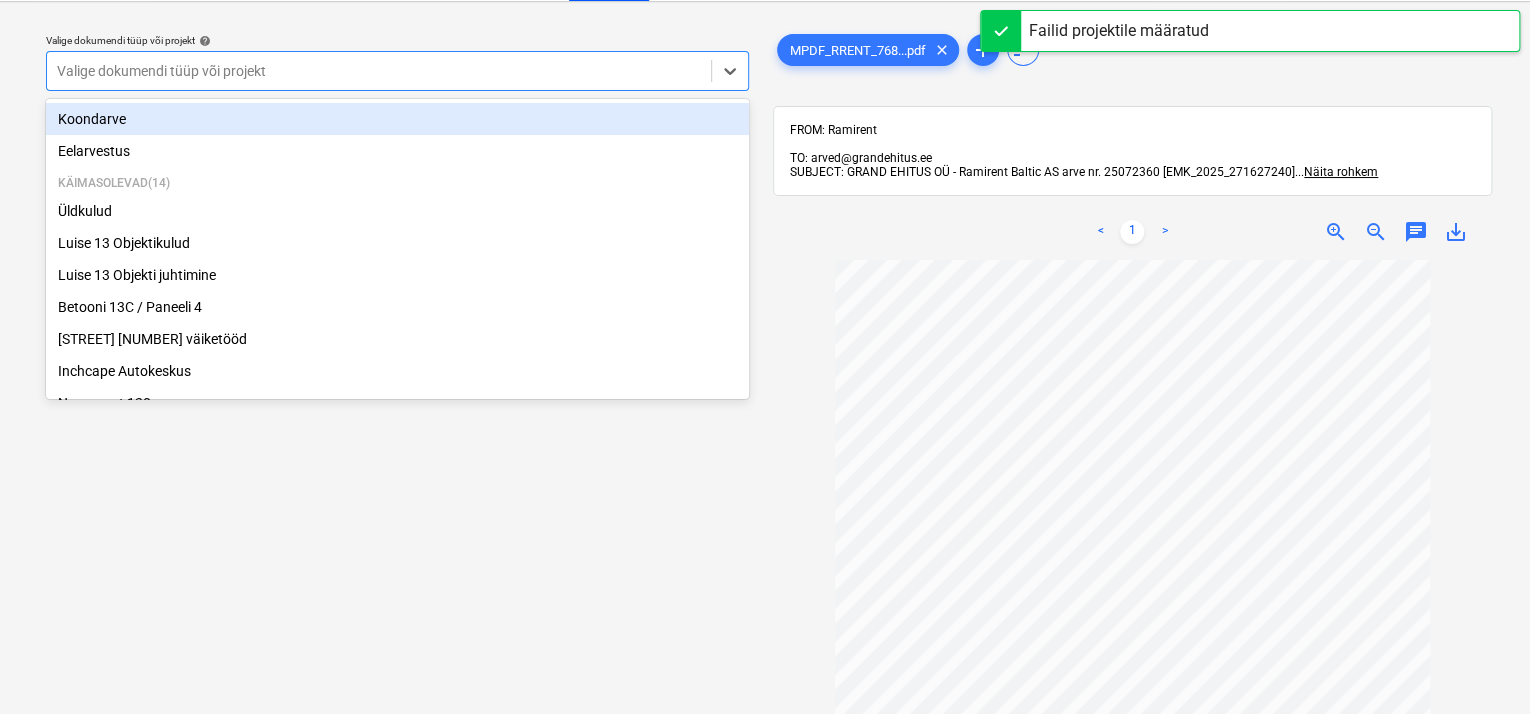 scroll, scrollTop: 369, scrollLeft: 0, axis: vertical 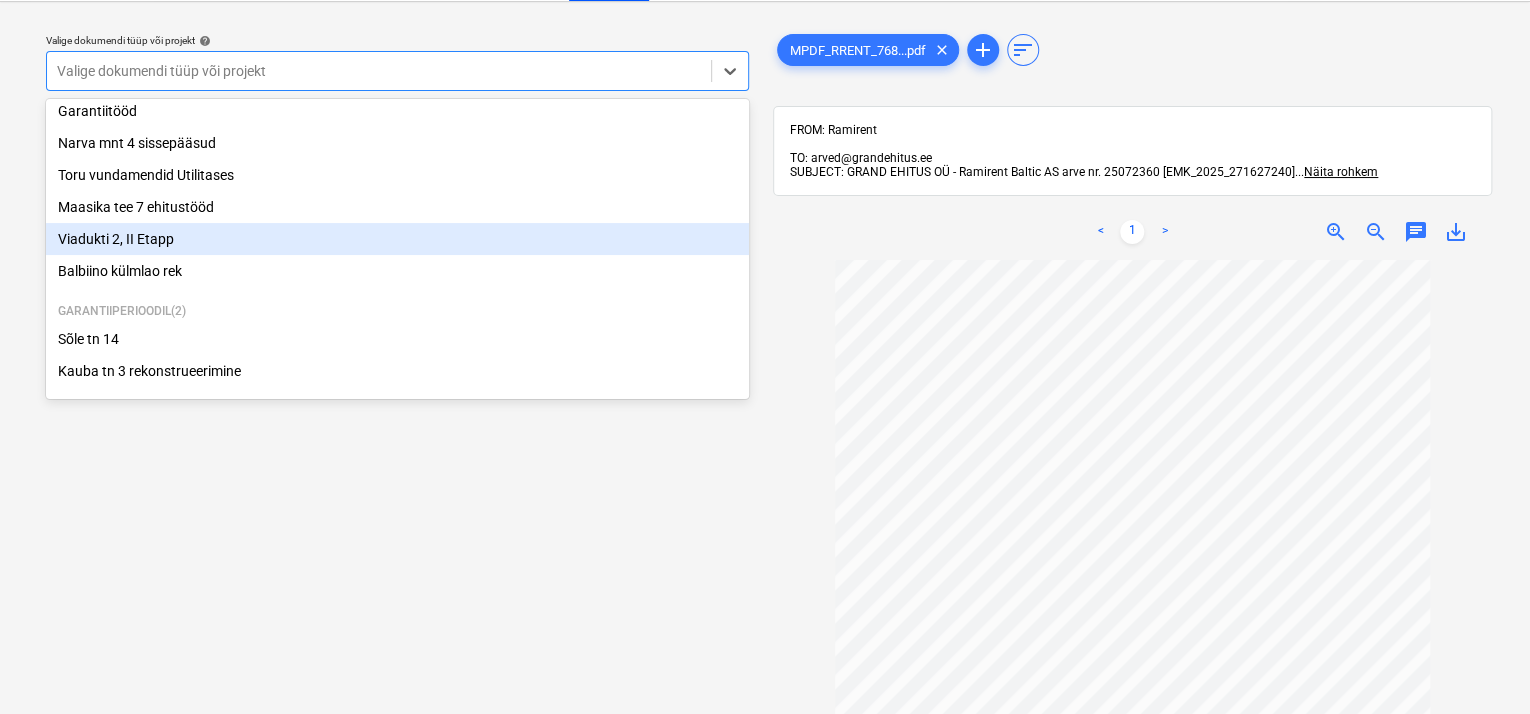 click on "Viadukti 2, II Etapp" at bounding box center [397, 239] 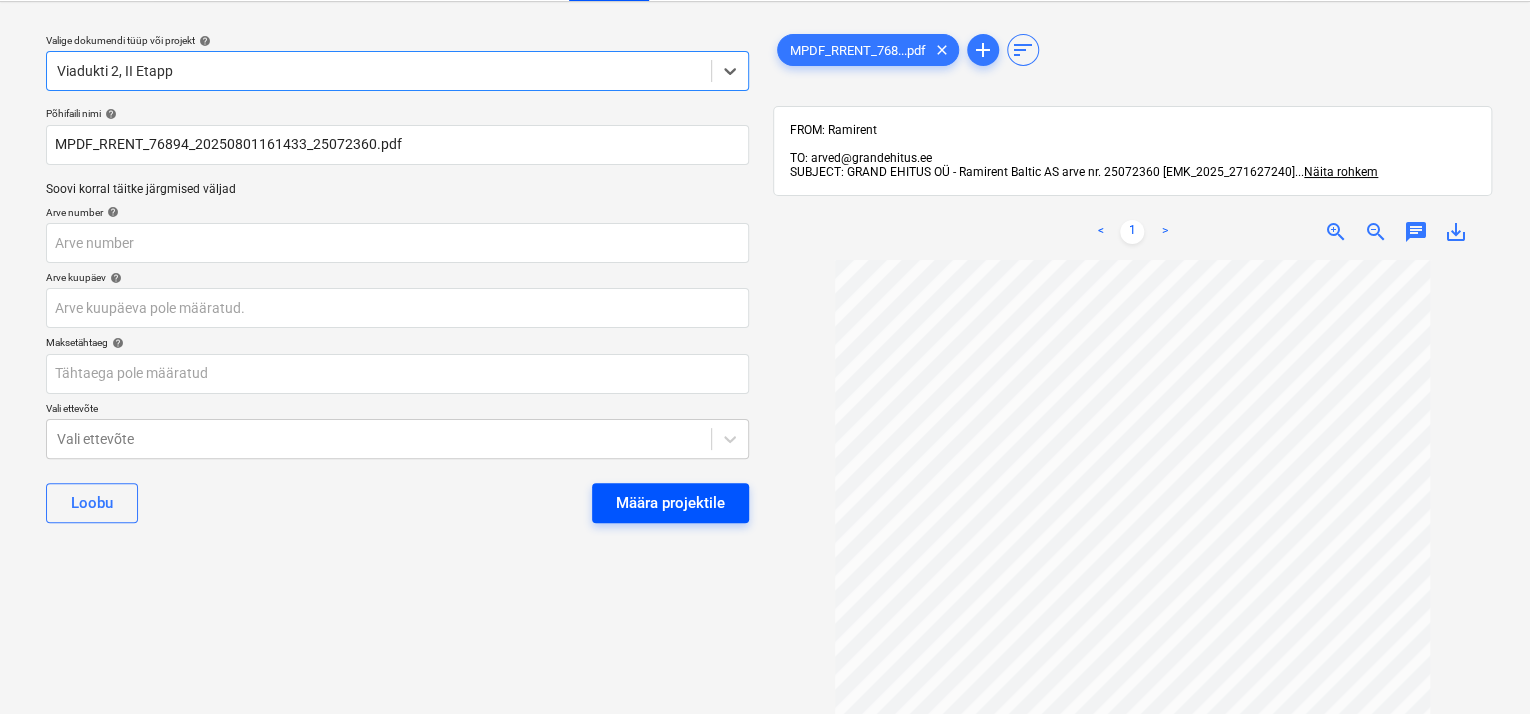 click on "Määra projektile" at bounding box center [670, 503] 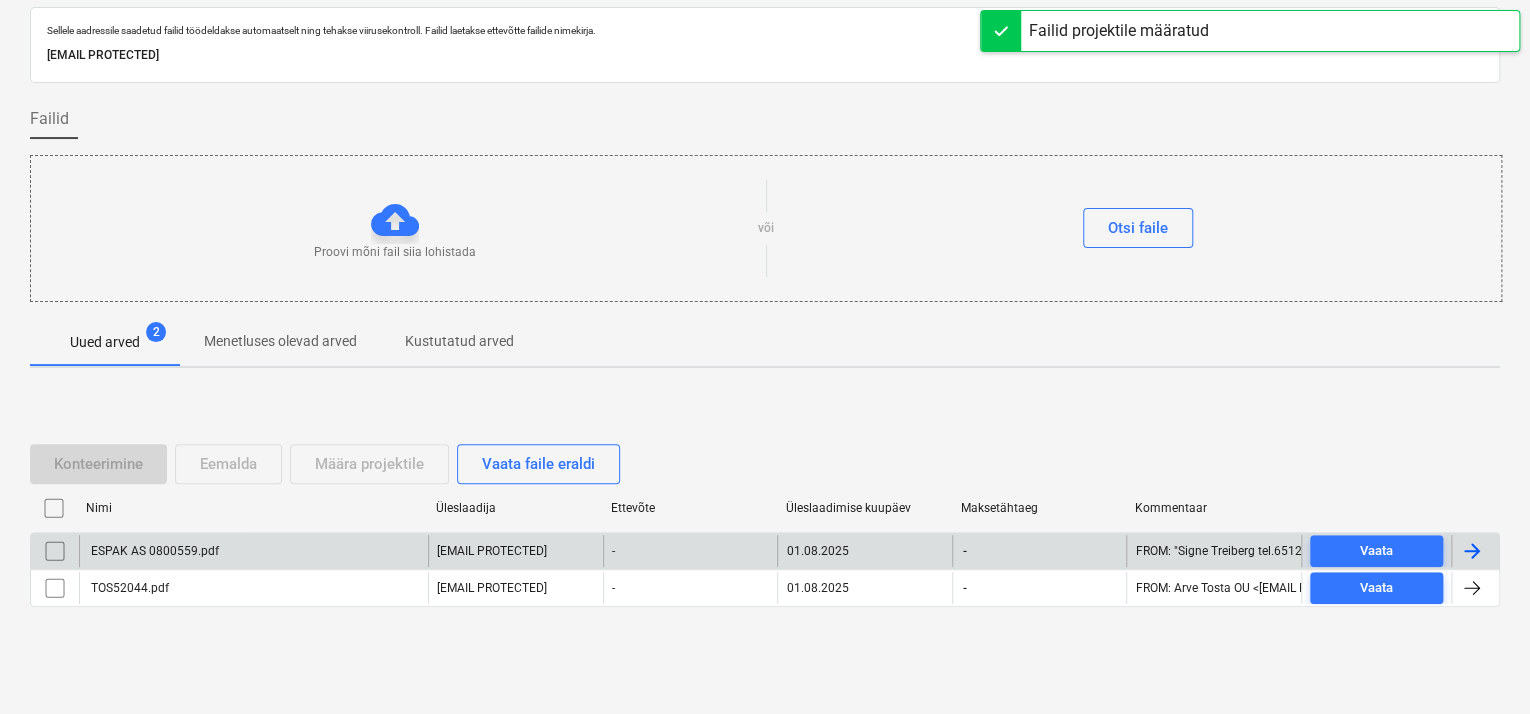 click on "ESPAK AS 0800559.pdf" at bounding box center [253, 551] 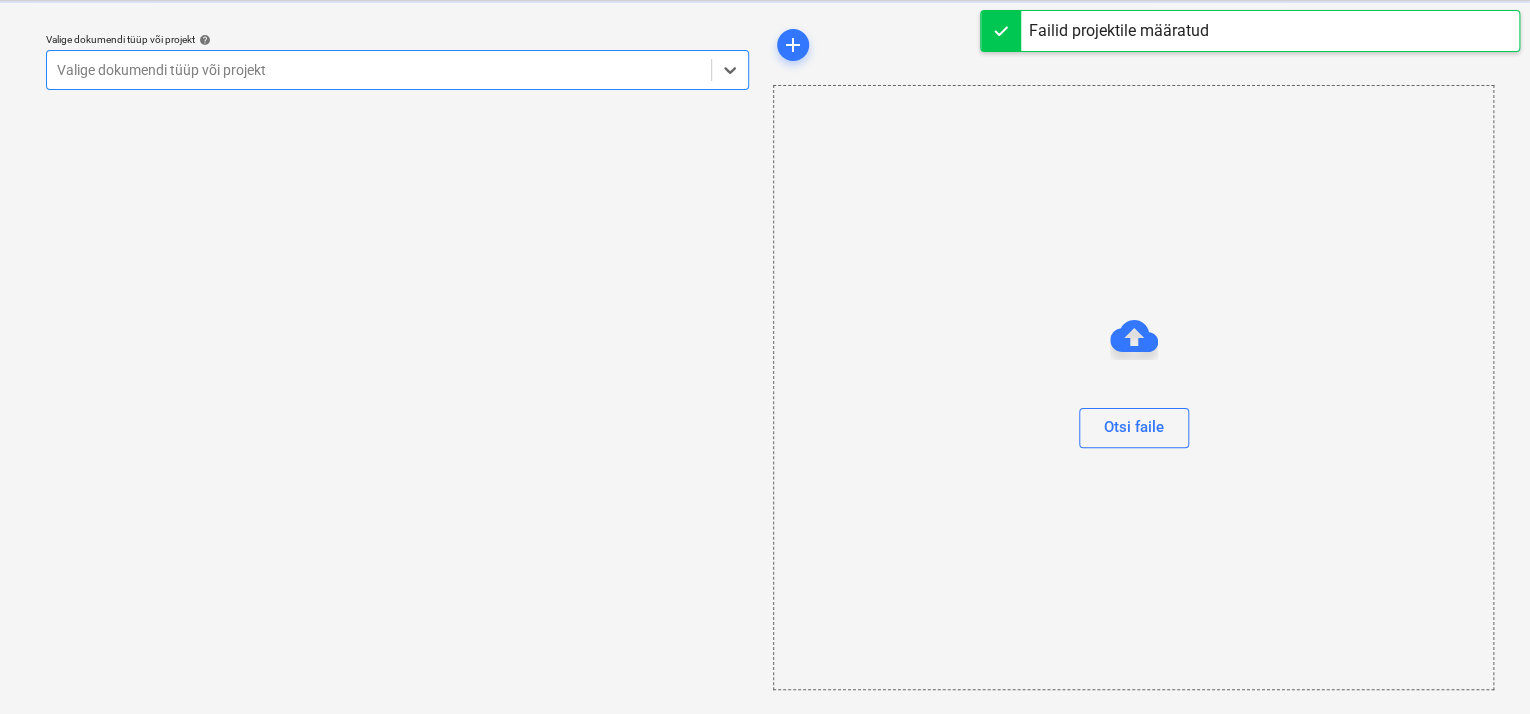 scroll, scrollTop: 49, scrollLeft: 0, axis: vertical 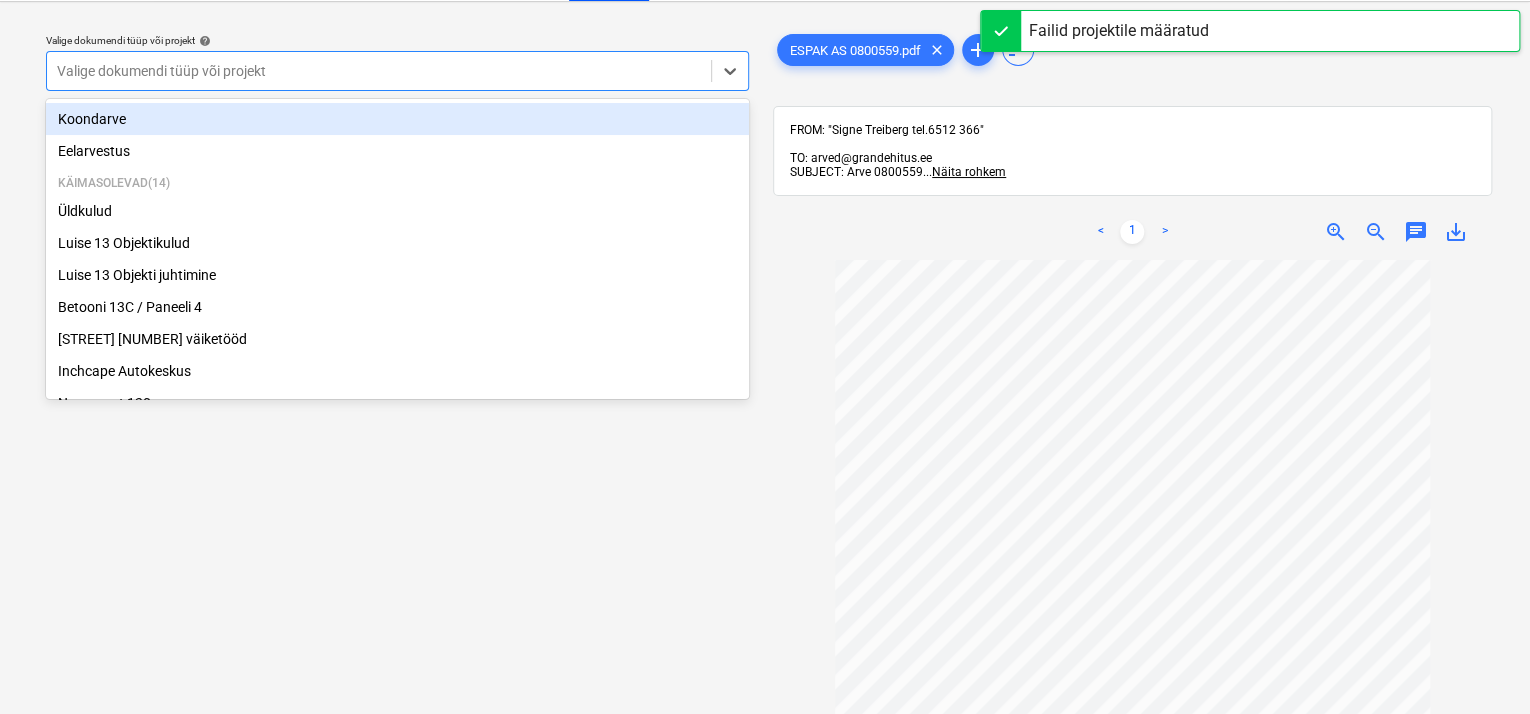 click at bounding box center (379, 71) 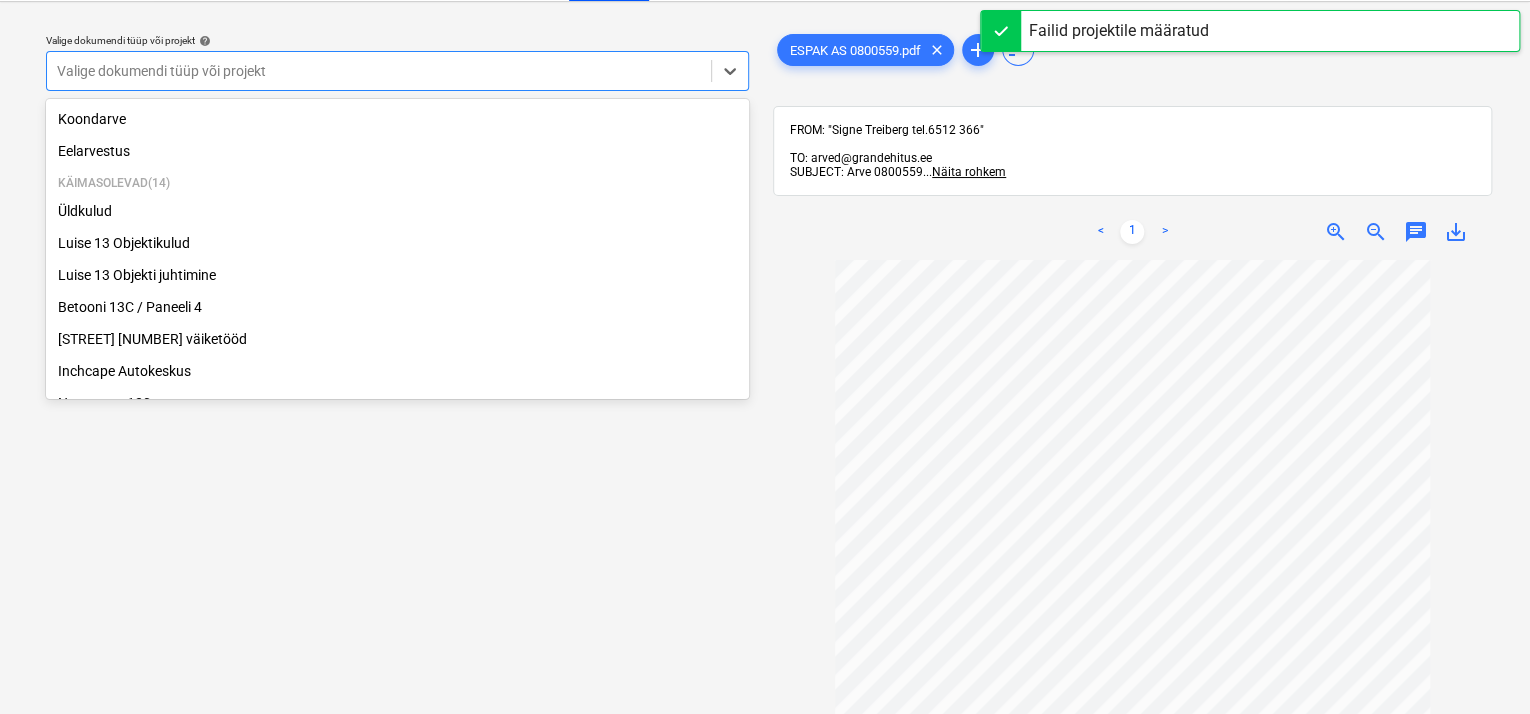 scroll, scrollTop: 369, scrollLeft: 0, axis: vertical 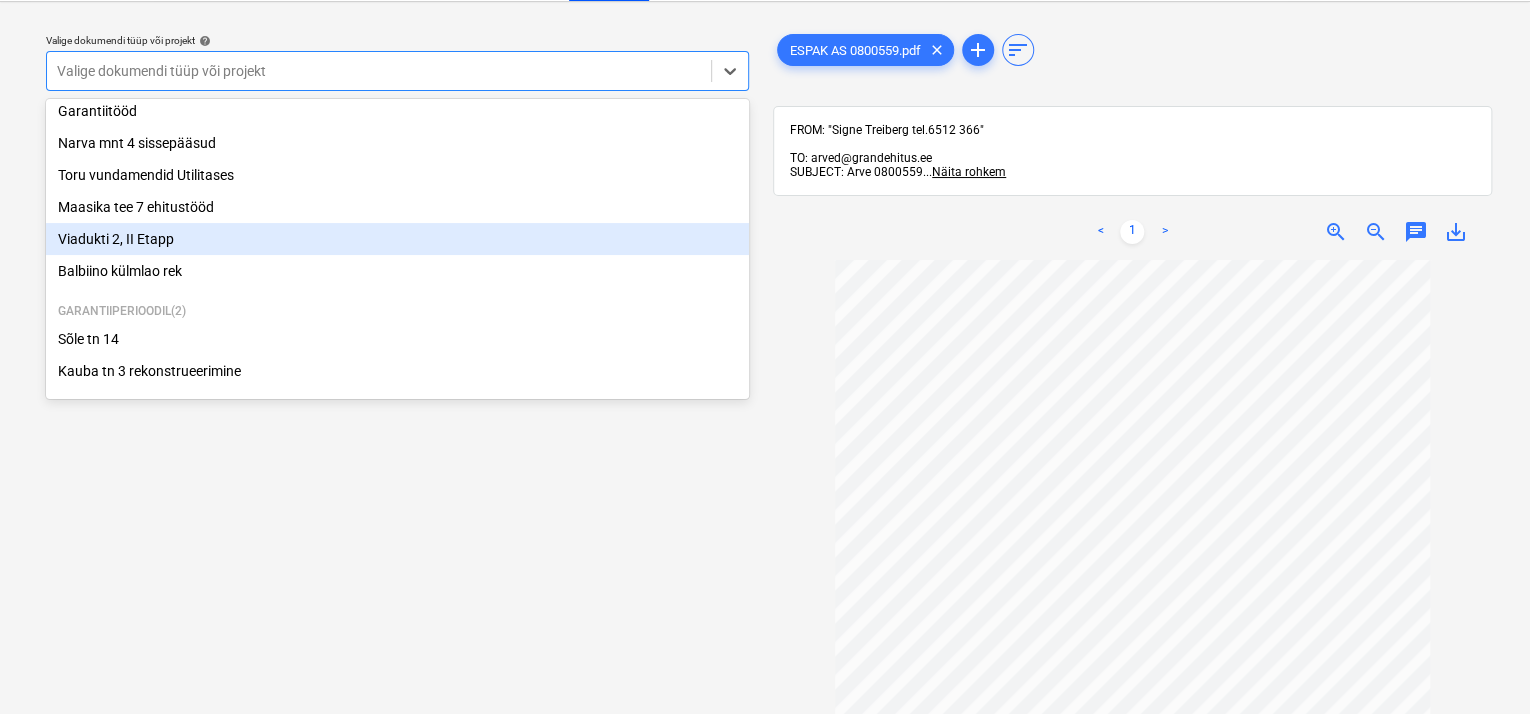 click on "Viadukti 2, II Etapp" at bounding box center (397, 239) 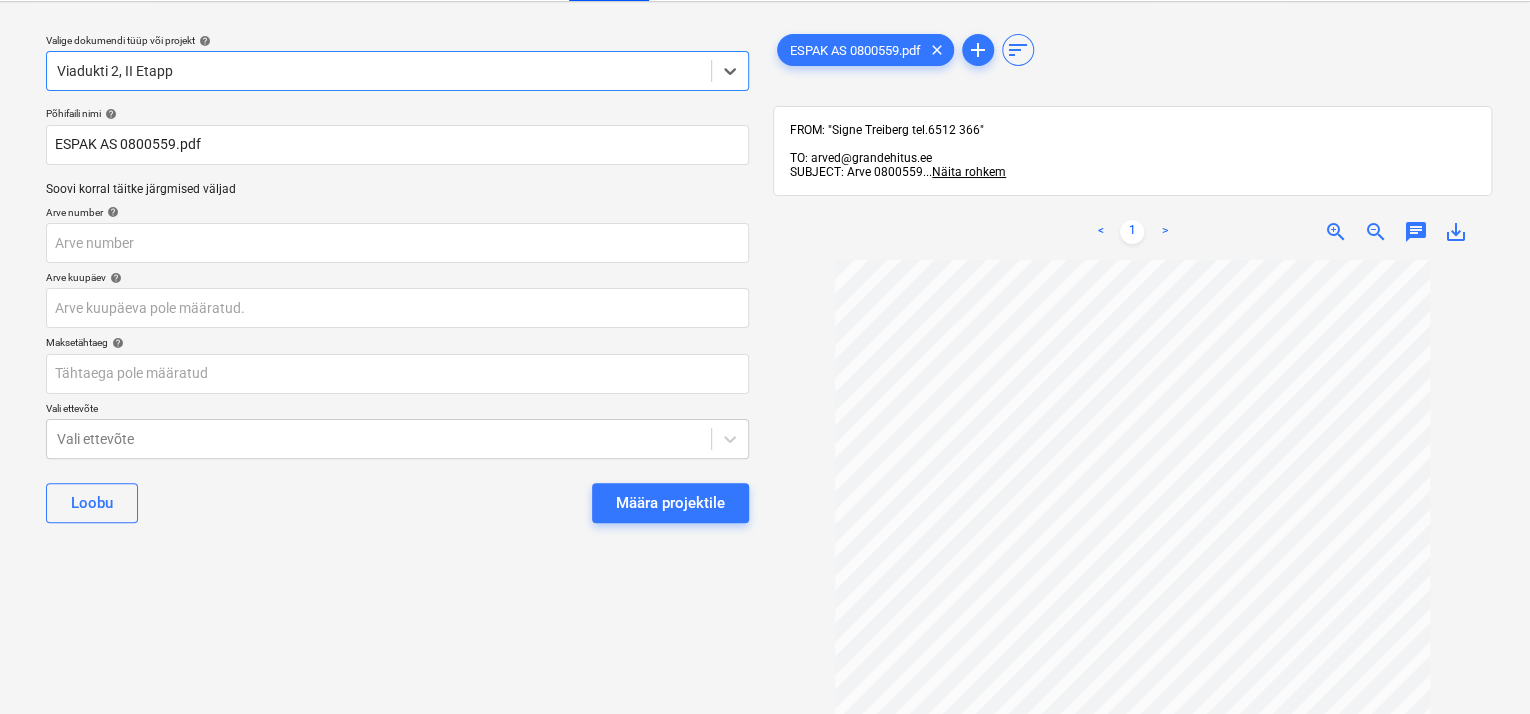 click on "Määra projektile" at bounding box center (670, 503) 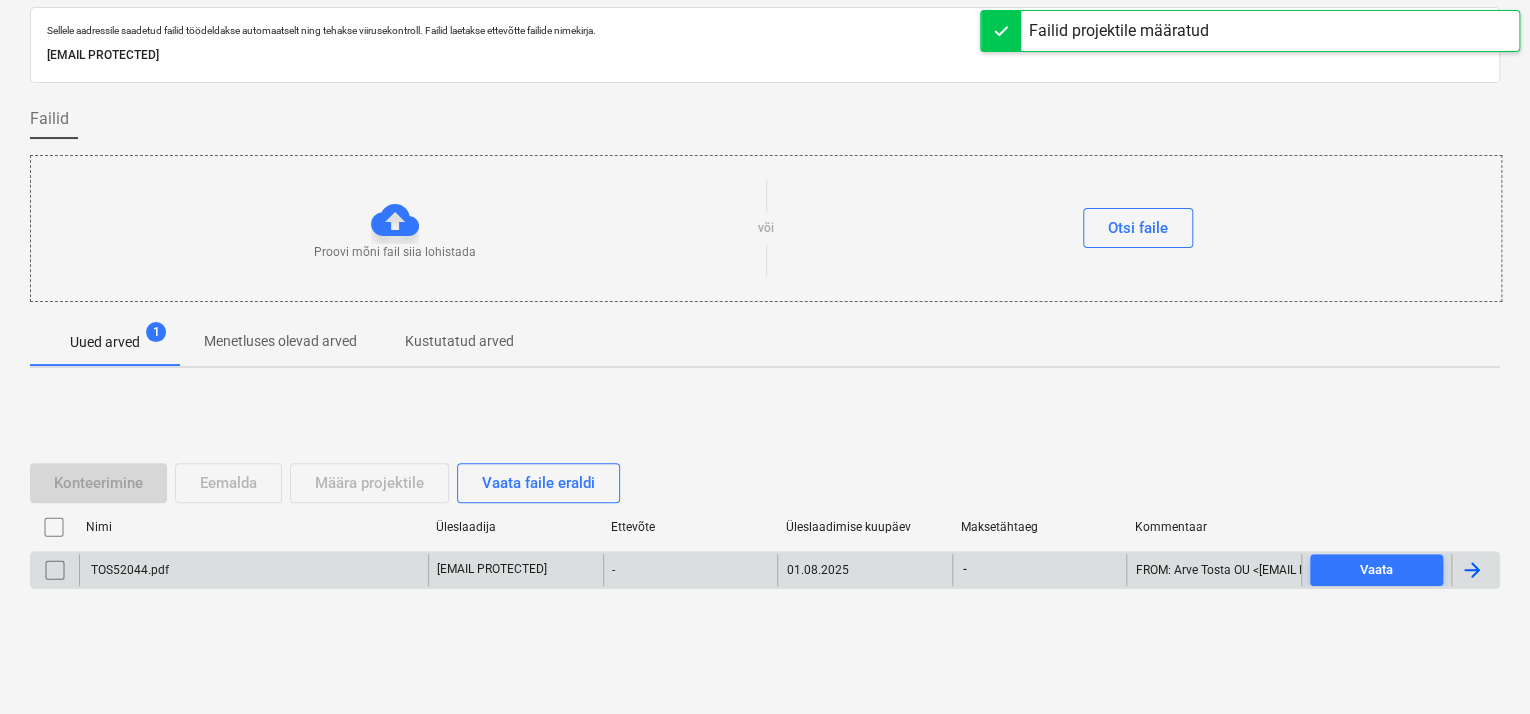 click on "TOS52044.pdf" at bounding box center (253, 570) 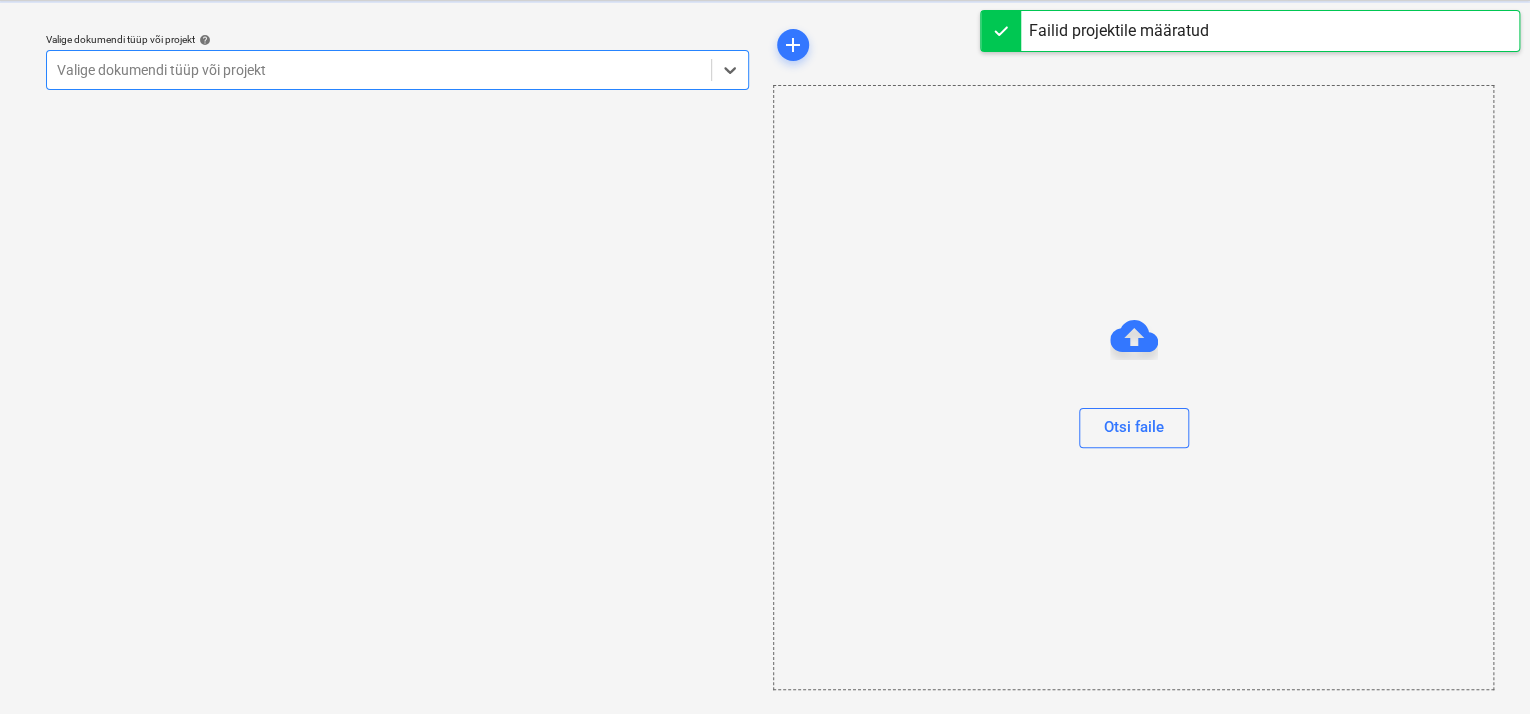 scroll, scrollTop: 49, scrollLeft: 0, axis: vertical 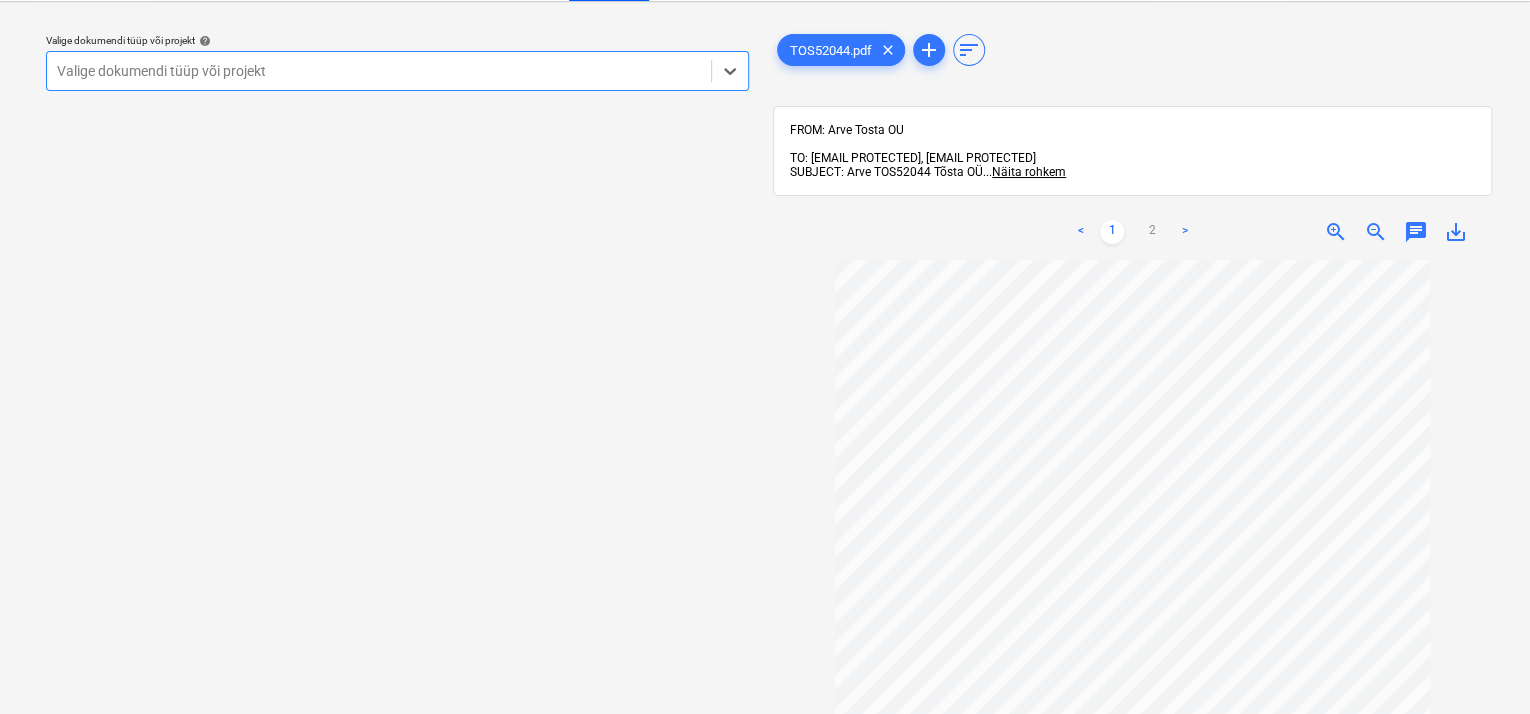 click at bounding box center [379, 71] 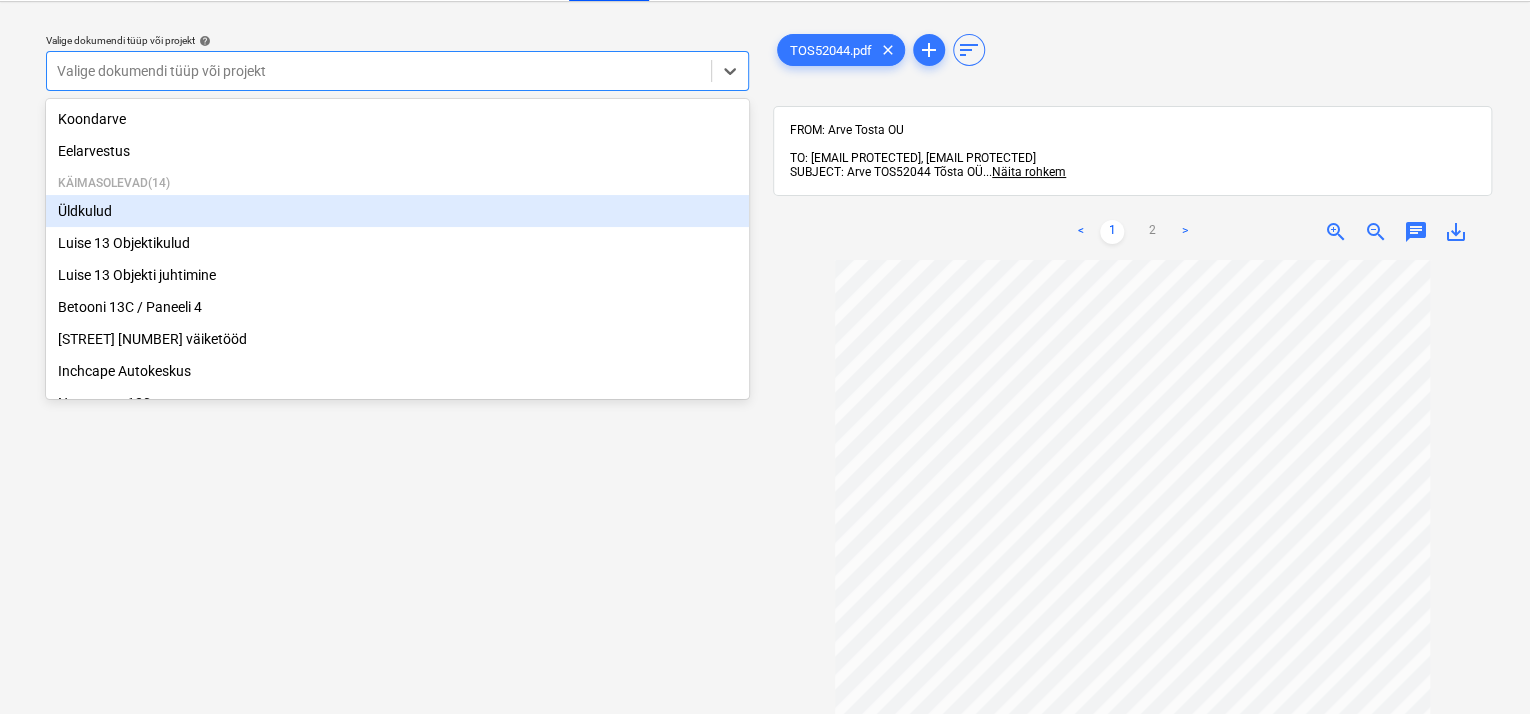 scroll, scrollTop: 369, scrollLeft: 0, axis: vertical 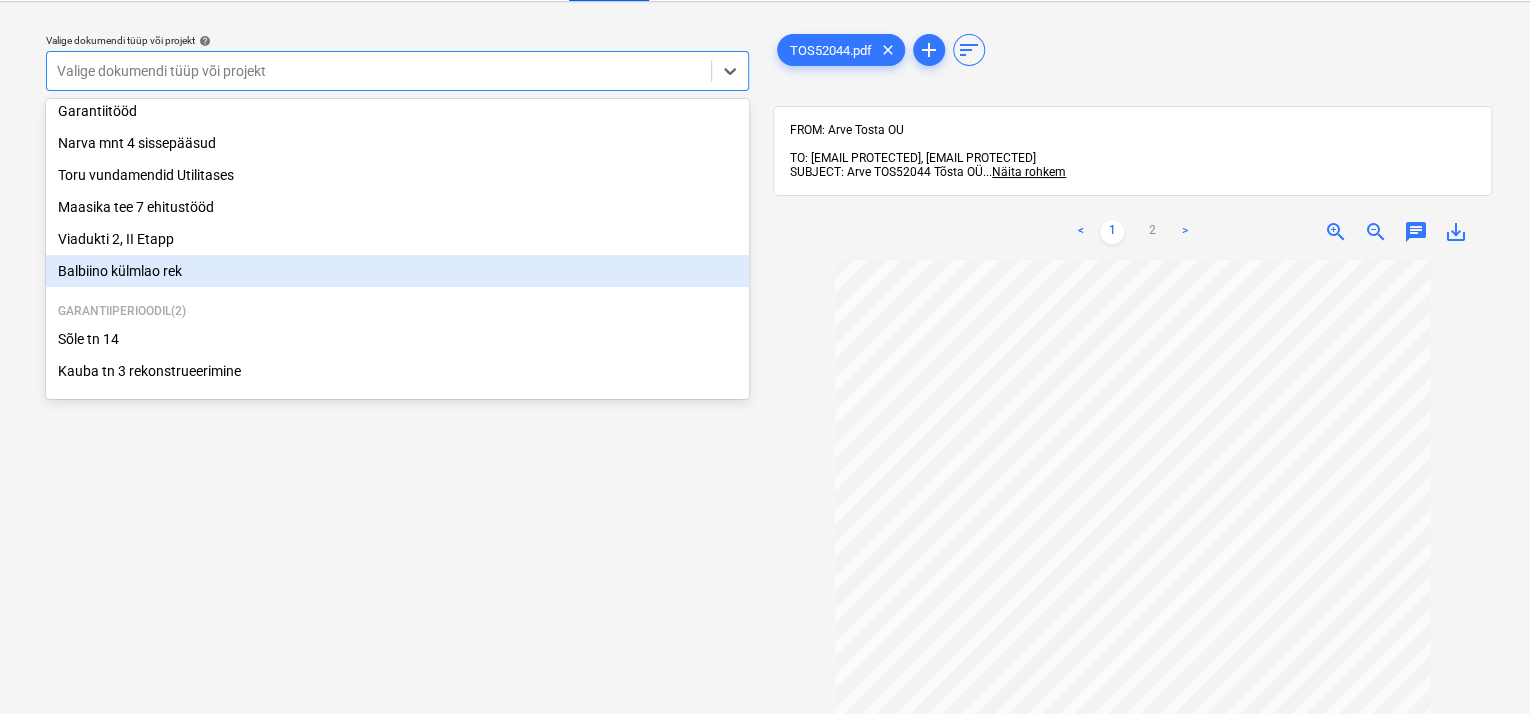 click on "Balbiino külmlao rek" at bounding box center (397, 271) 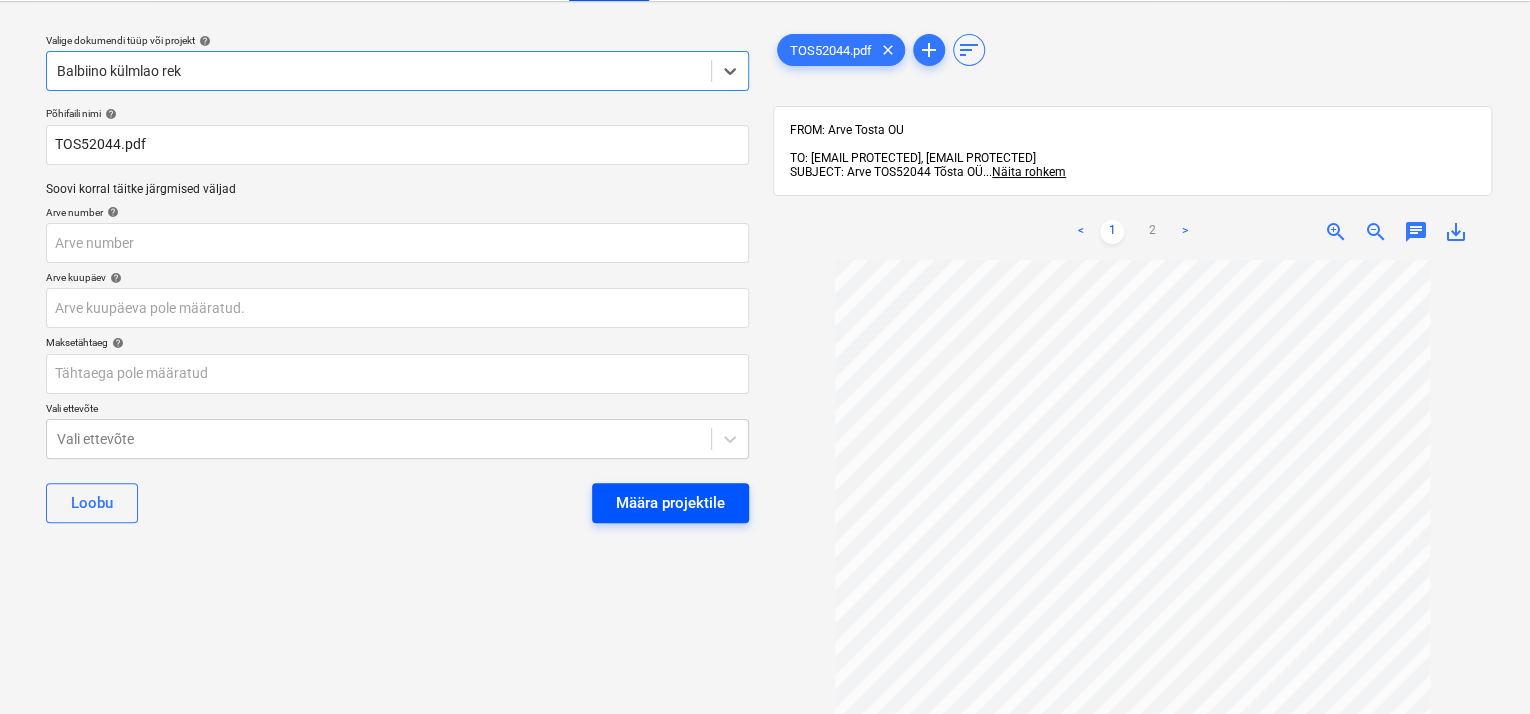 click on "Määra projektile" at bounding box center (670, 503) 